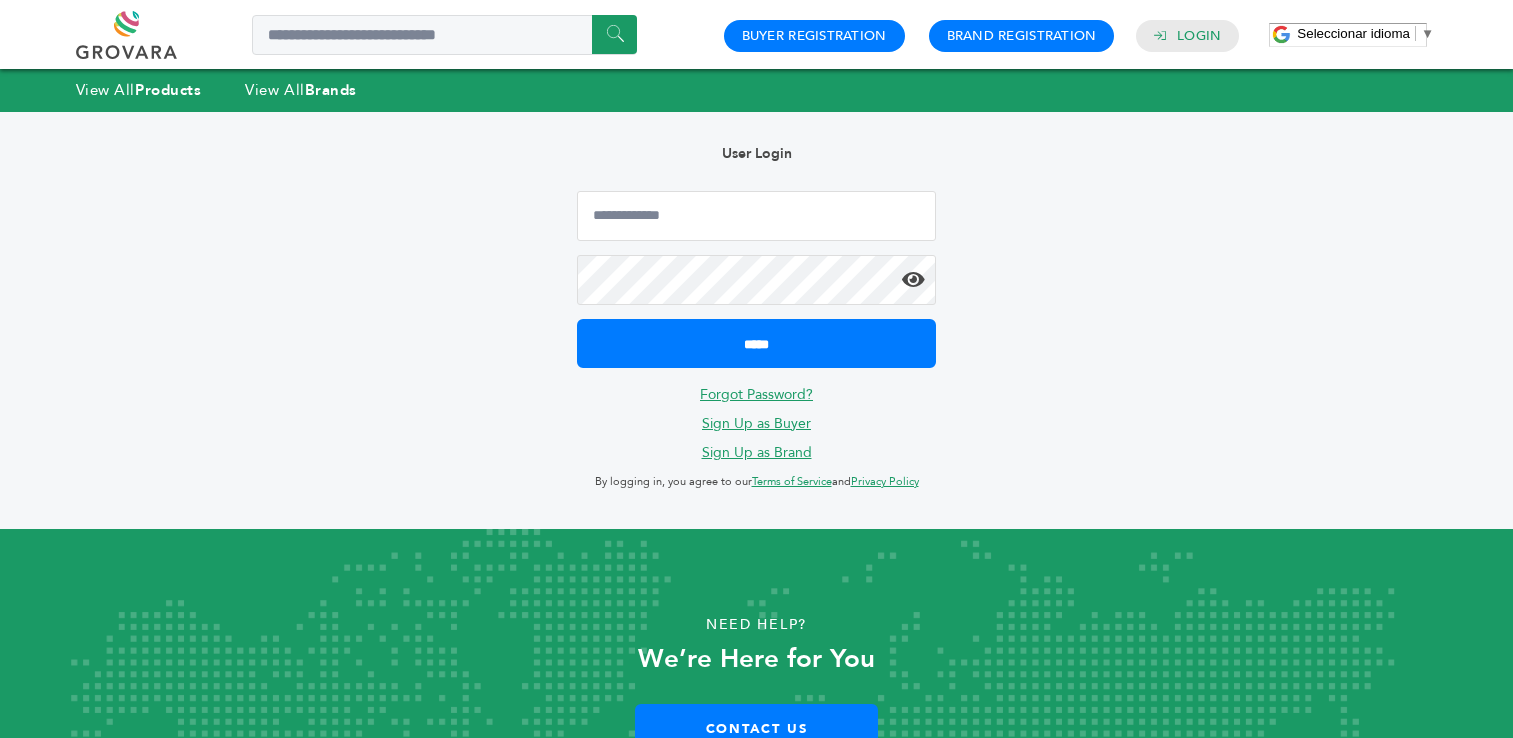 scroll, scrollTop: 0, scrollLeft: 0, axis: both 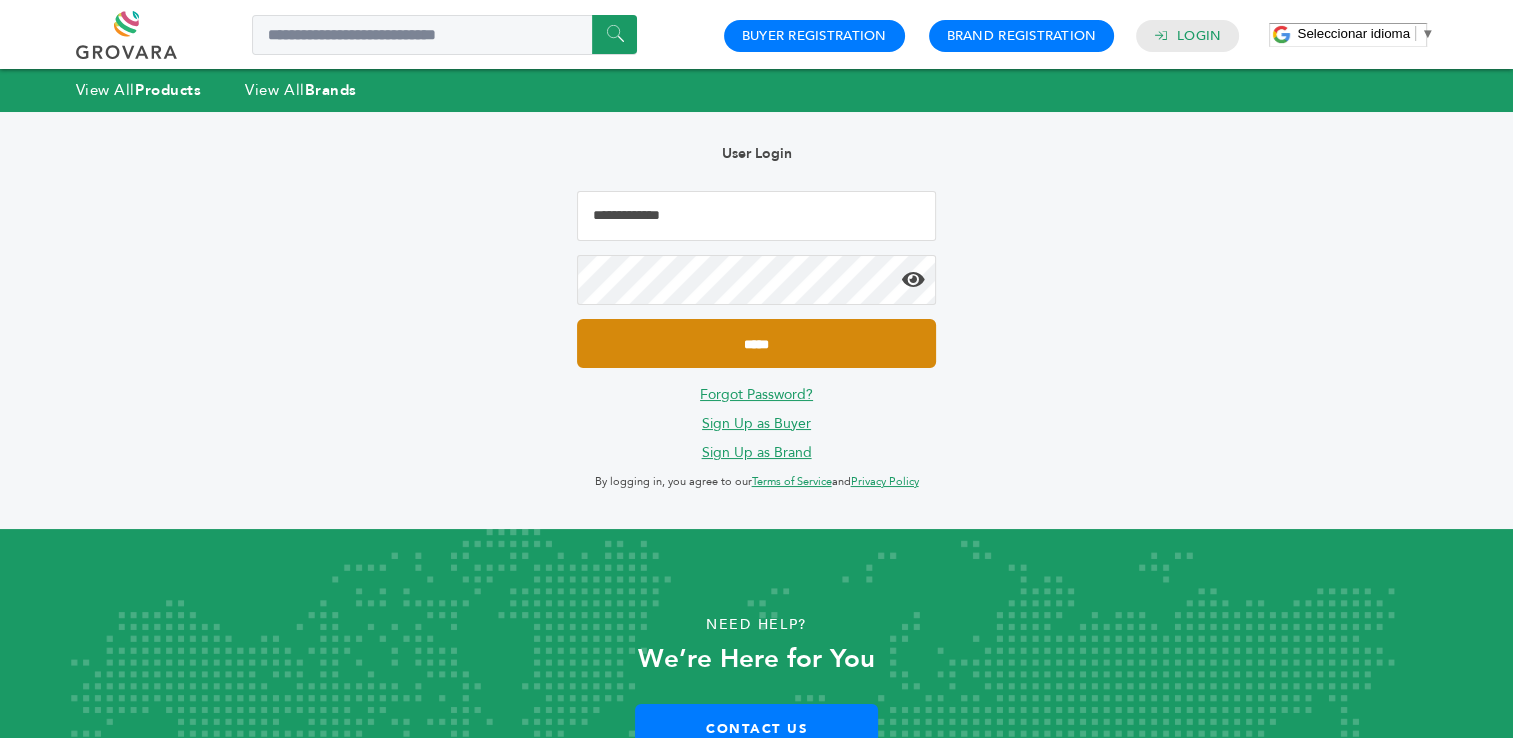 type on "**********" 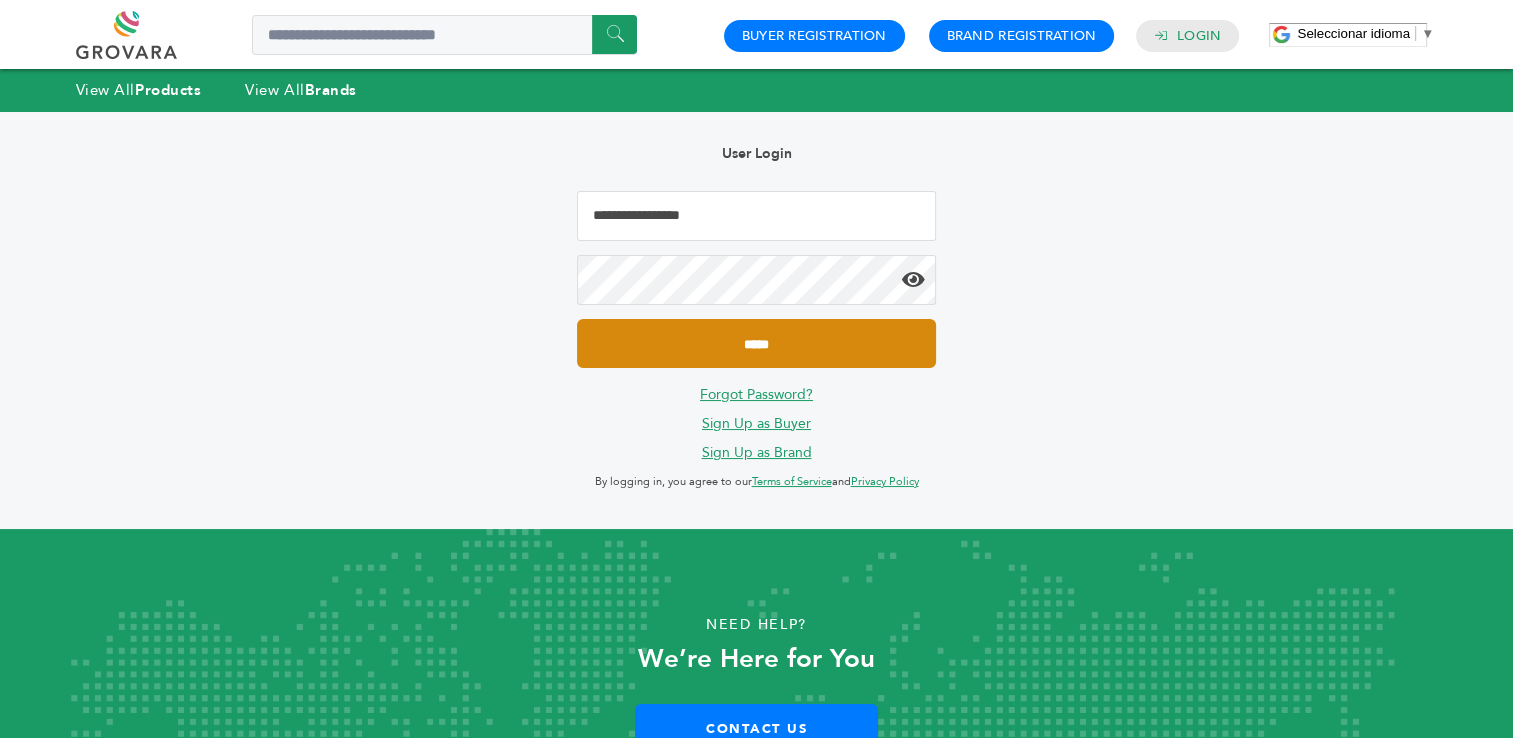 click on "*****" at bounding box center [756, 343] 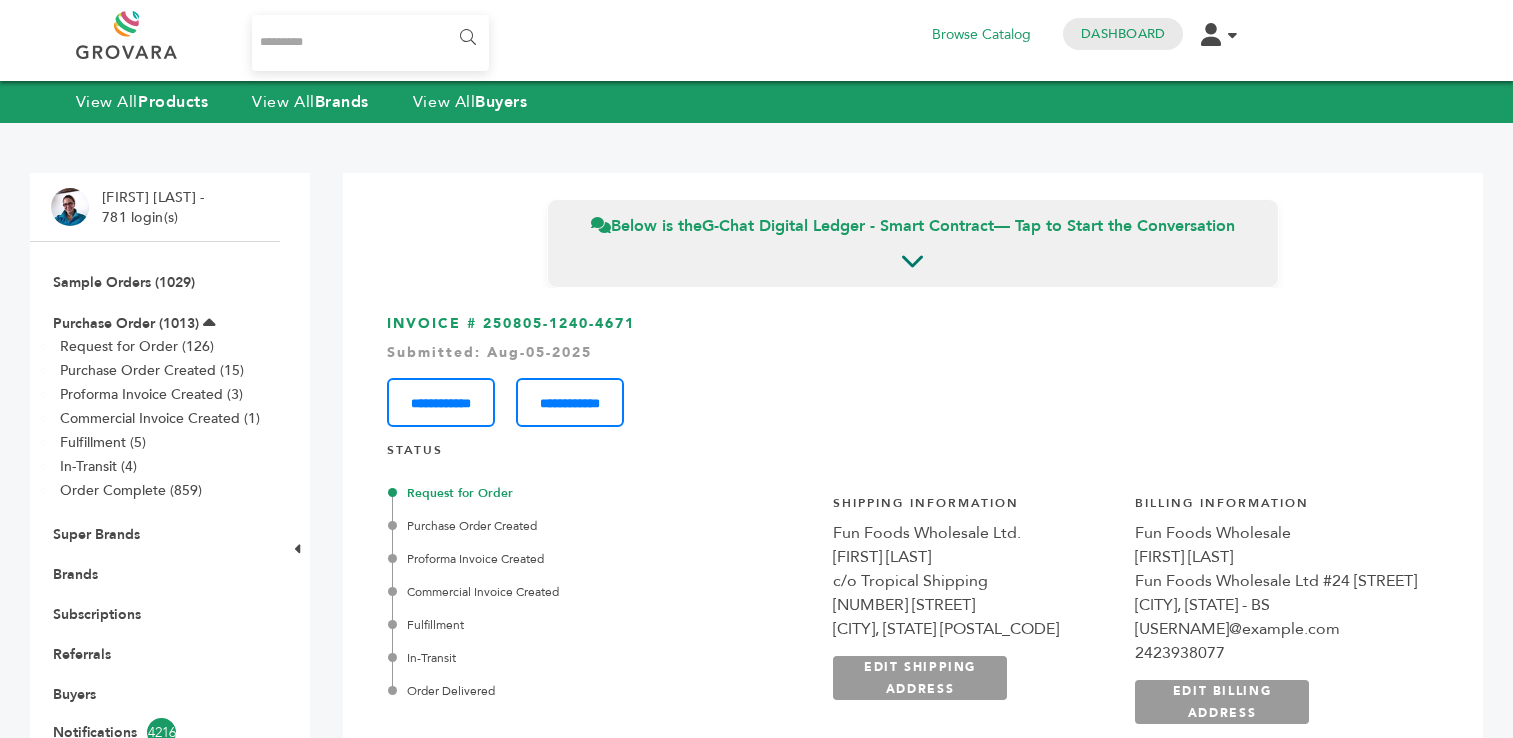 scroll, scrollTop: 0, scrollLeft: 0, axis: both 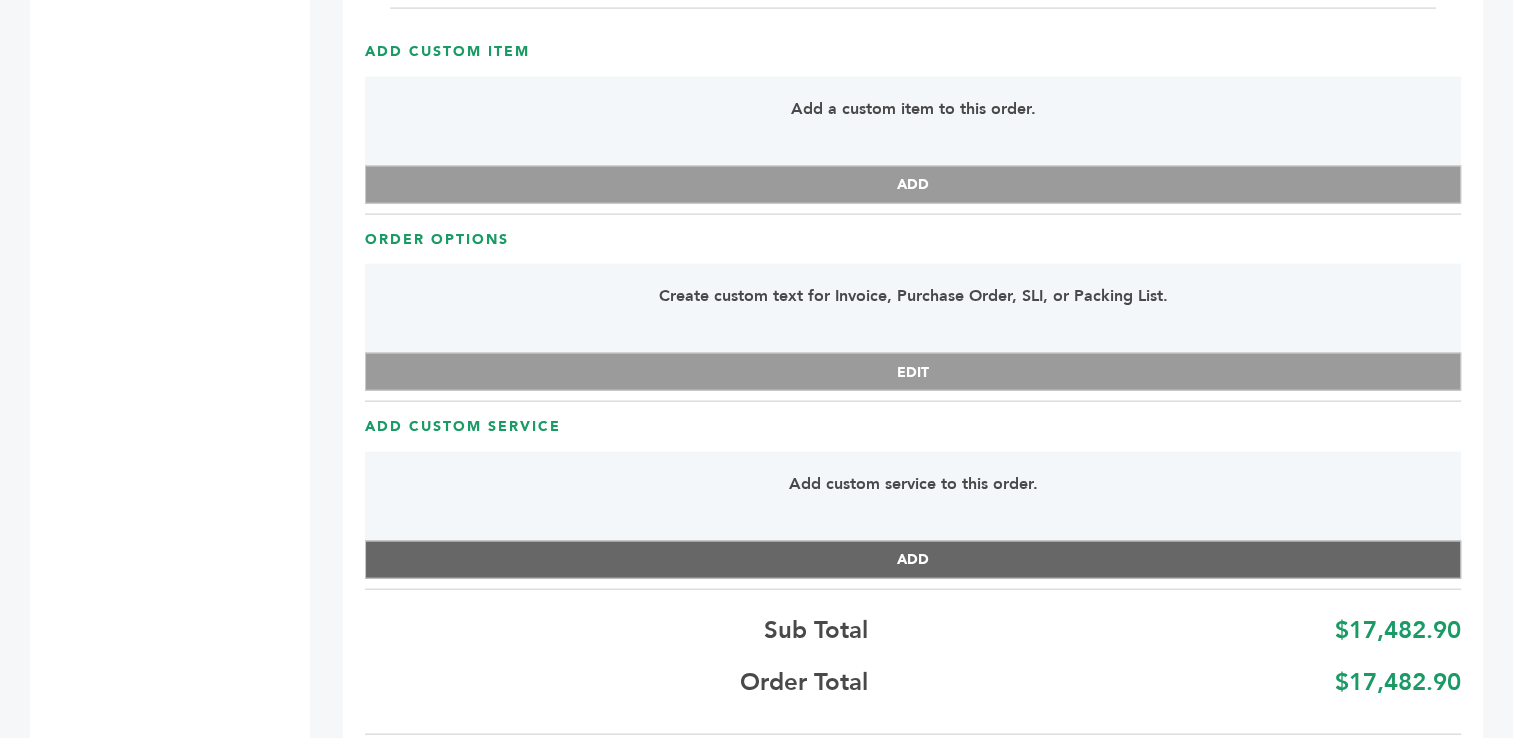 click on "ADD" at bounding box center [913, 560] 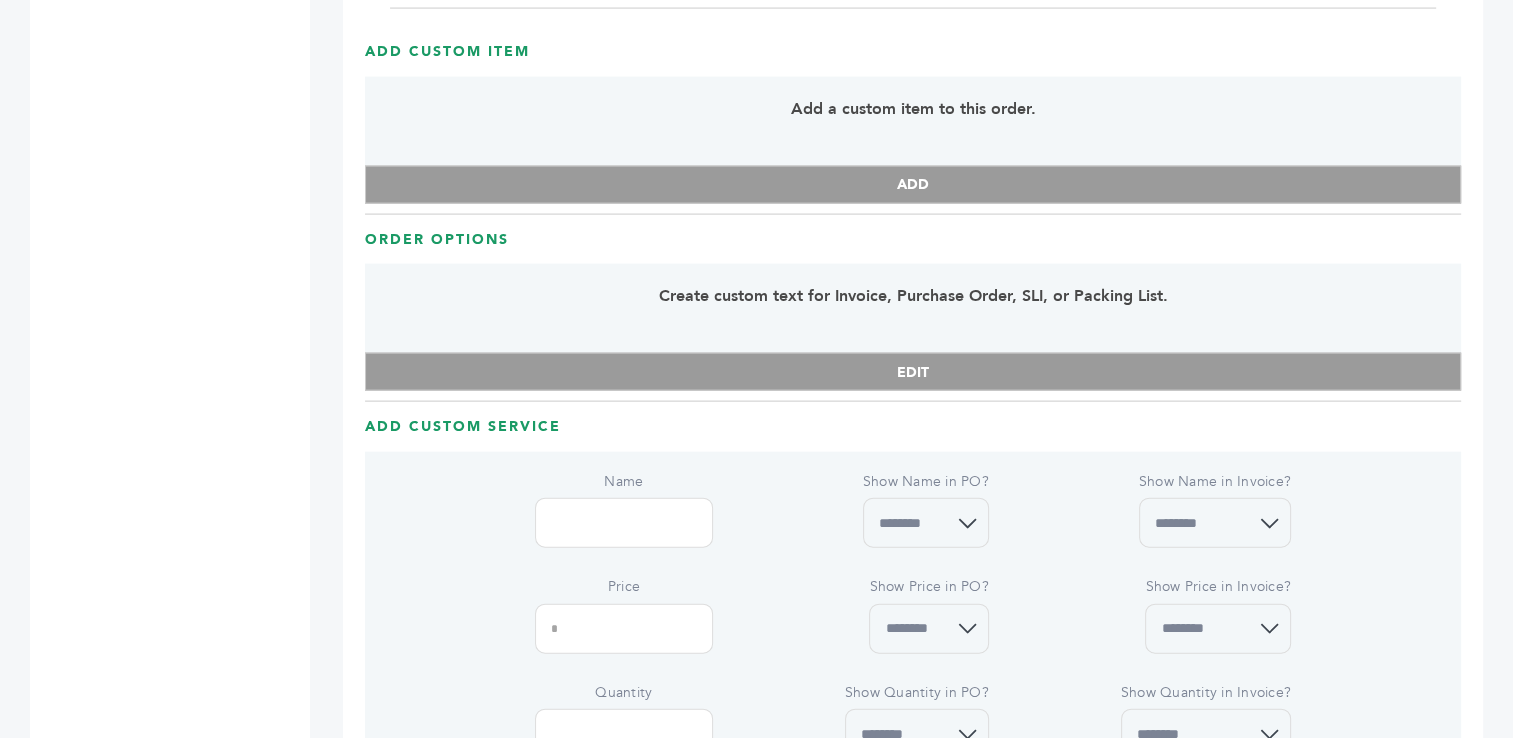 click on "Name" at bounding box center (624, 523) 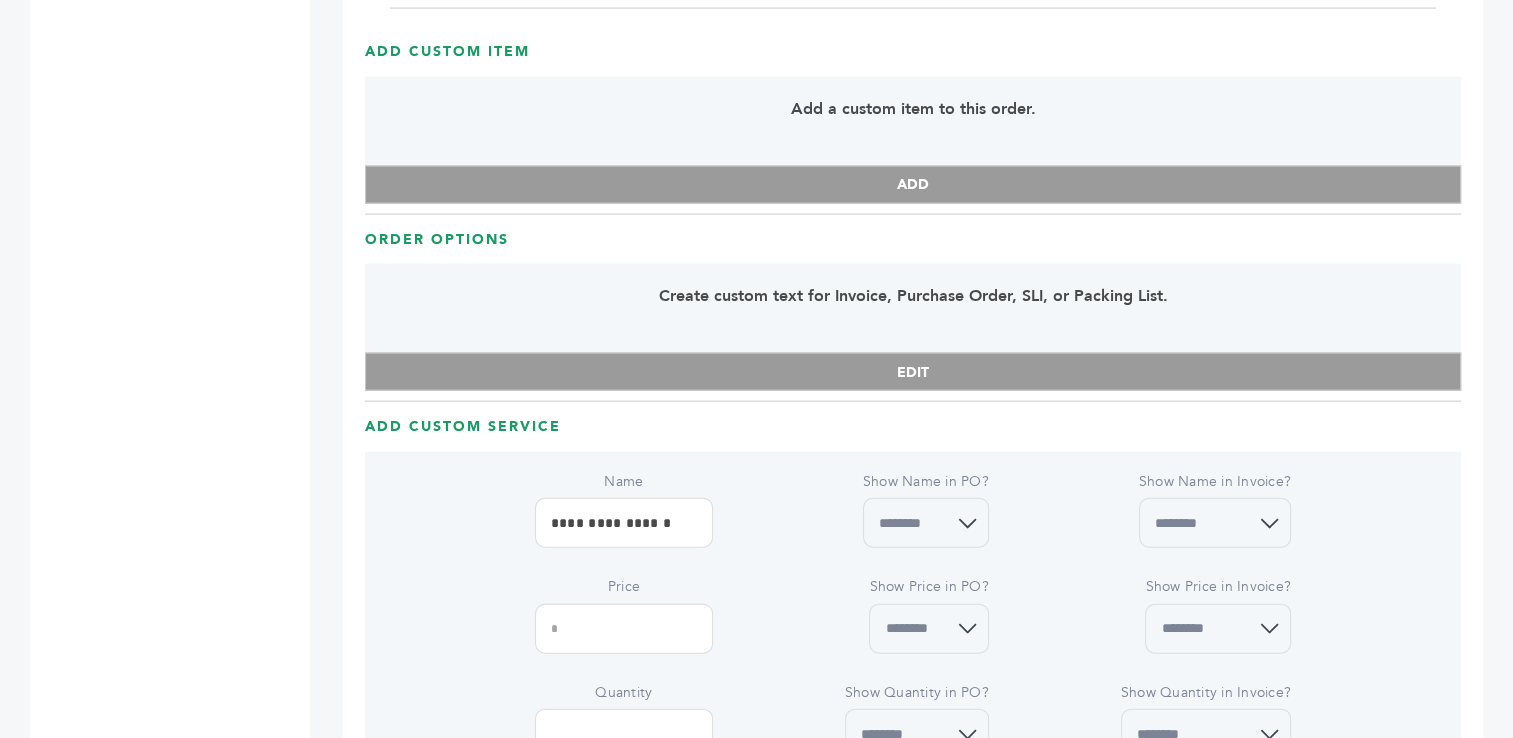 click on "Price" at bounding box center [624, 629] 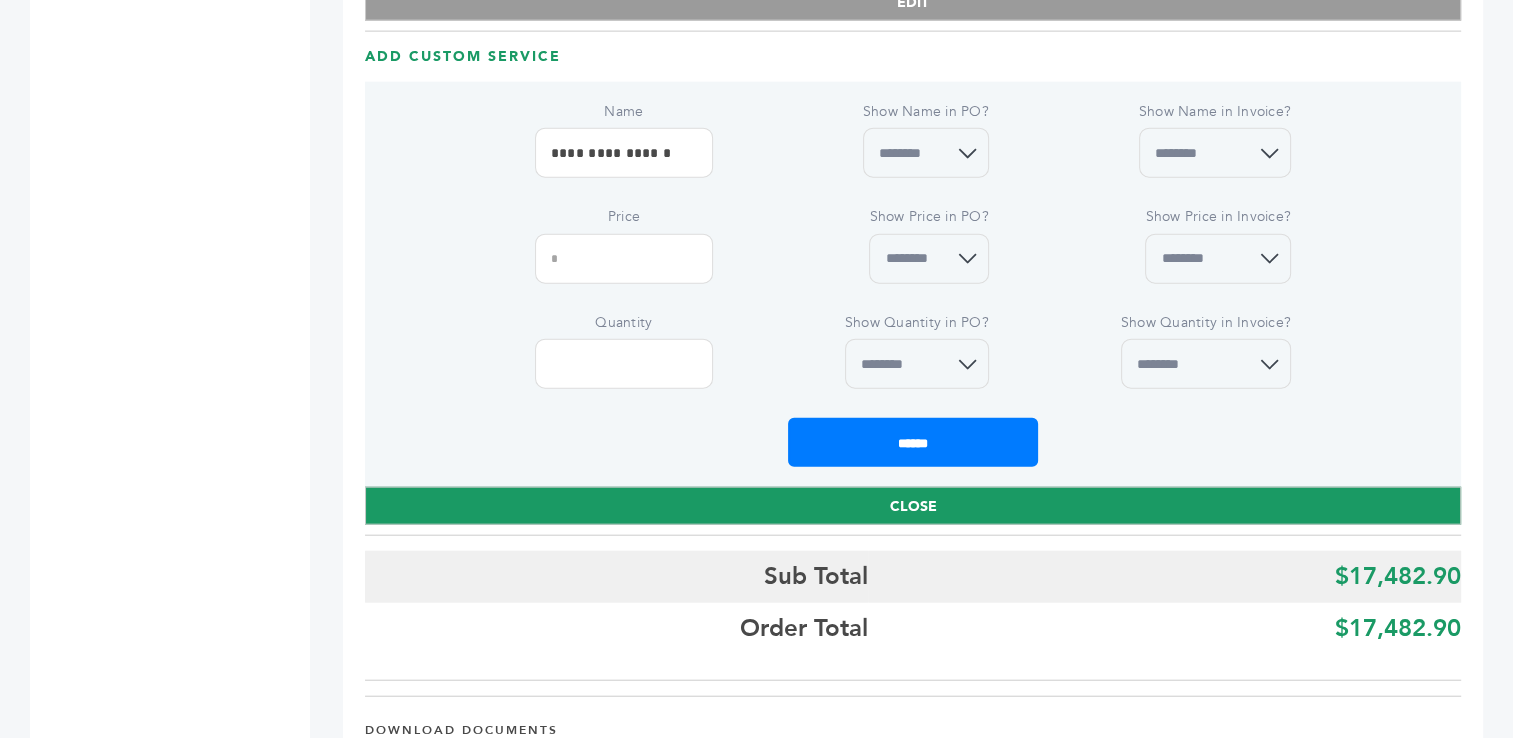 scroll, scrollTop: 4647, scrollLeft: 0, axis: vertical 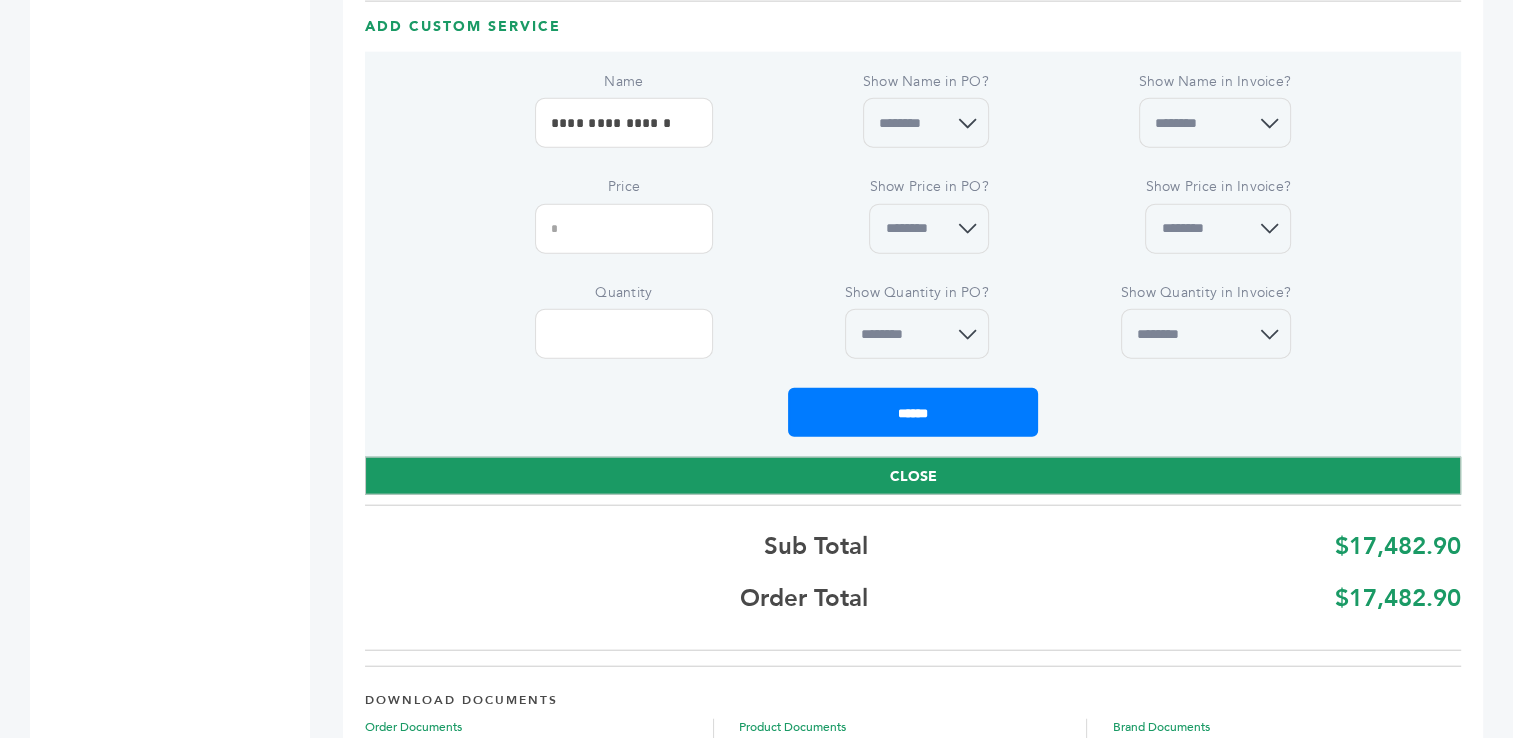 type on "*****" 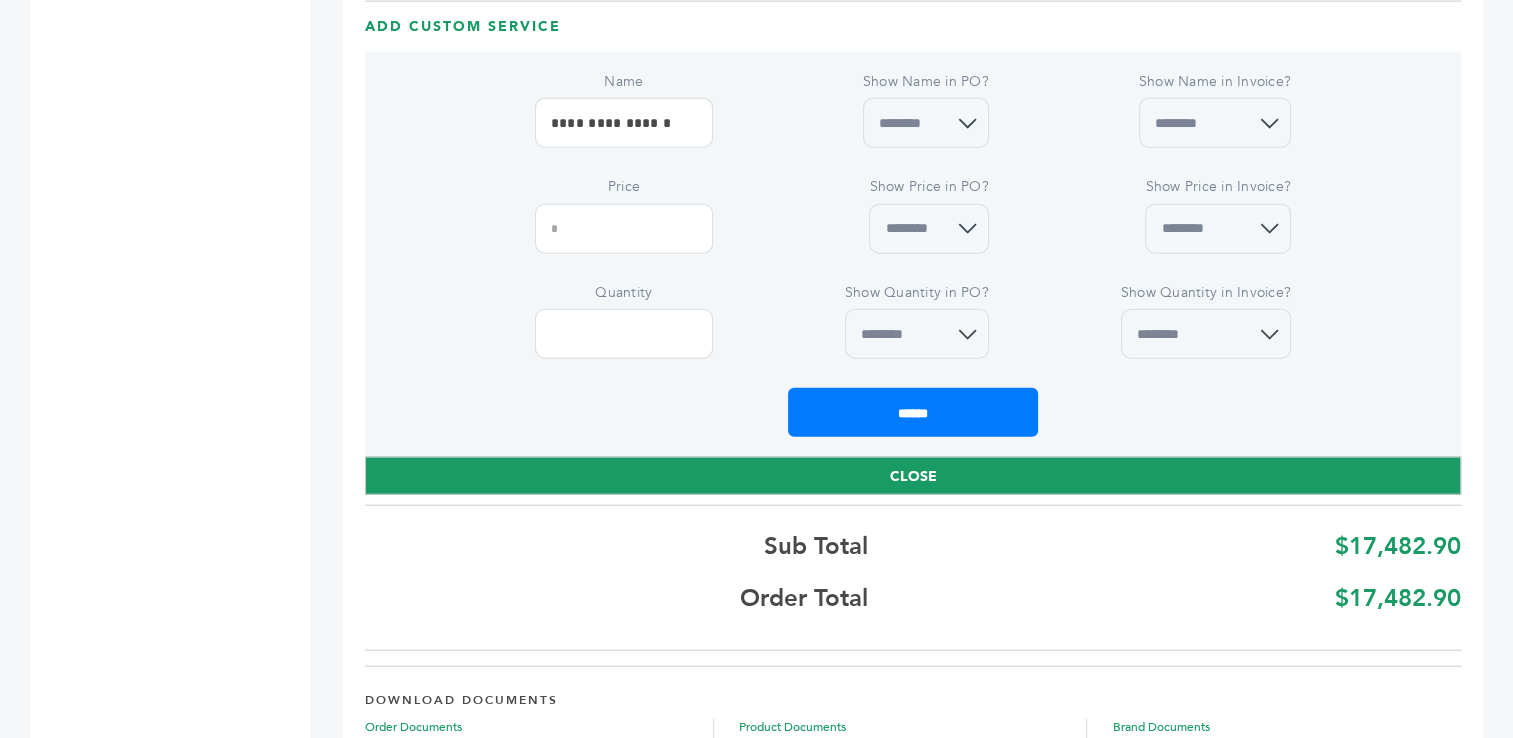 select on "*" 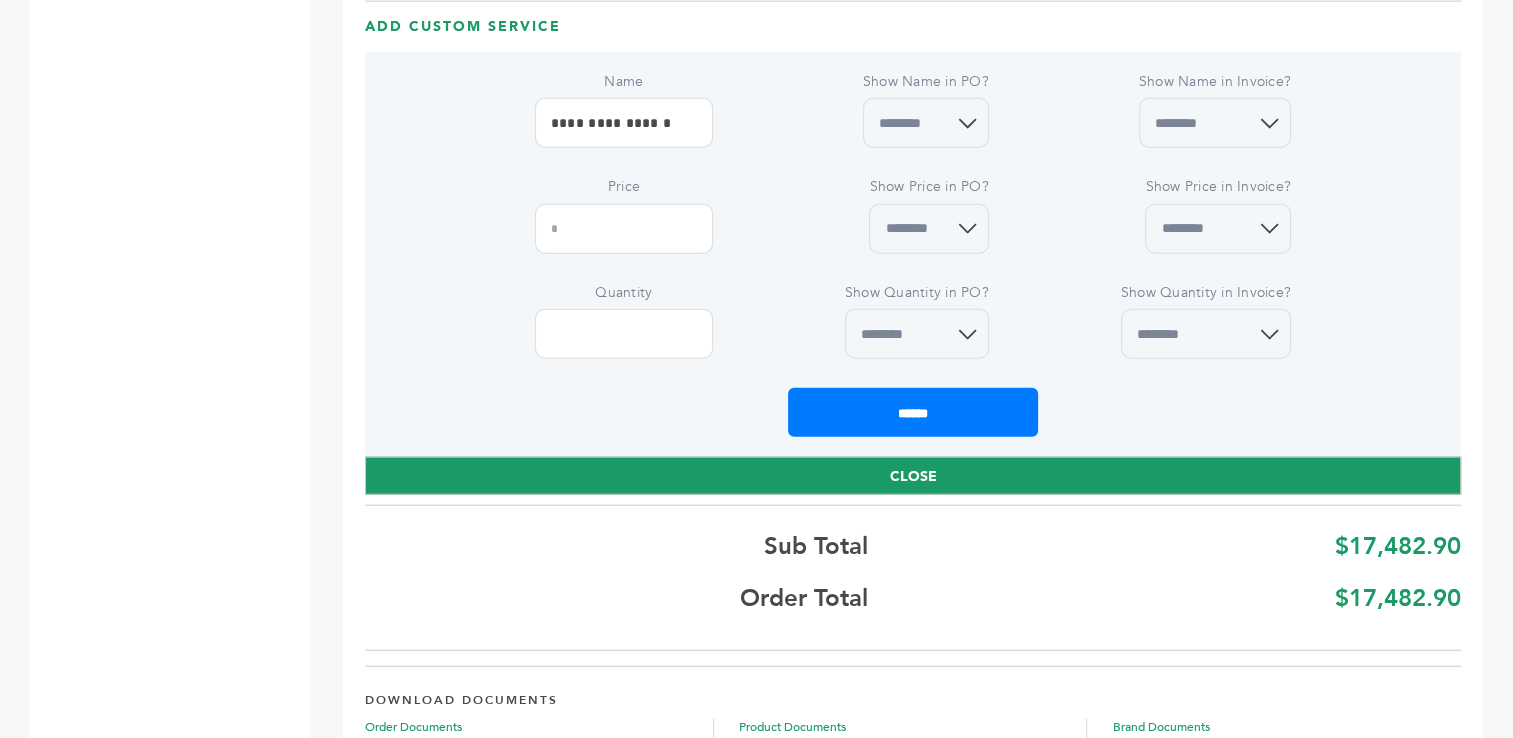 drag, startPoint x: 1178, startPoint y: 230, endPoint x: 1180, endPoint y: 249, distance: 19.104973 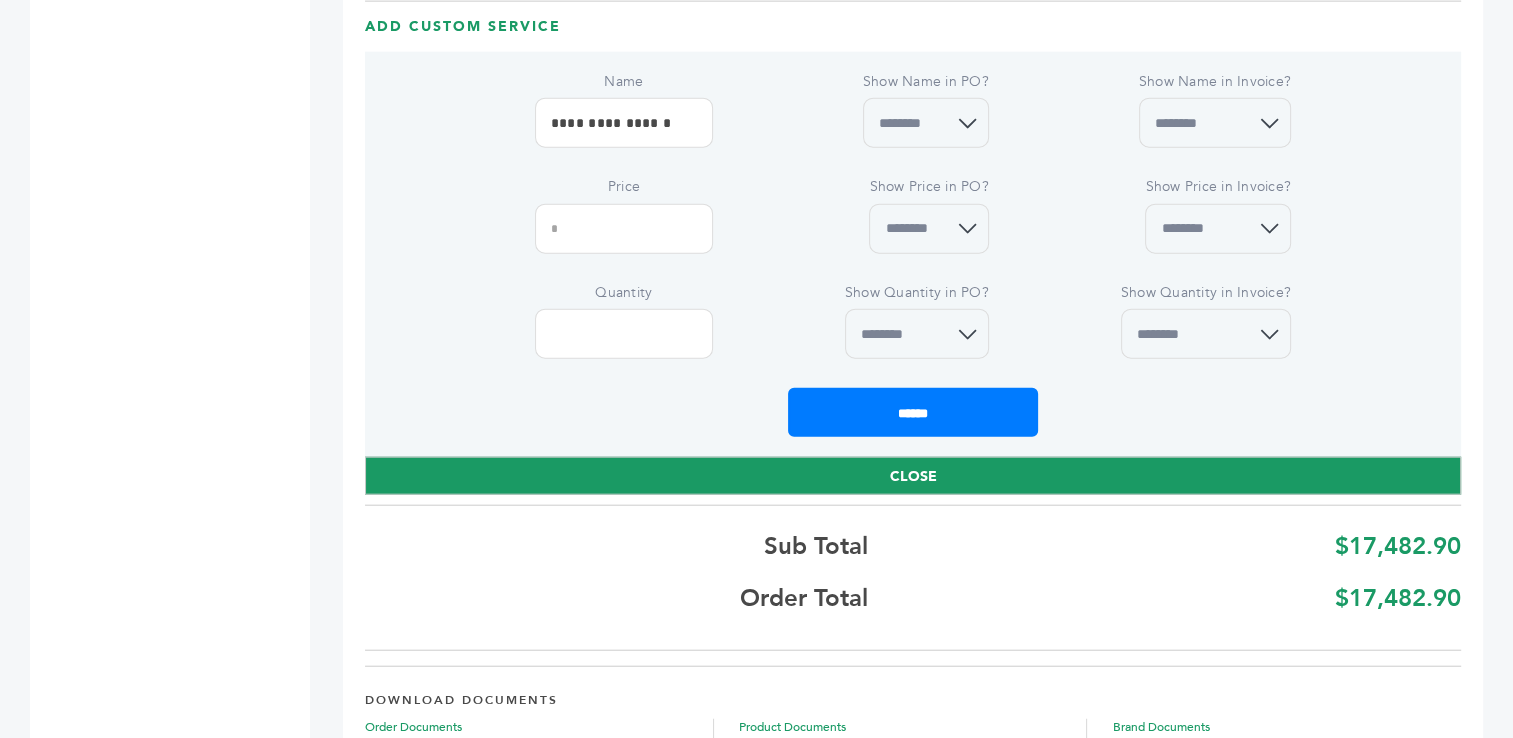 drag, startPoint x: 1181, startPoint y: 322, endPoint x: 1182, endPoint y: 354, distance: 32.01562 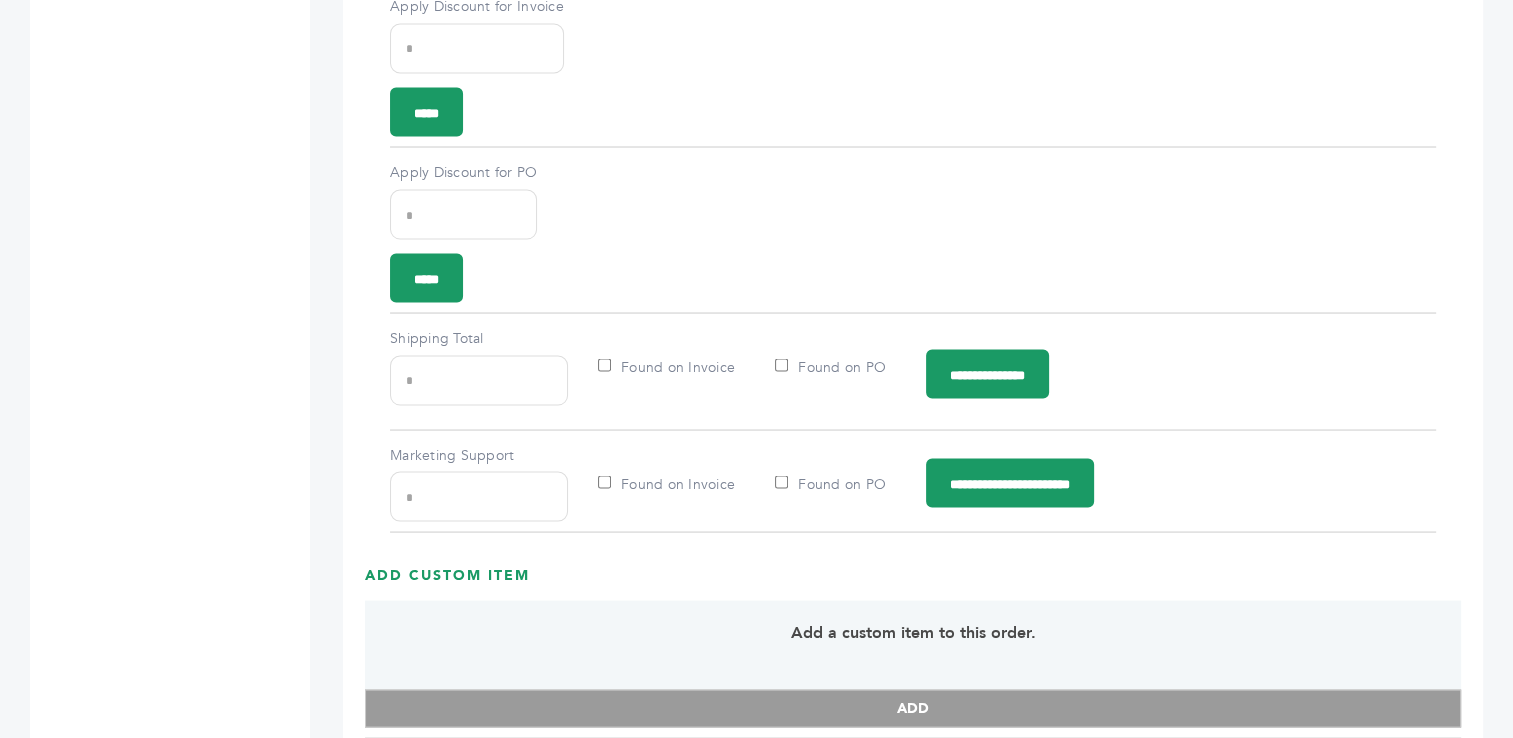scroll, scrollTop: 3649, scrollLeft: 0, axis: vertical 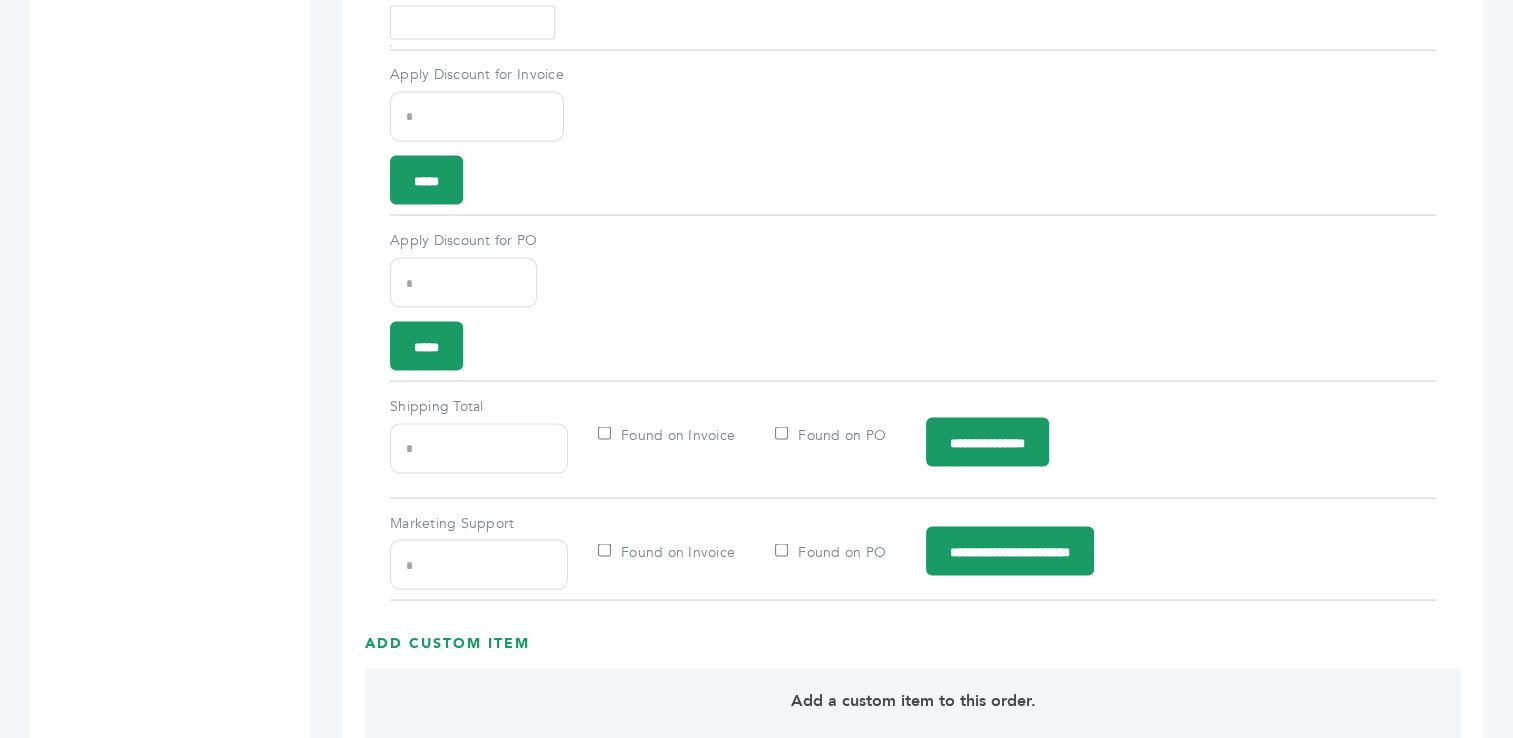 drag, startPoint x: 456, startPoint y: 438, endPoint x: 360, endPoint y: 442, distance: 96.0833 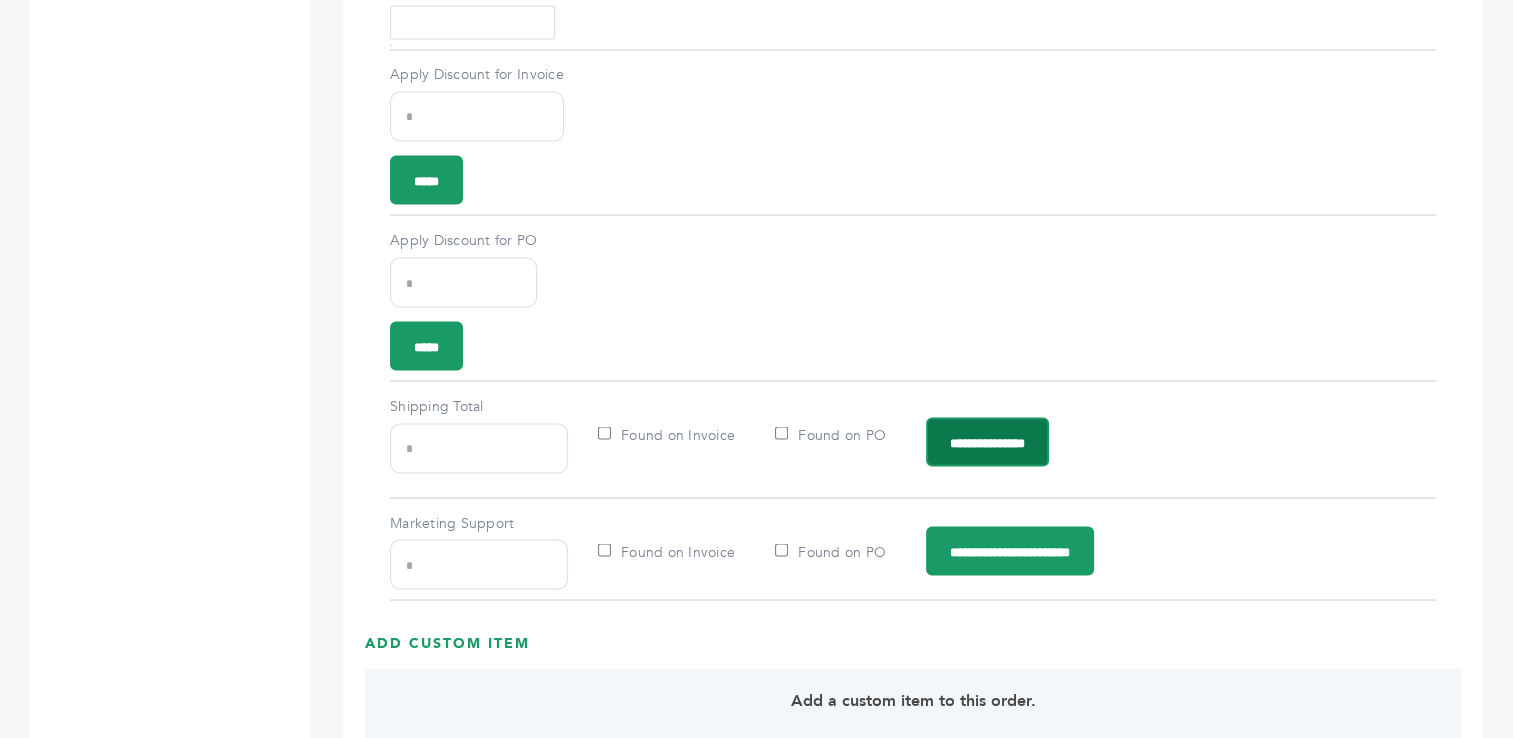 type on "***" 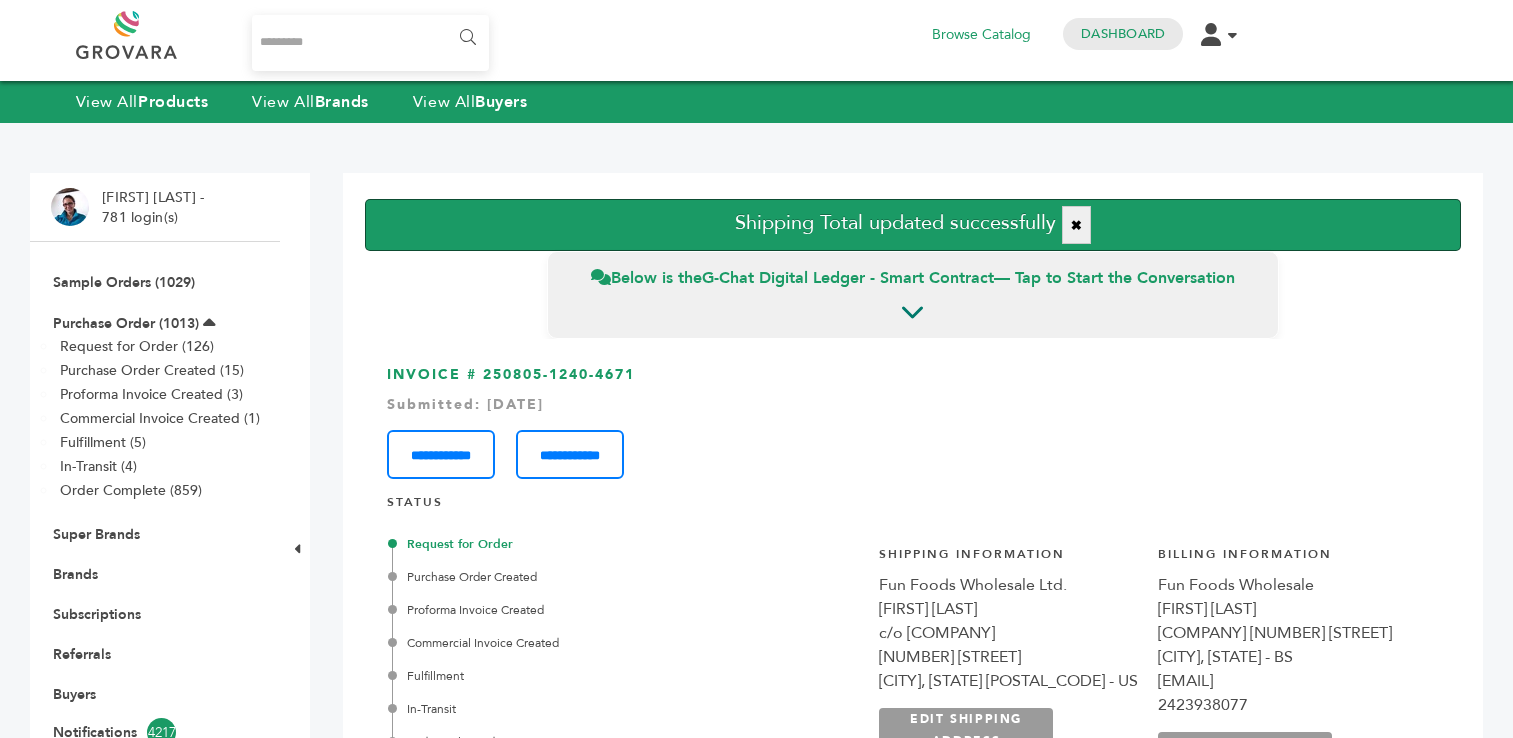 scroll, scrollTop: 0, scrollLeft: 0, axis: both 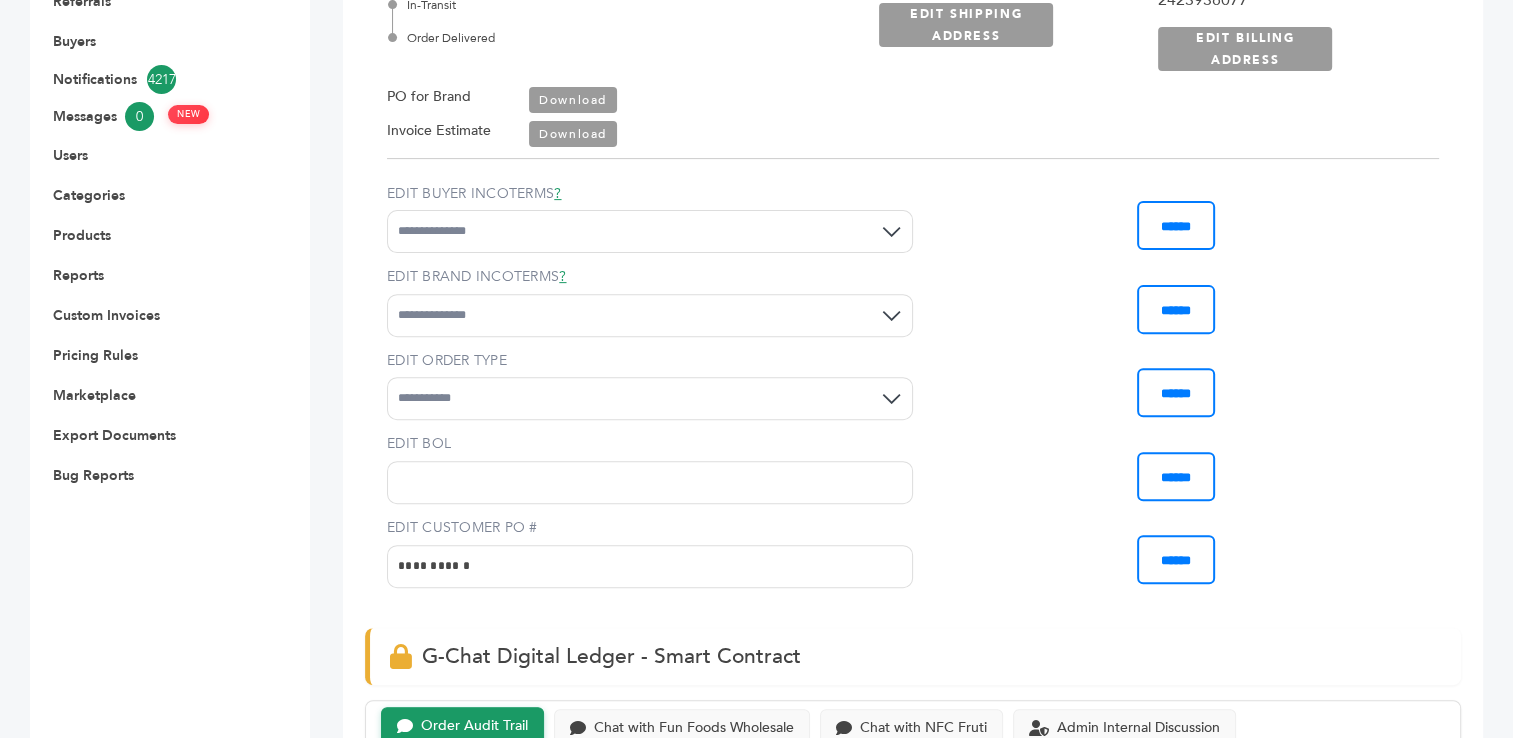click on "EDIT BOL" at bounding box center (650, 482) 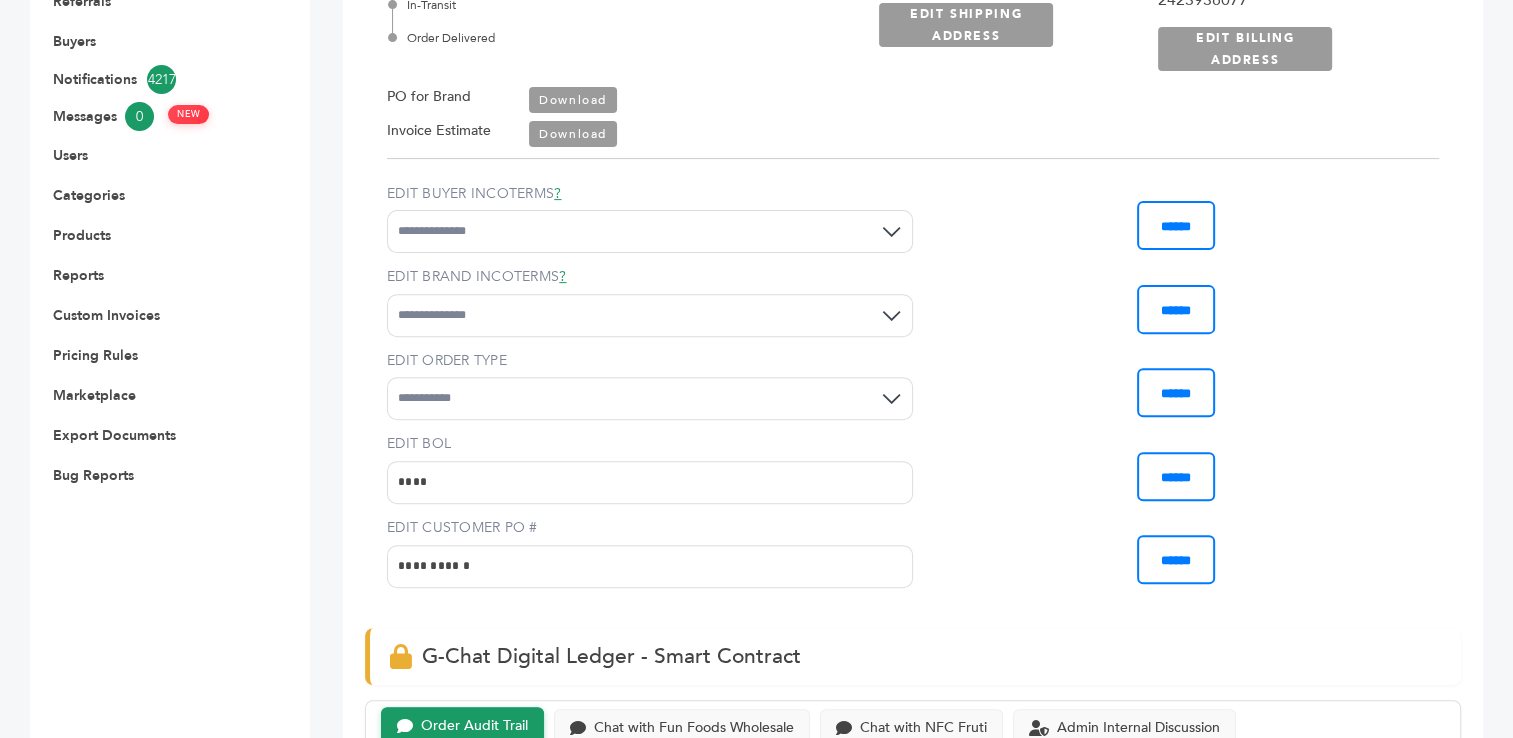 type on "**********" 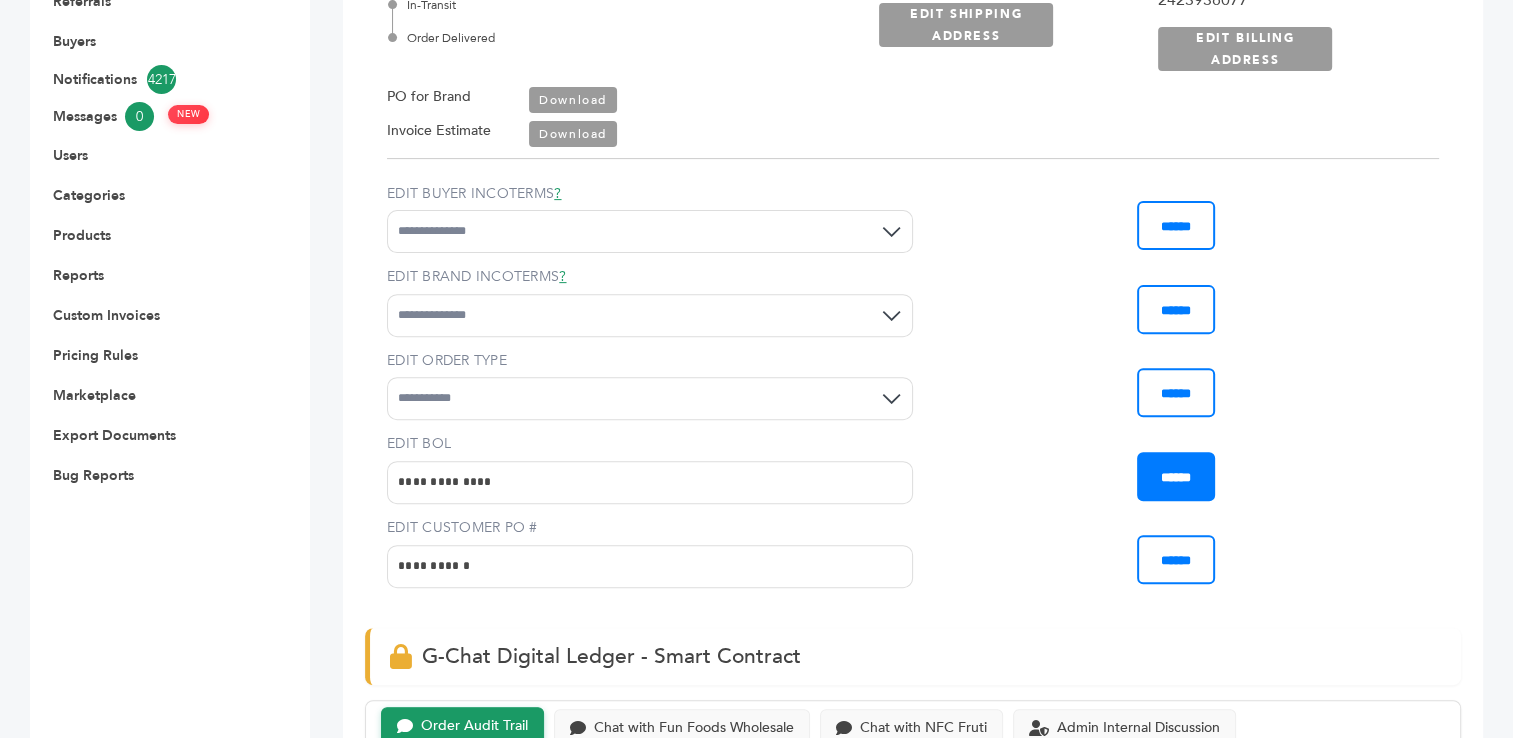 click on "******" at bounding box center (1176, 476) 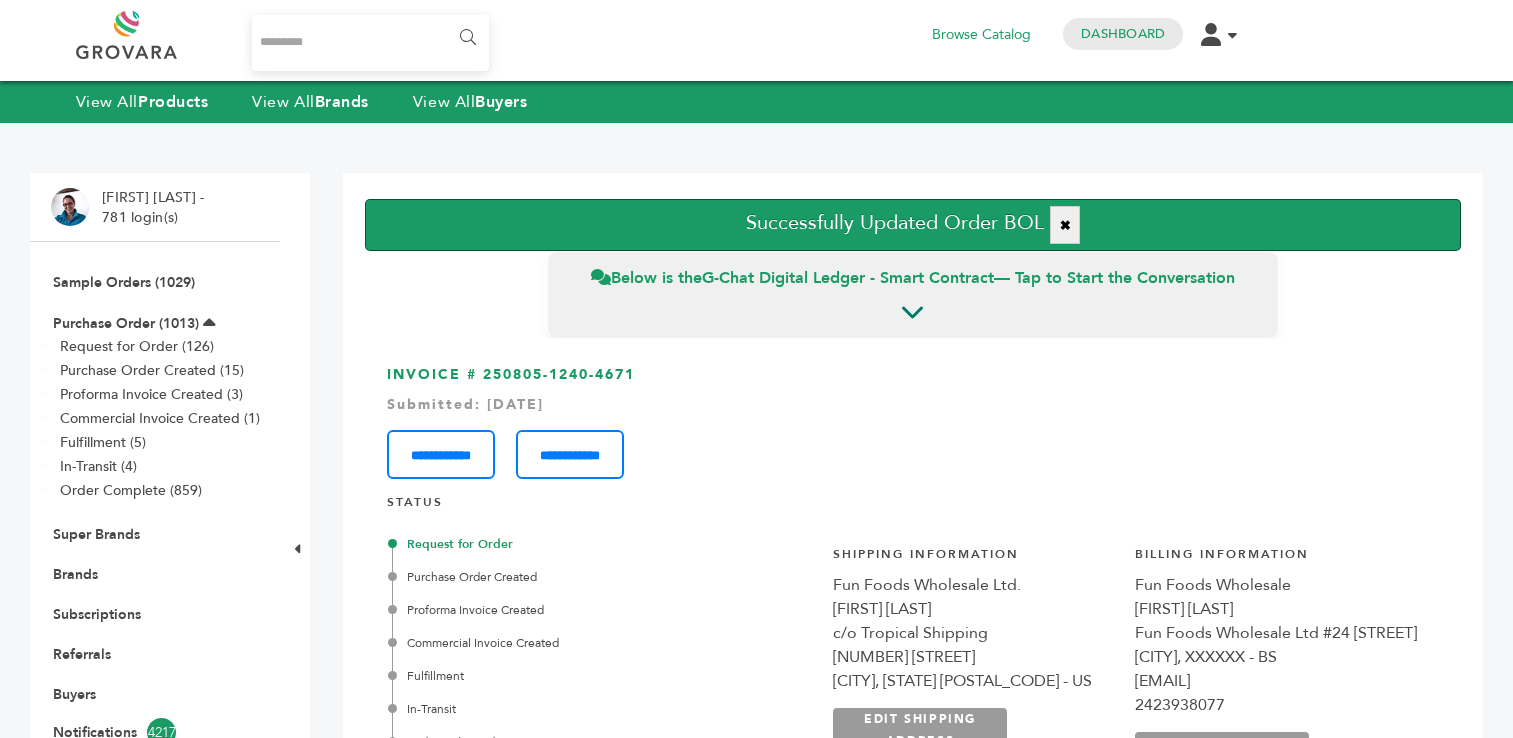 scroll, scrollTop: 0, scrollLeft: 0, axis: both 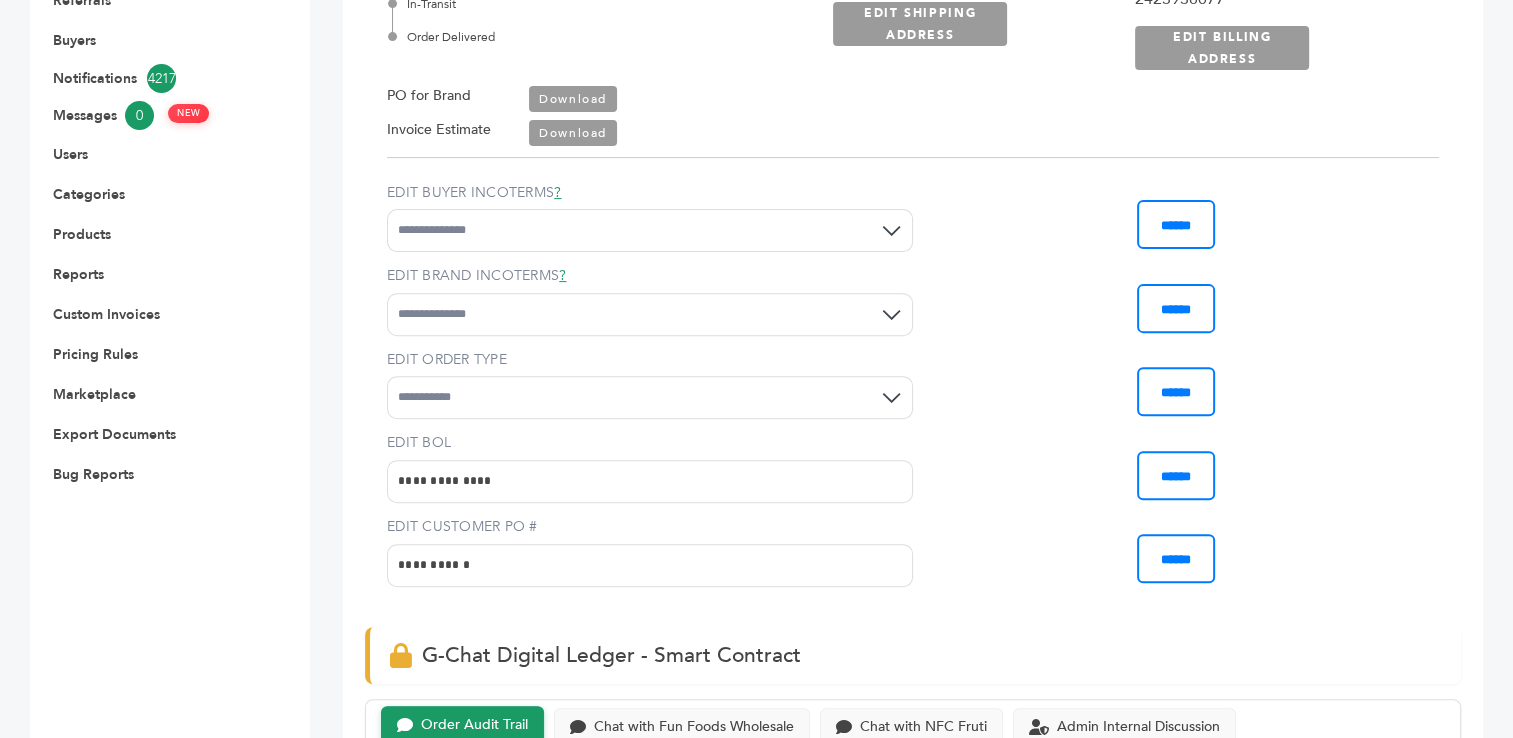 click on "**********" at bounding box center [650, 230] 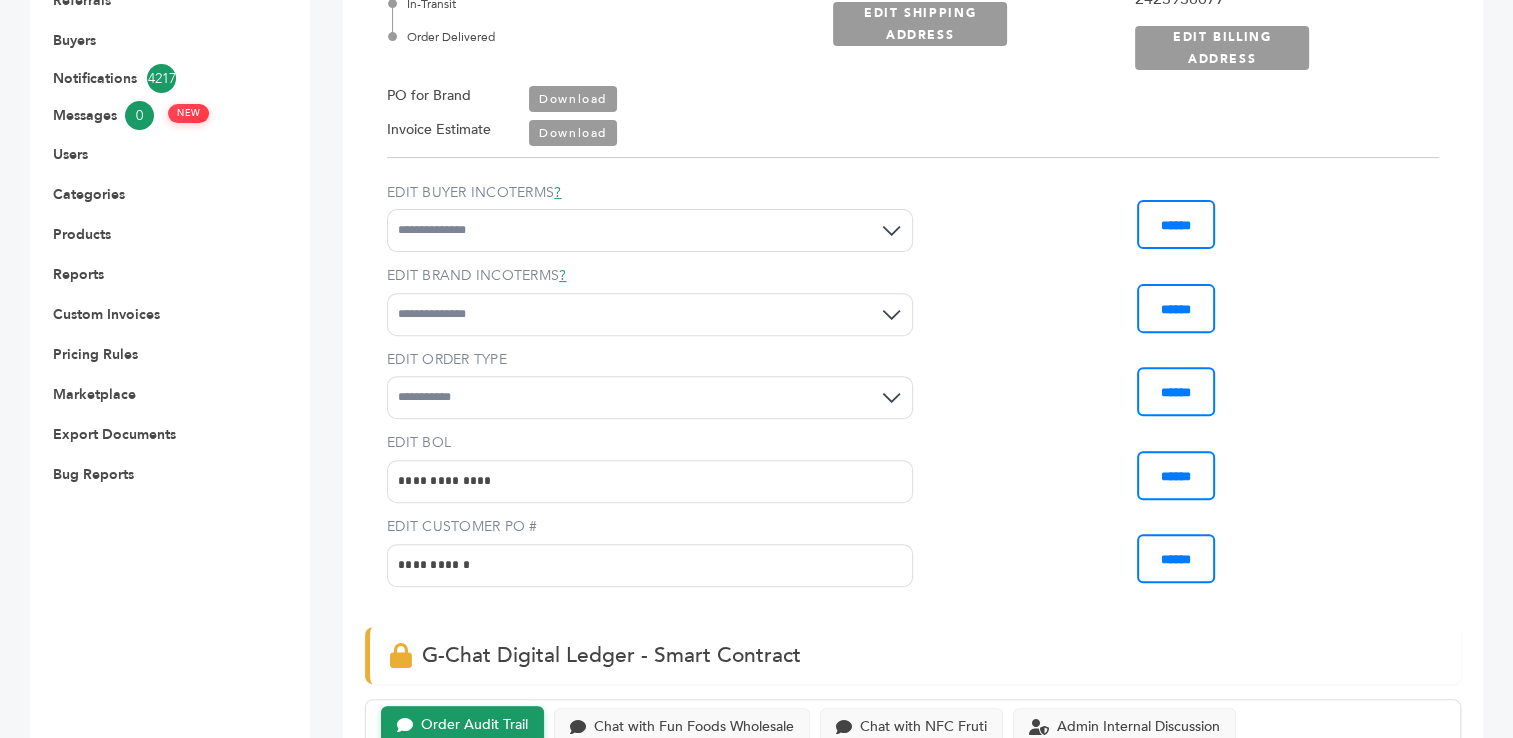 select on "*" 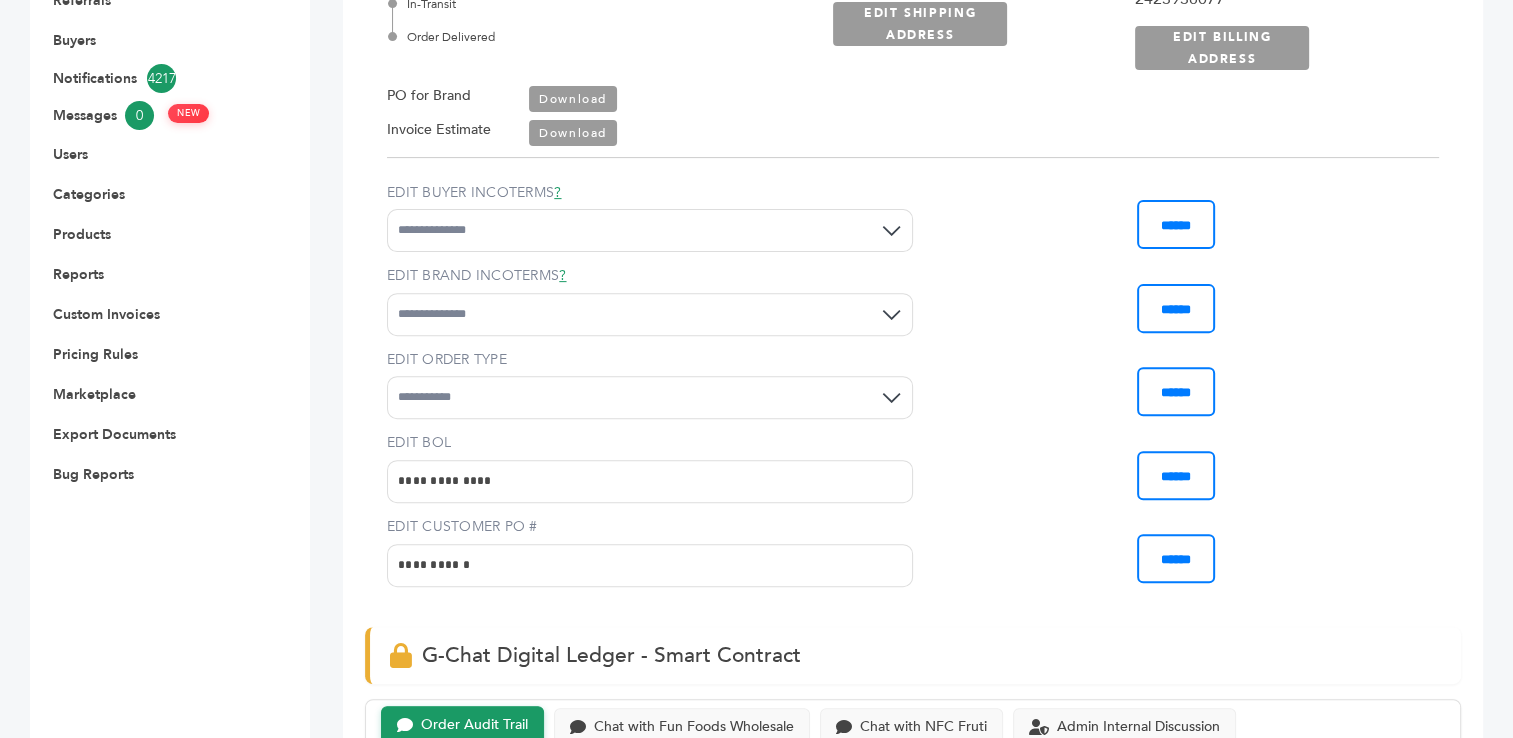 click on "**********" at bounding box center (650, 230) 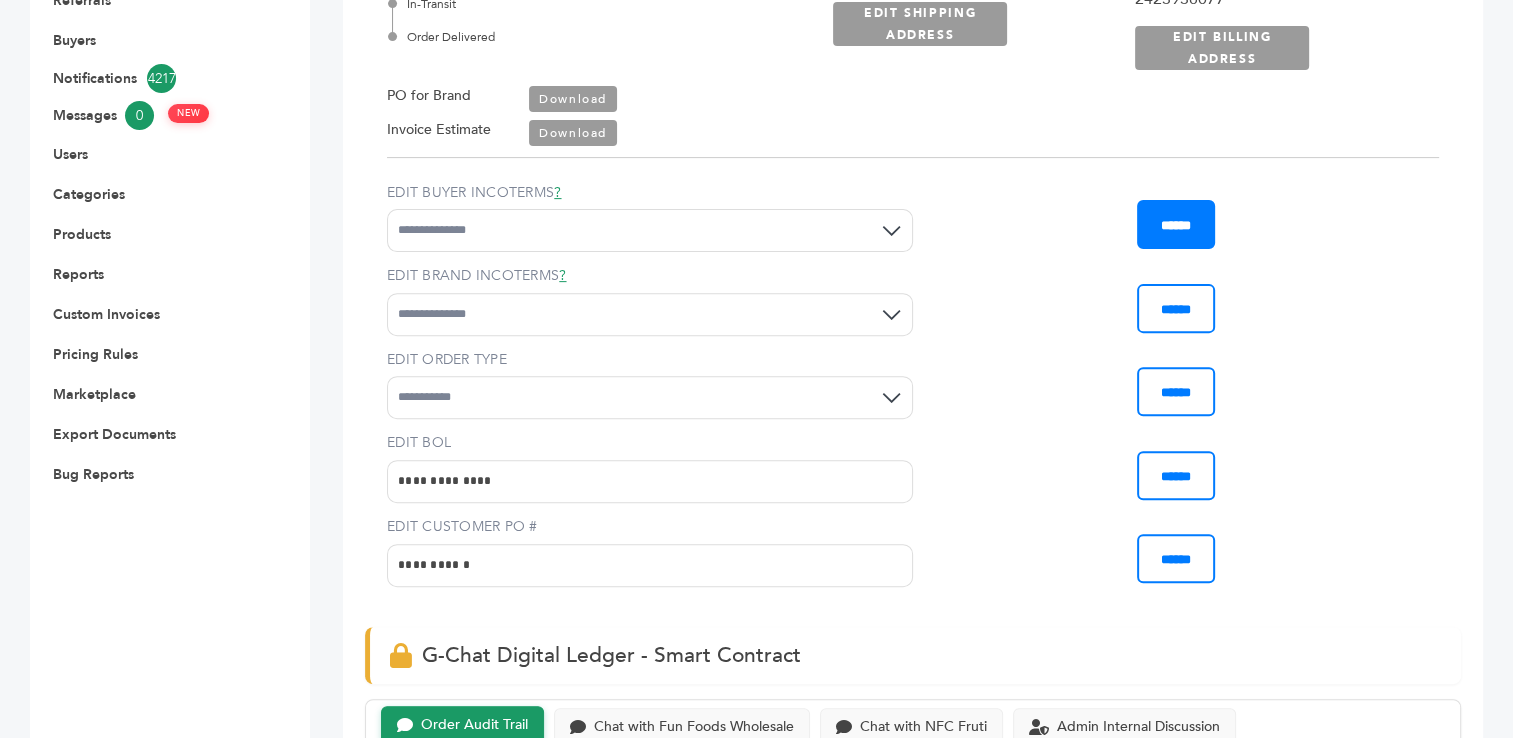 click on "******" at bounding box center (1176, 224) 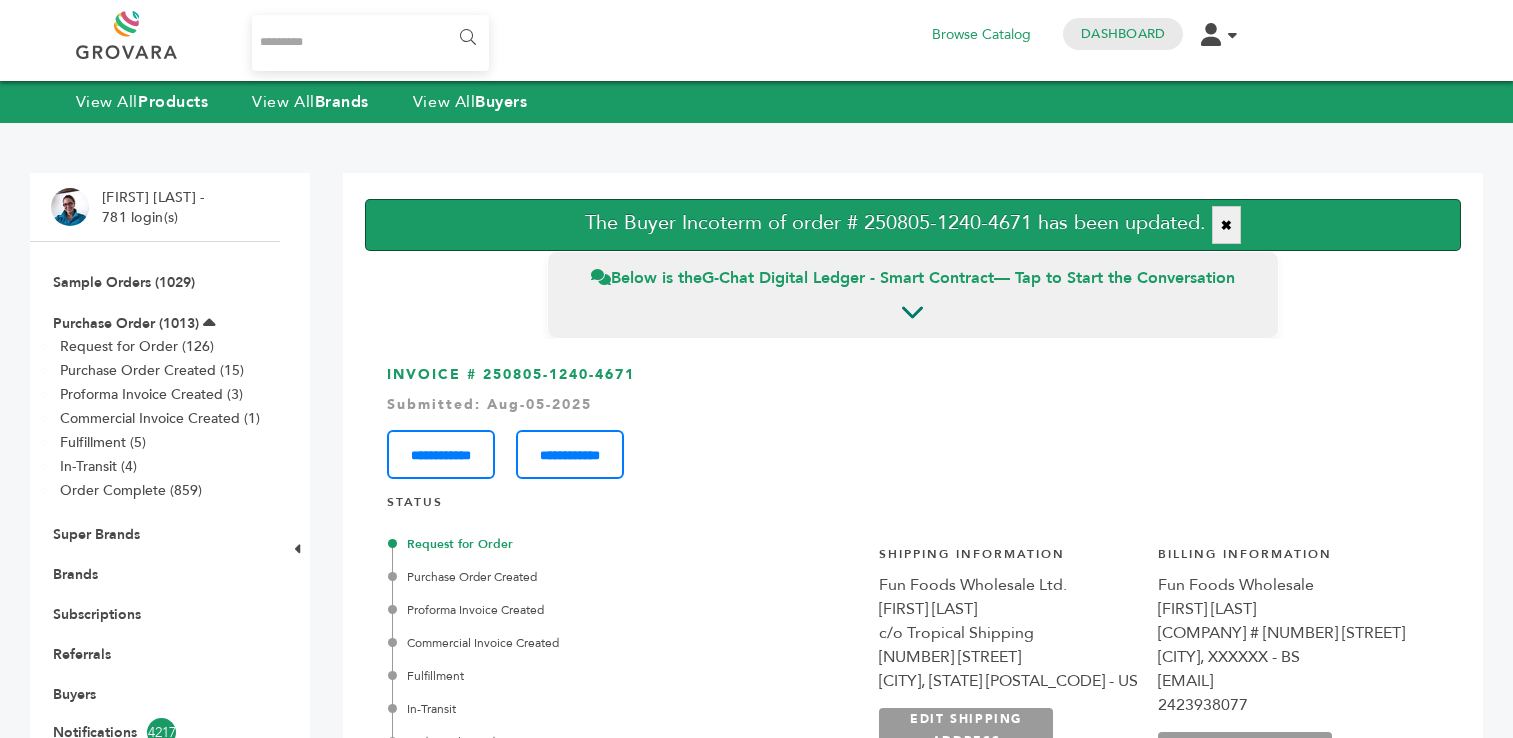 scroll, scrollTop: 0, scrollLeft: 0, axis: both 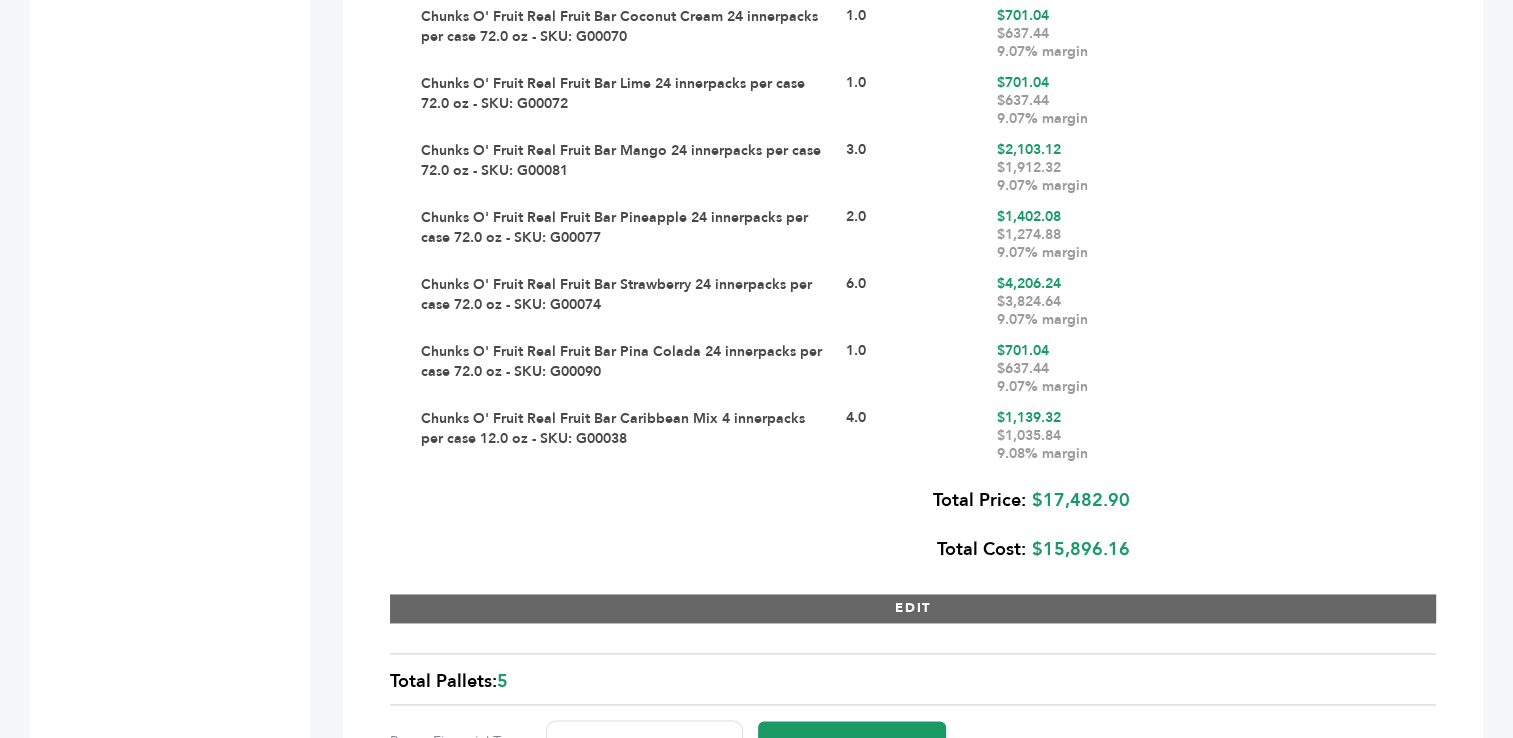 click on "EDIT" at bounding box center (913, 608) 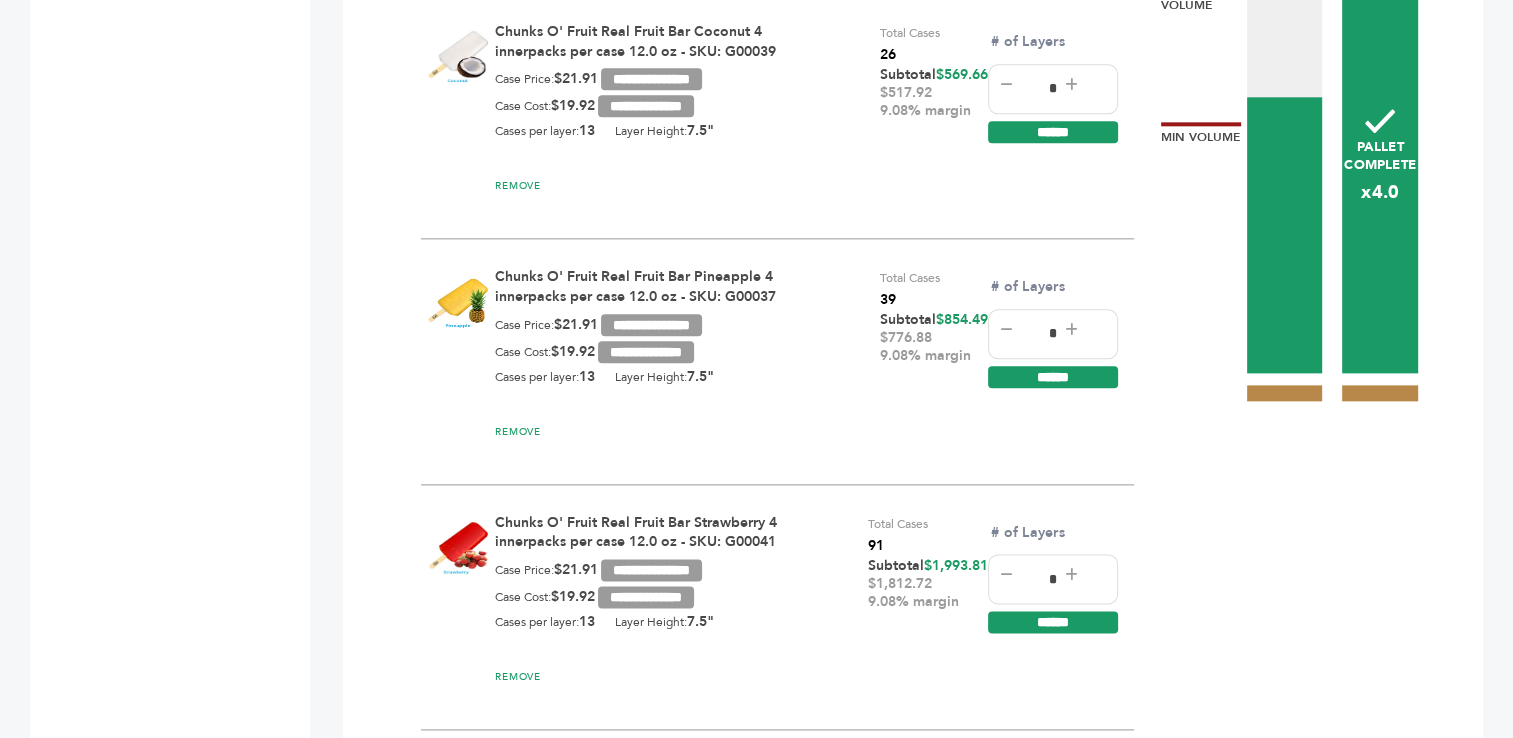 scroll, scrollTop: 2448, scrollLeft: 0, axis: vertical 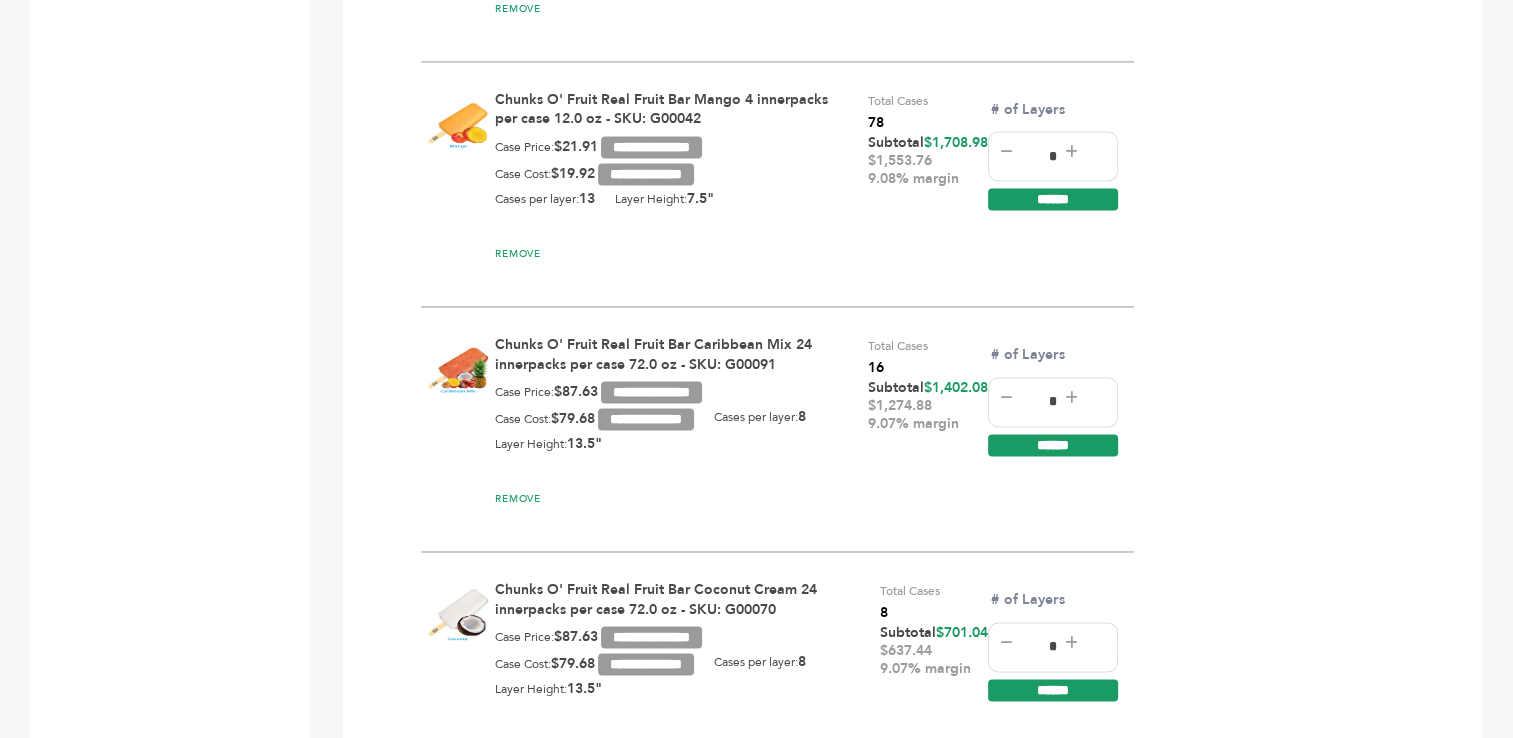 click on "REMOVE" at bounding box center [662, 253] 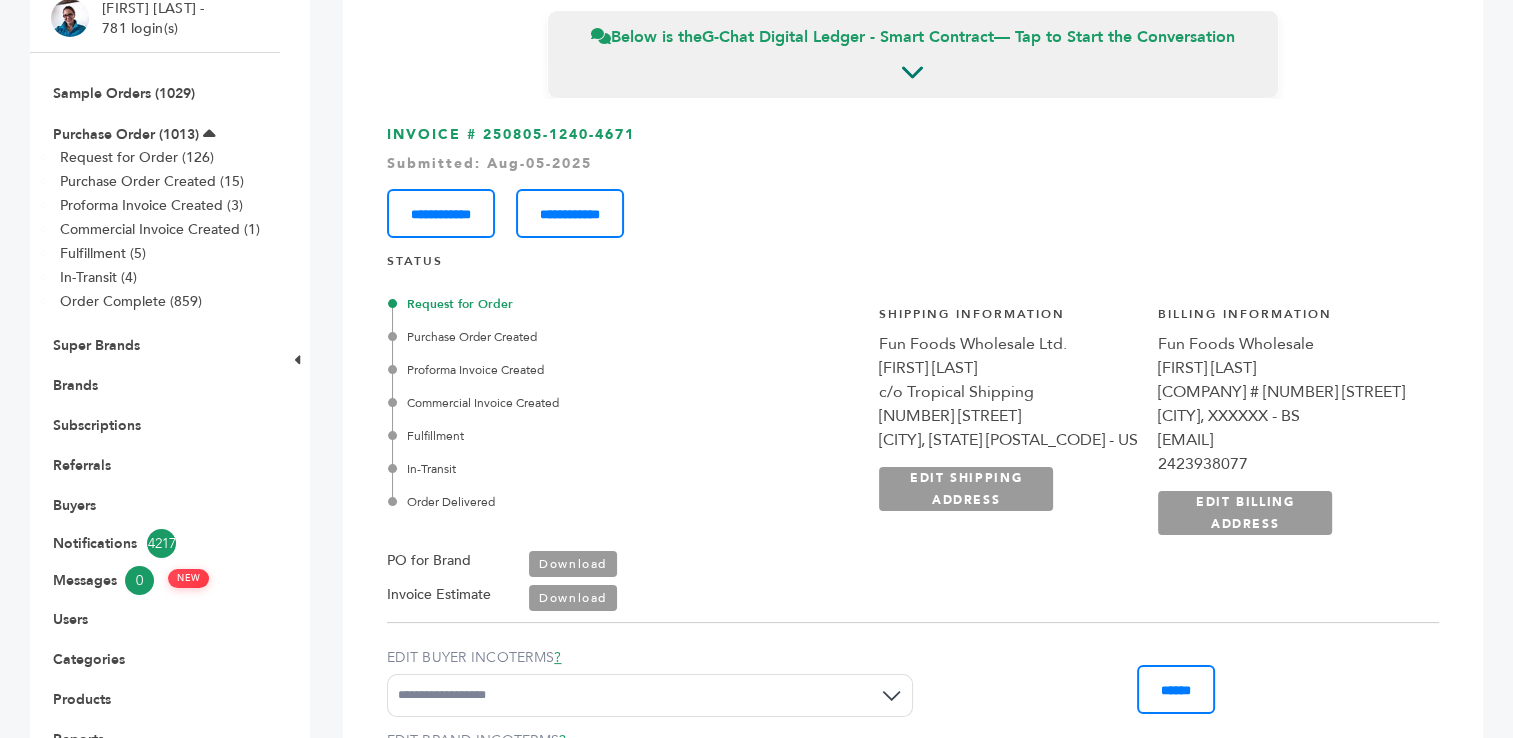 scroll, scrollTop: 0, scrollLeft: 0, axis: both 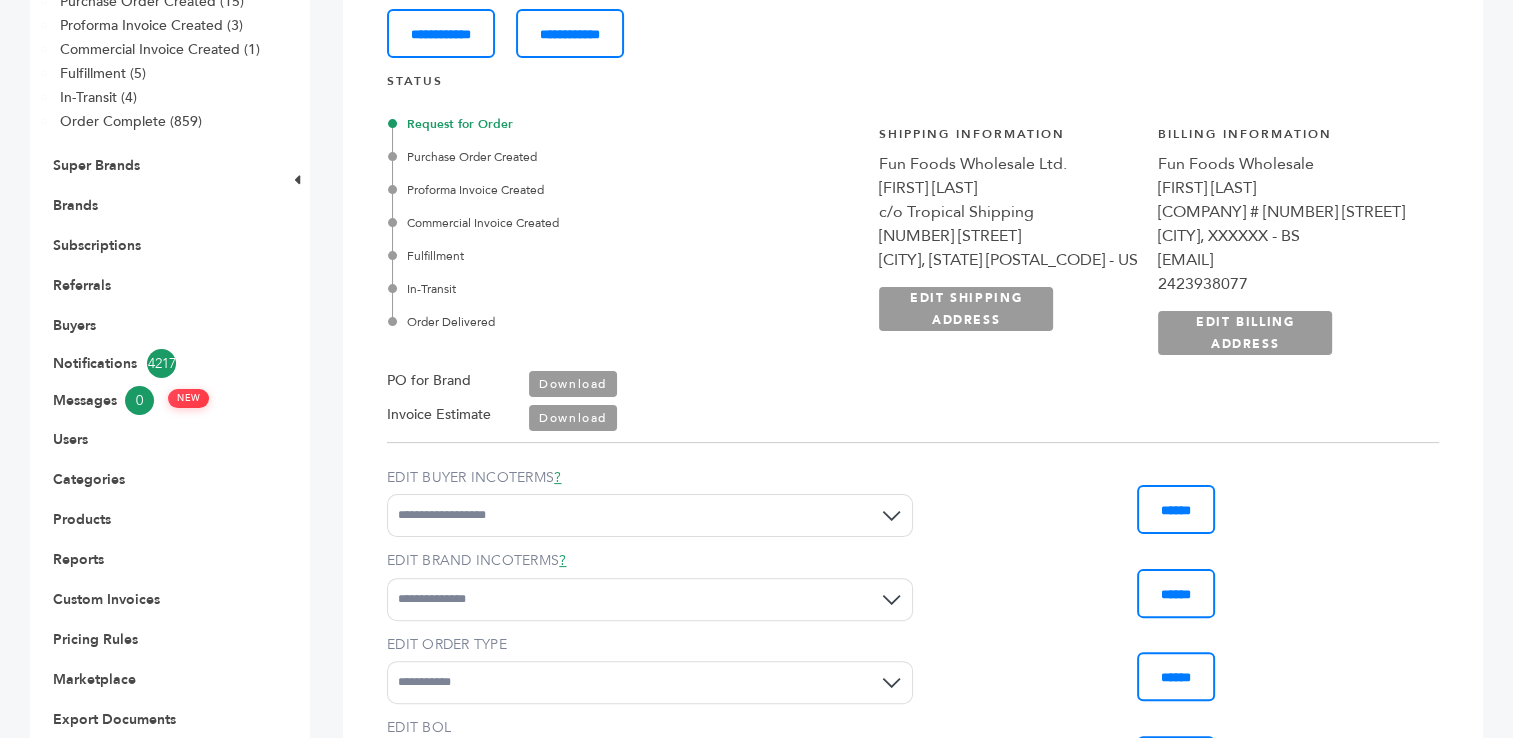 click on "Download" at bounding box center (573, 384) 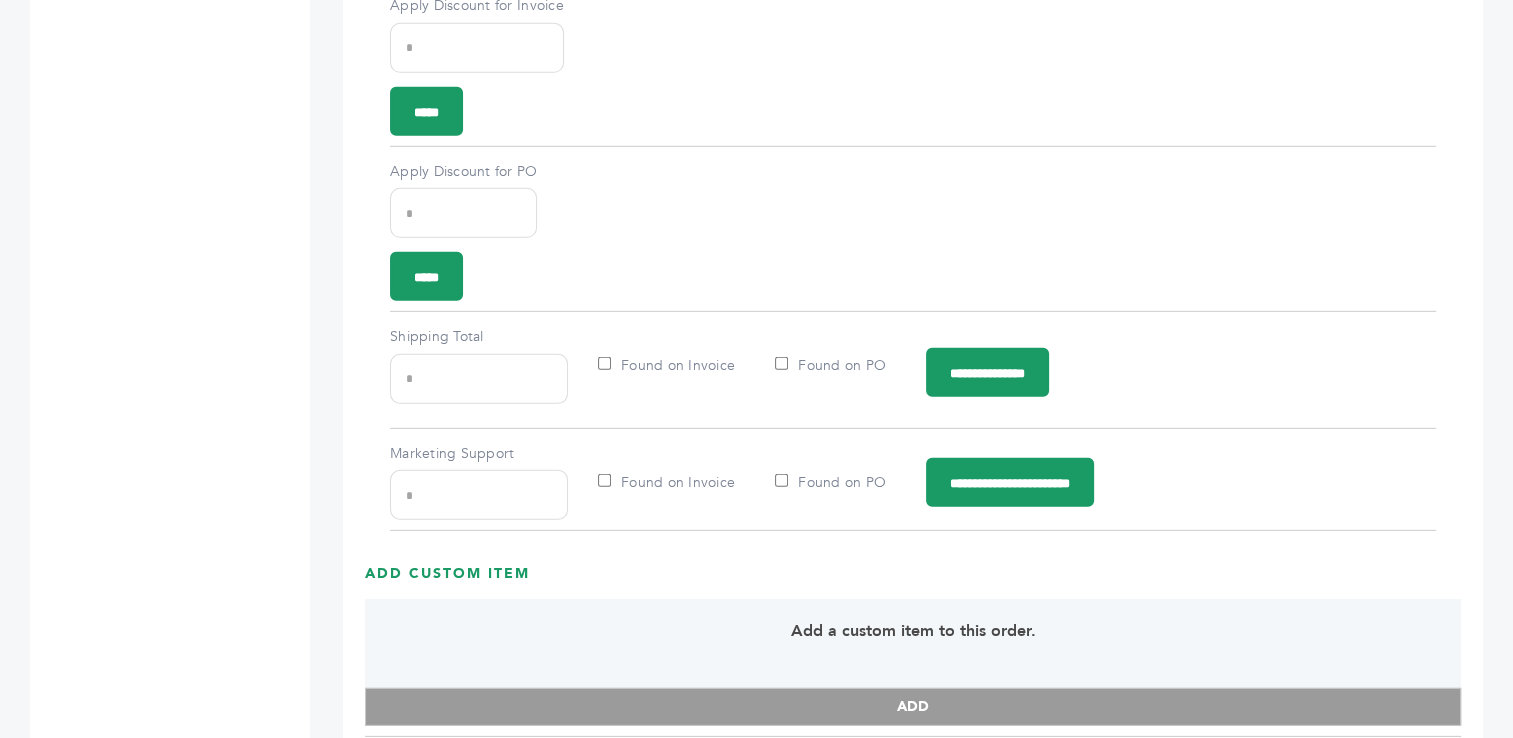 scroll, scrollTop: 5918, scrollLeft: 0, axis: vertical 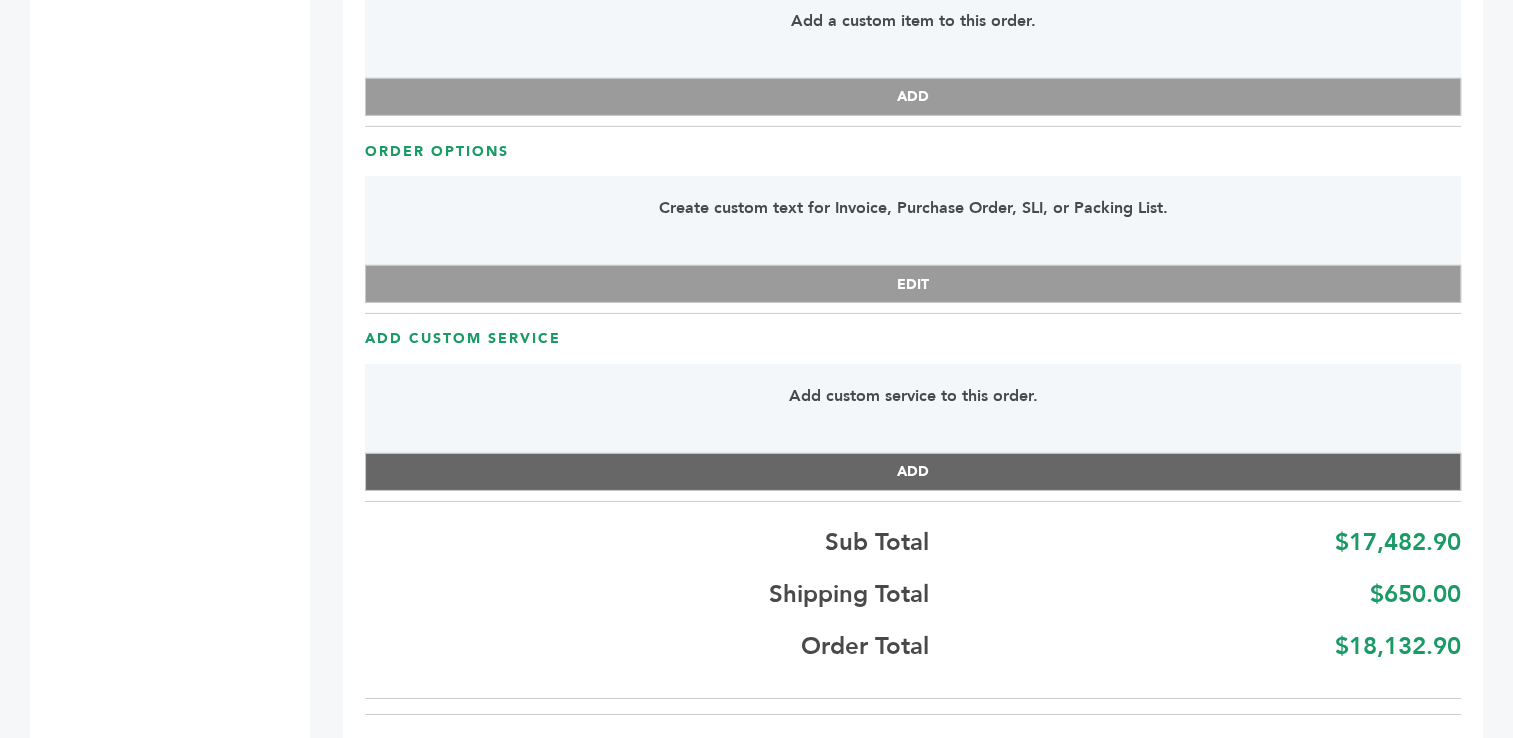 click on "ADD" at bounding box center (913, 472) 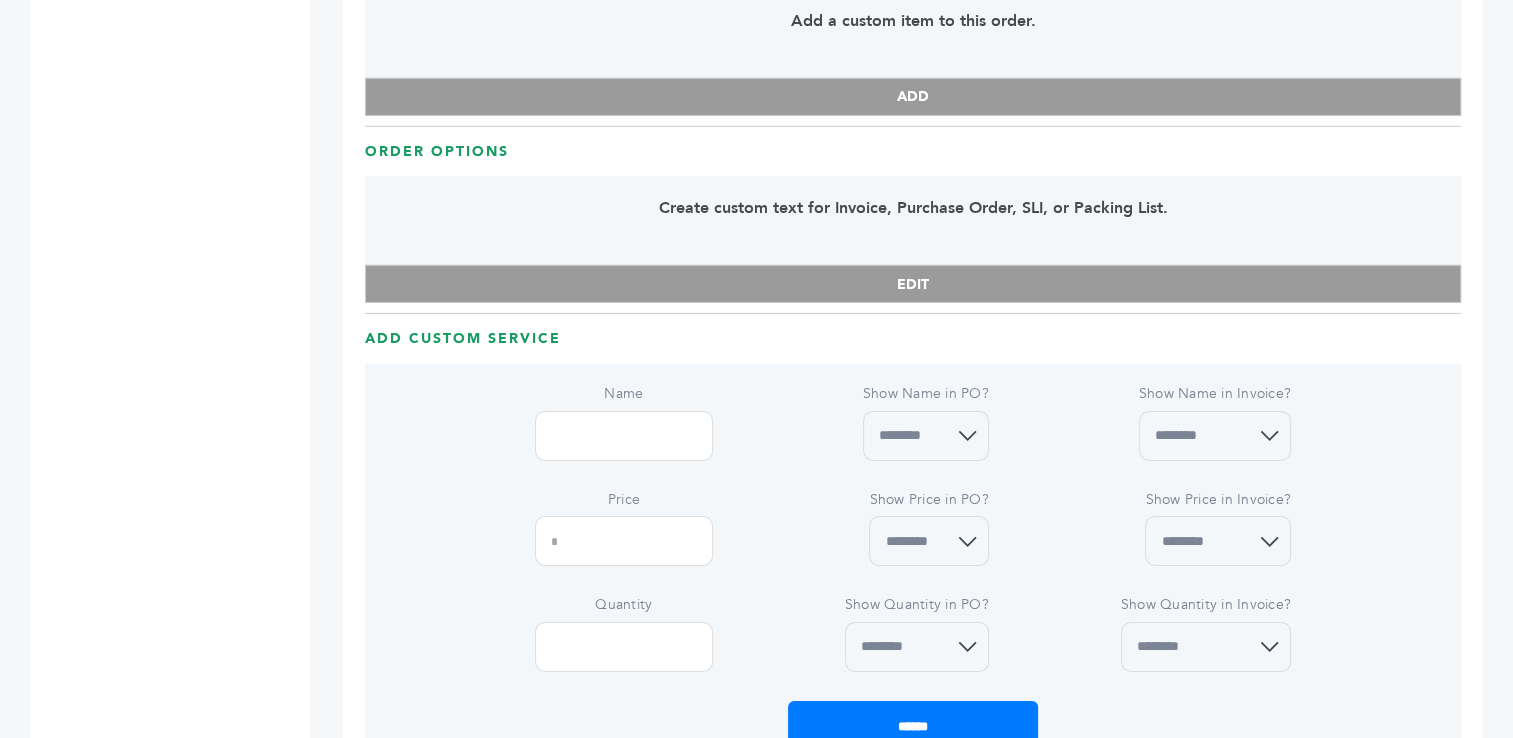 click on "Name" at bounding box center [624, 436] 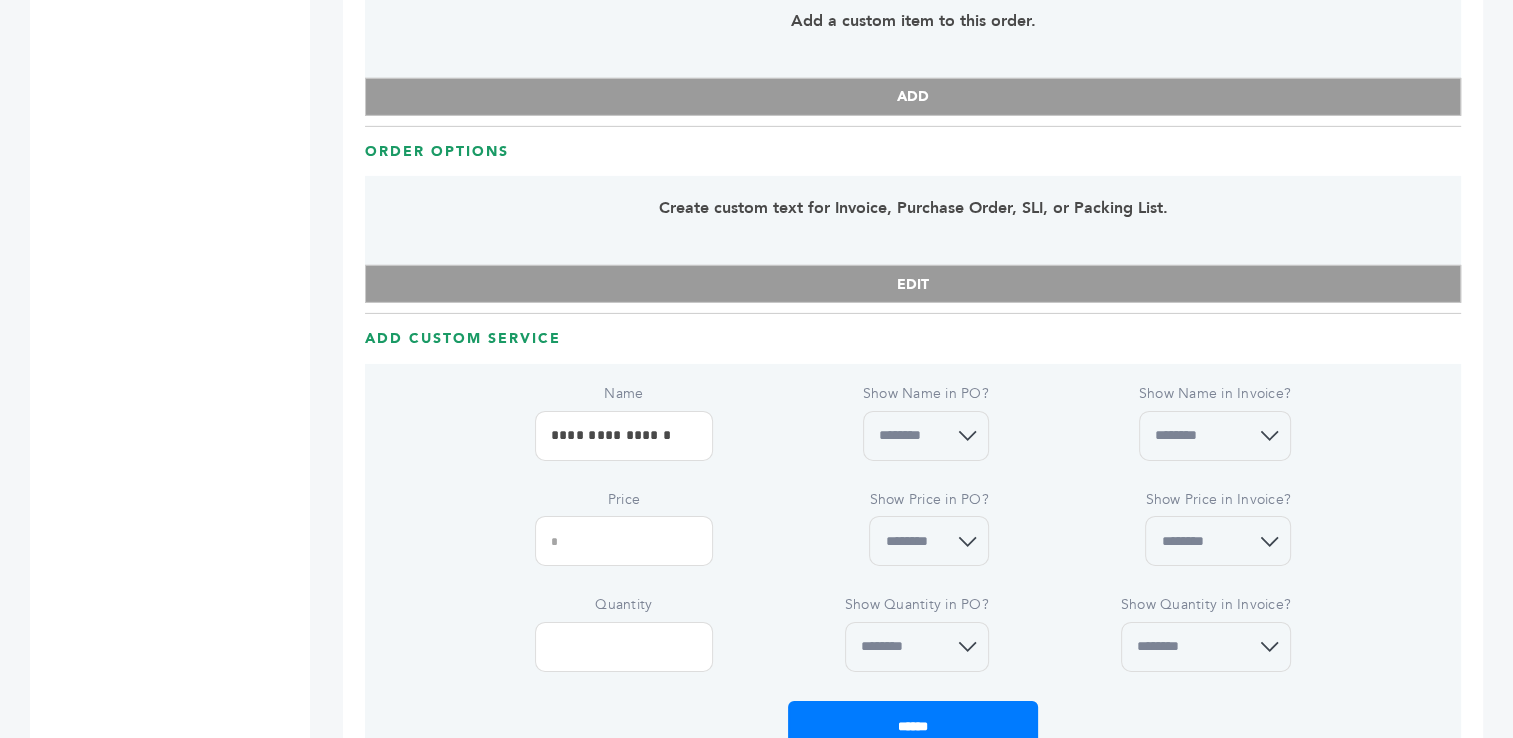 type on "*****" 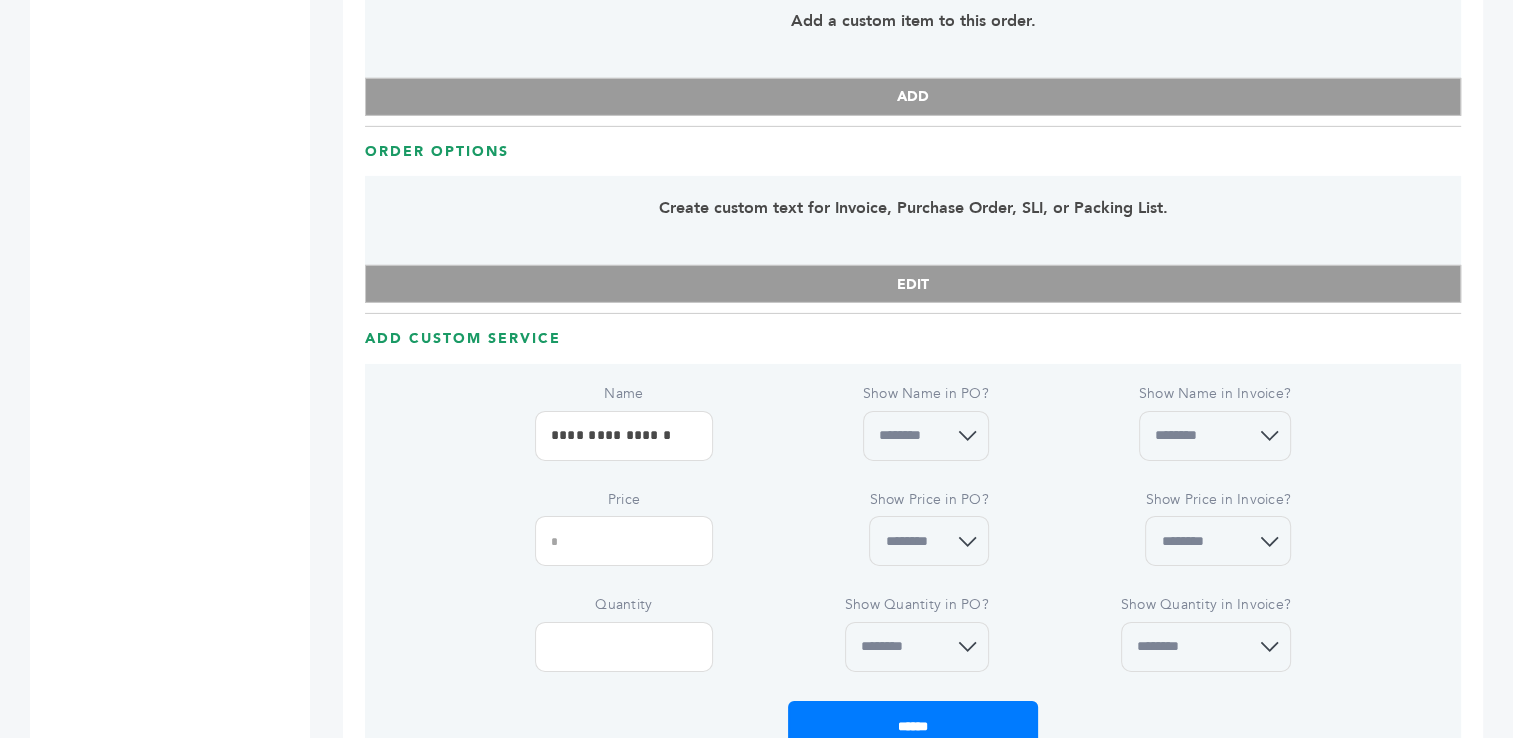 click on "******** ***" at bounding box center (1218, 541) 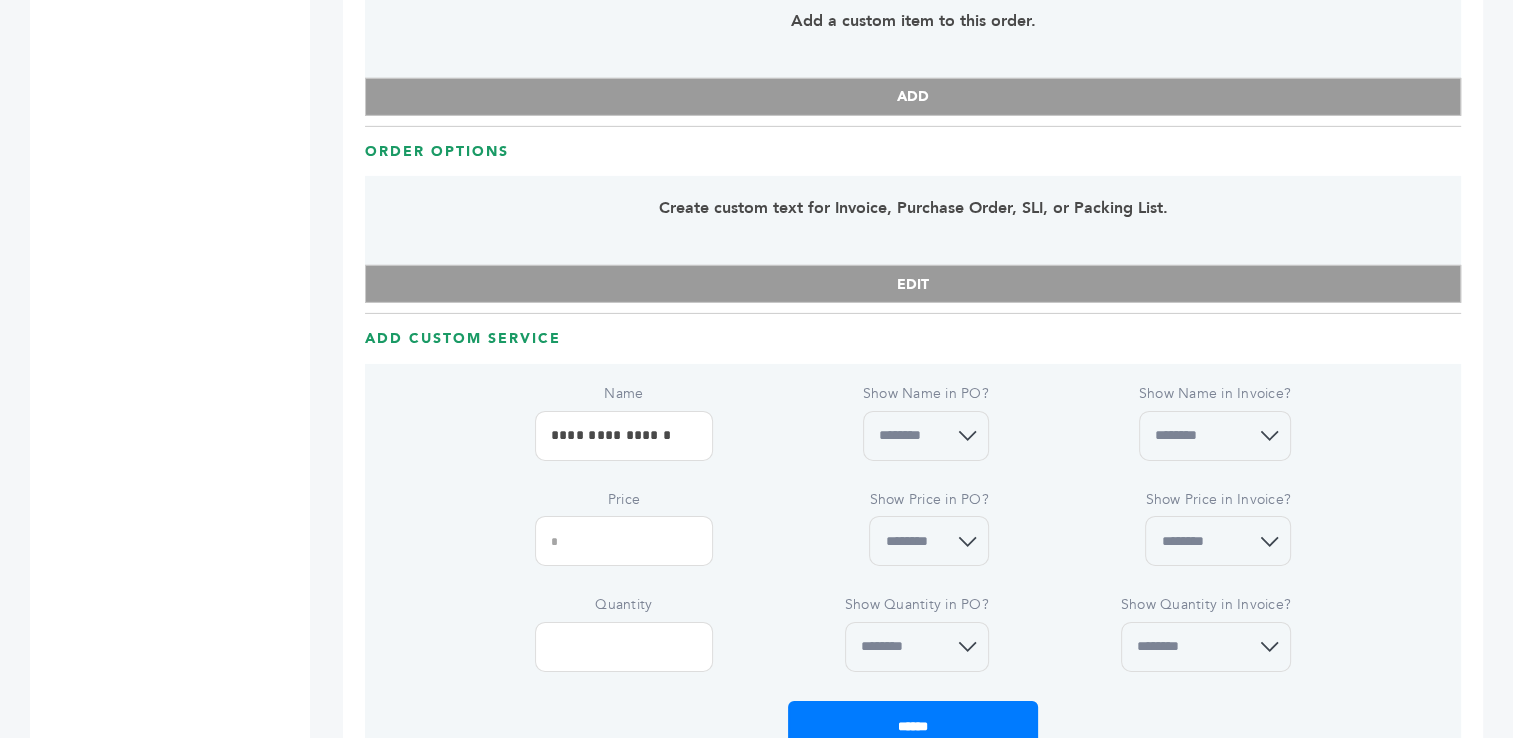 click on "******** ***" at bounding box center [1218, 541] 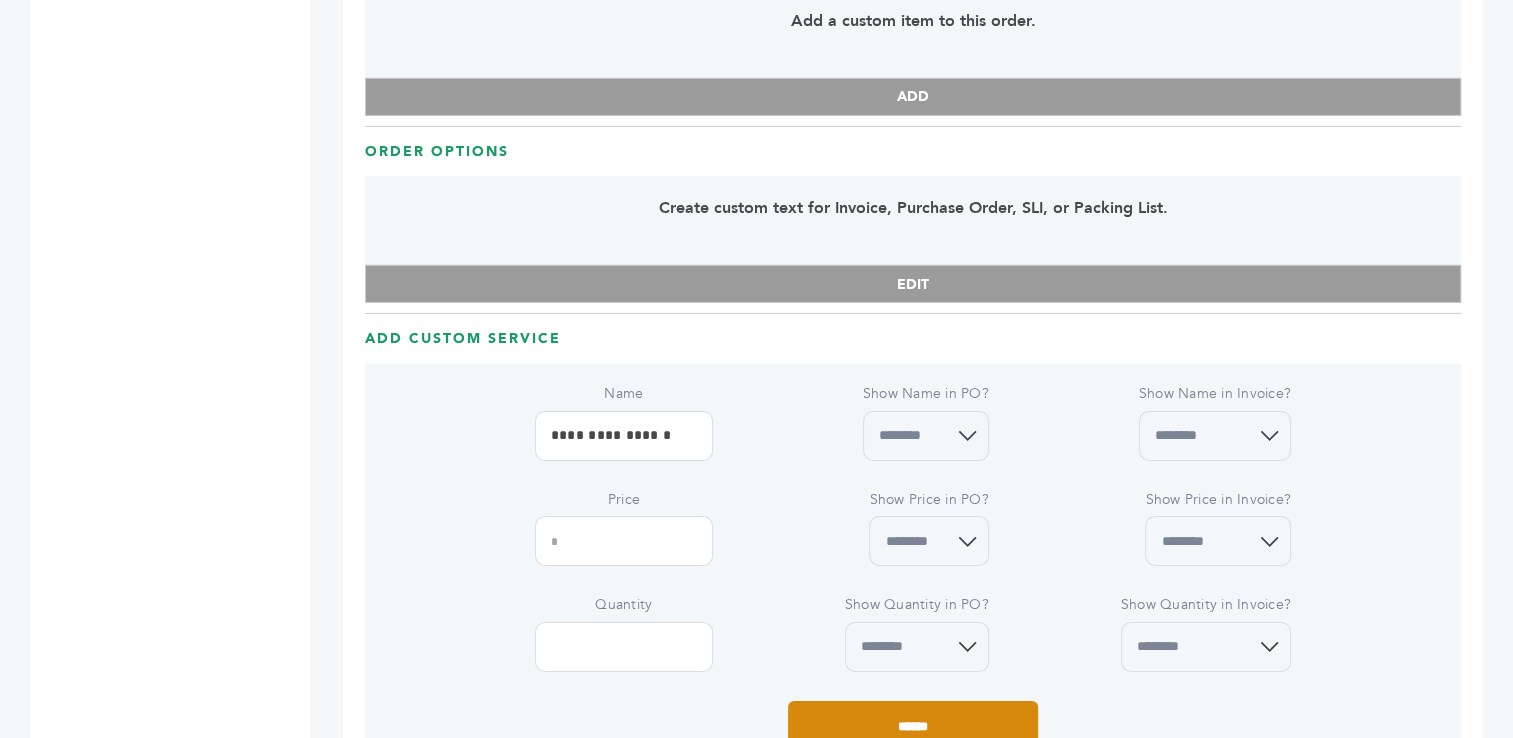 click on "******" at bounding box center (913, 725) 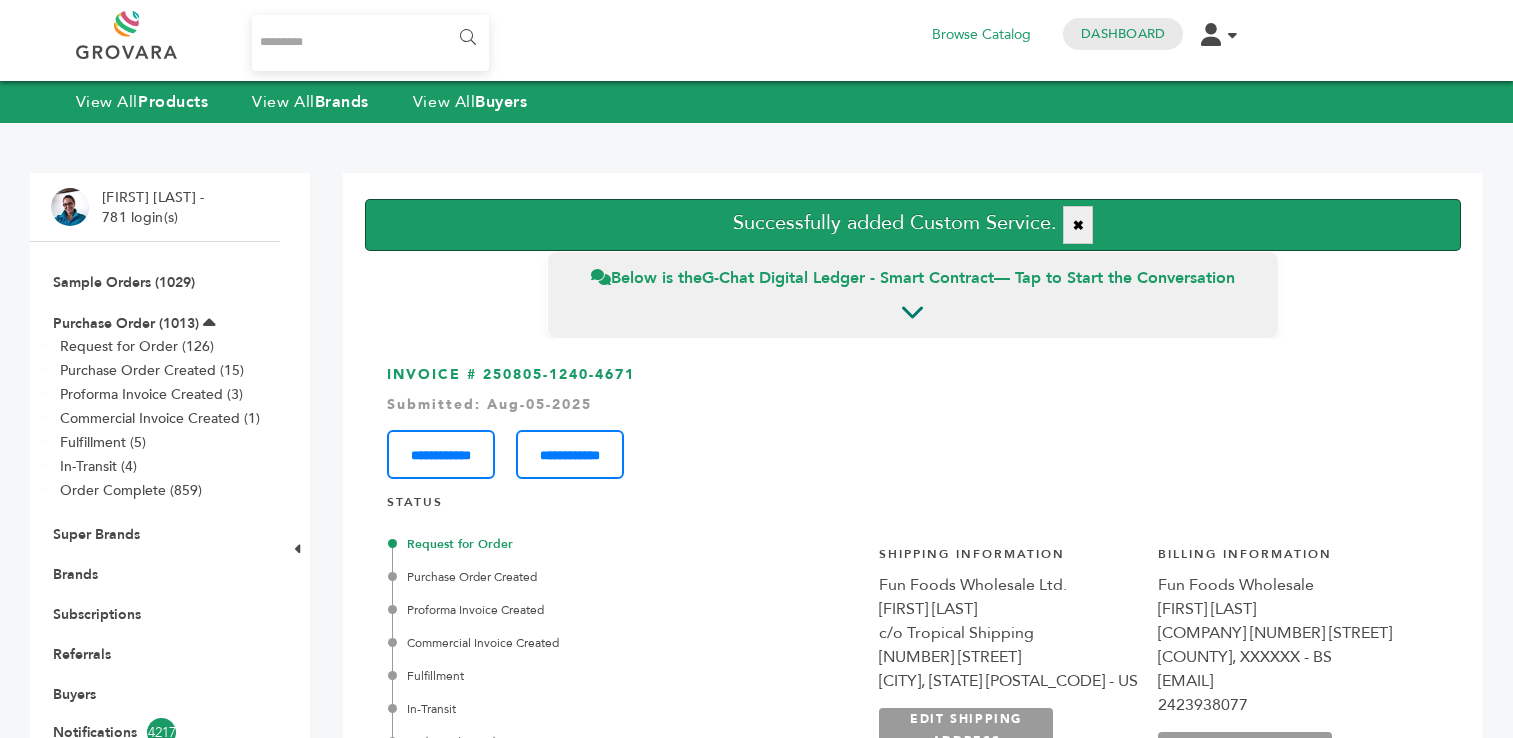 scroll, scrollTop: 0, scrollLeft: 0, axis: both 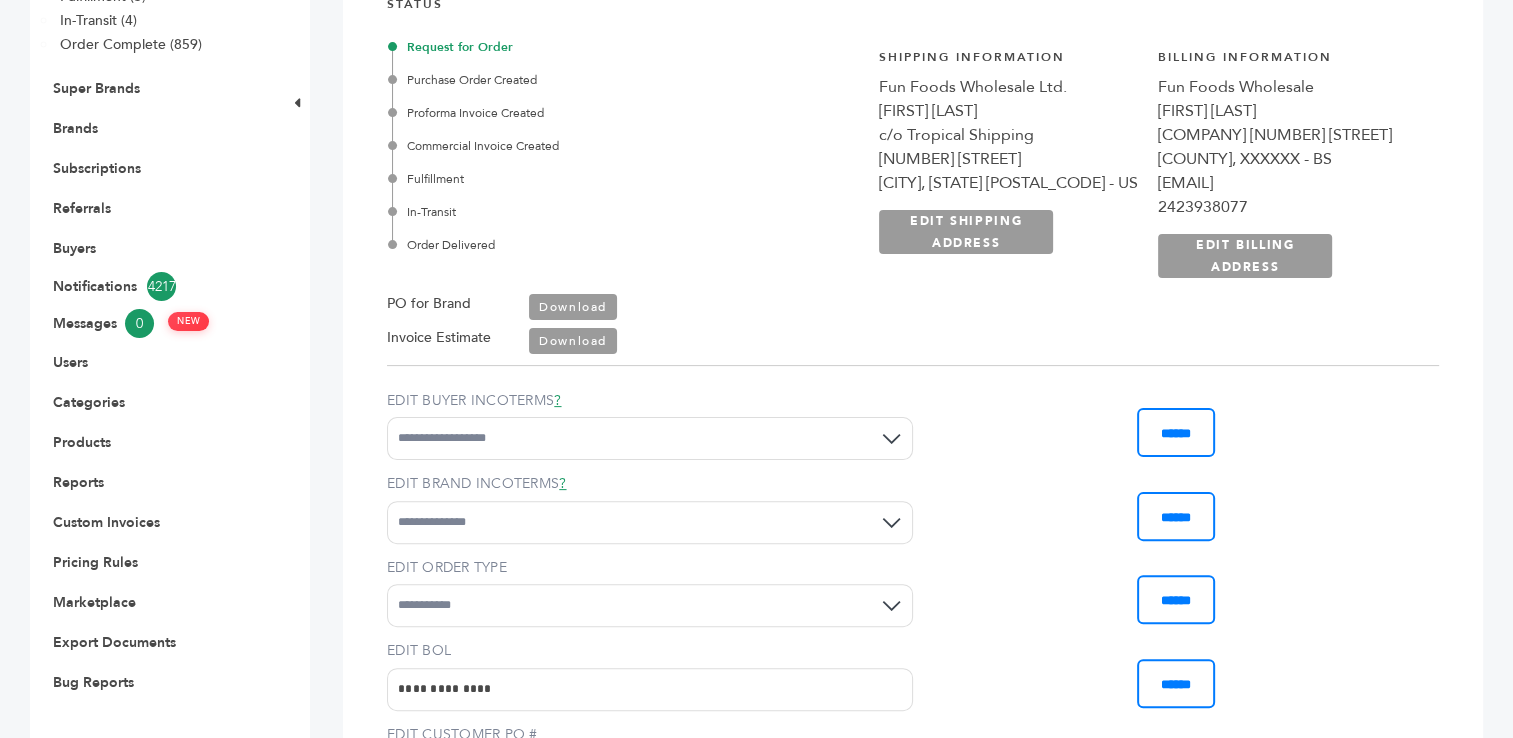 click on "Download" at bounding box center (573, 341) 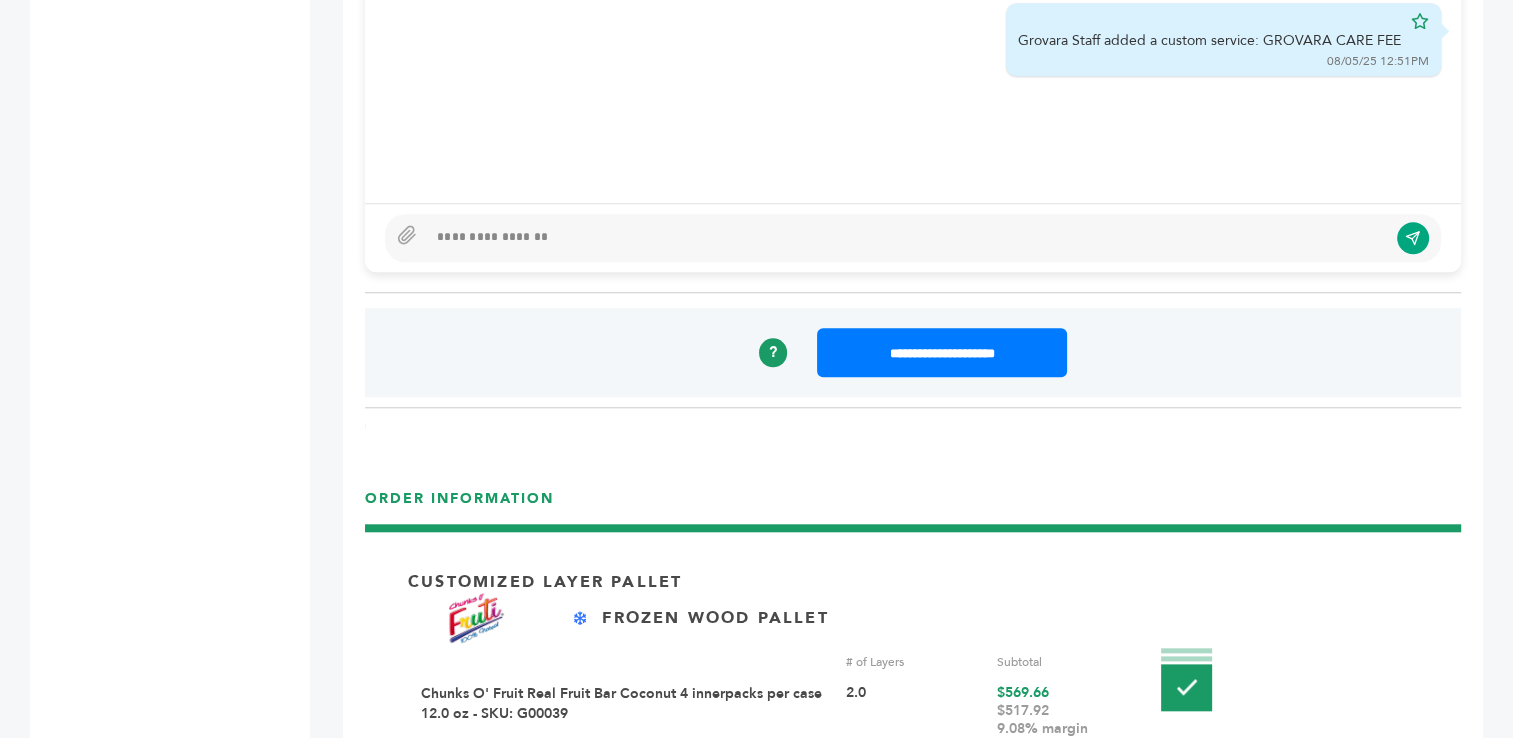 scroll, scrollTop: 1666, scrollLeft: 0, axis: vertical 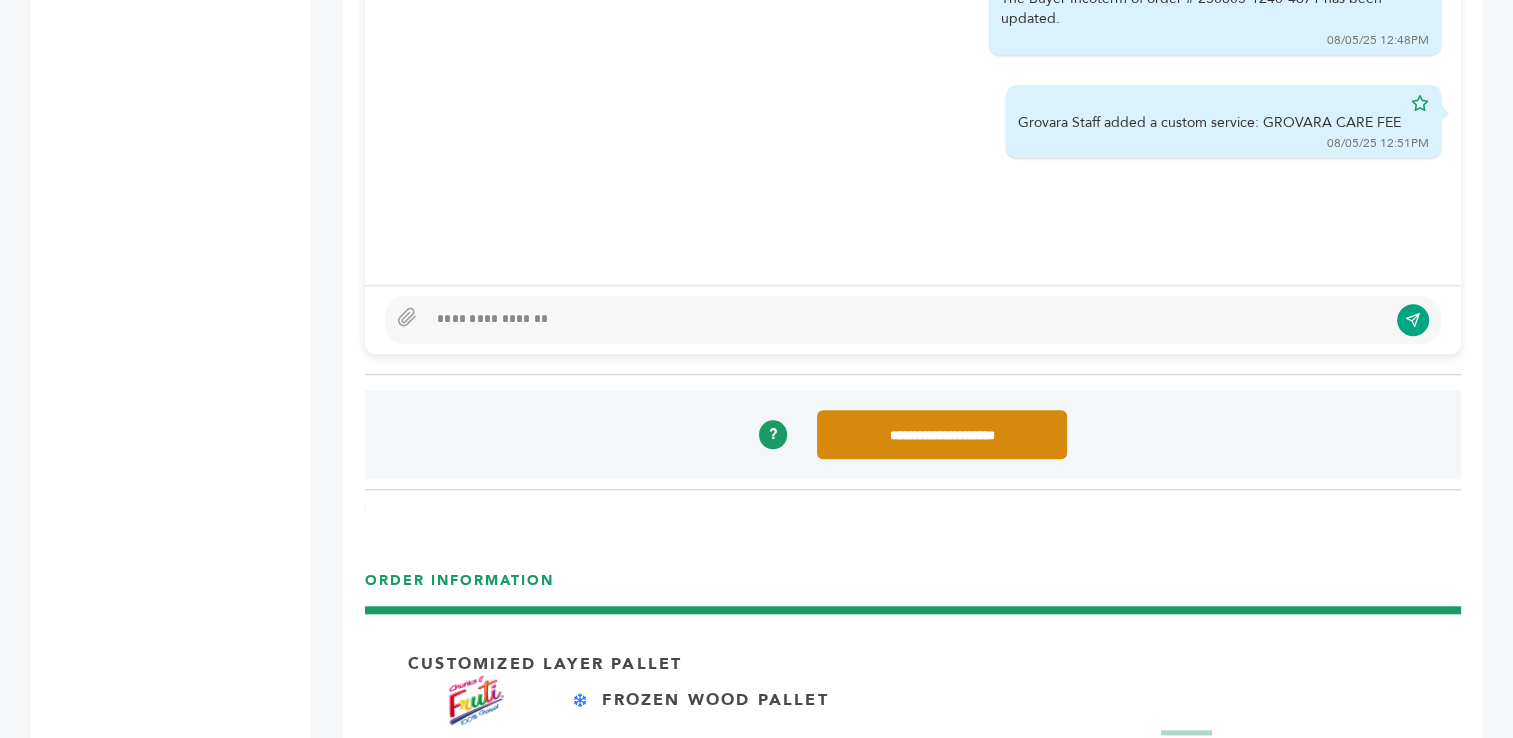 click on "**********" at bounding box center [942, 434] 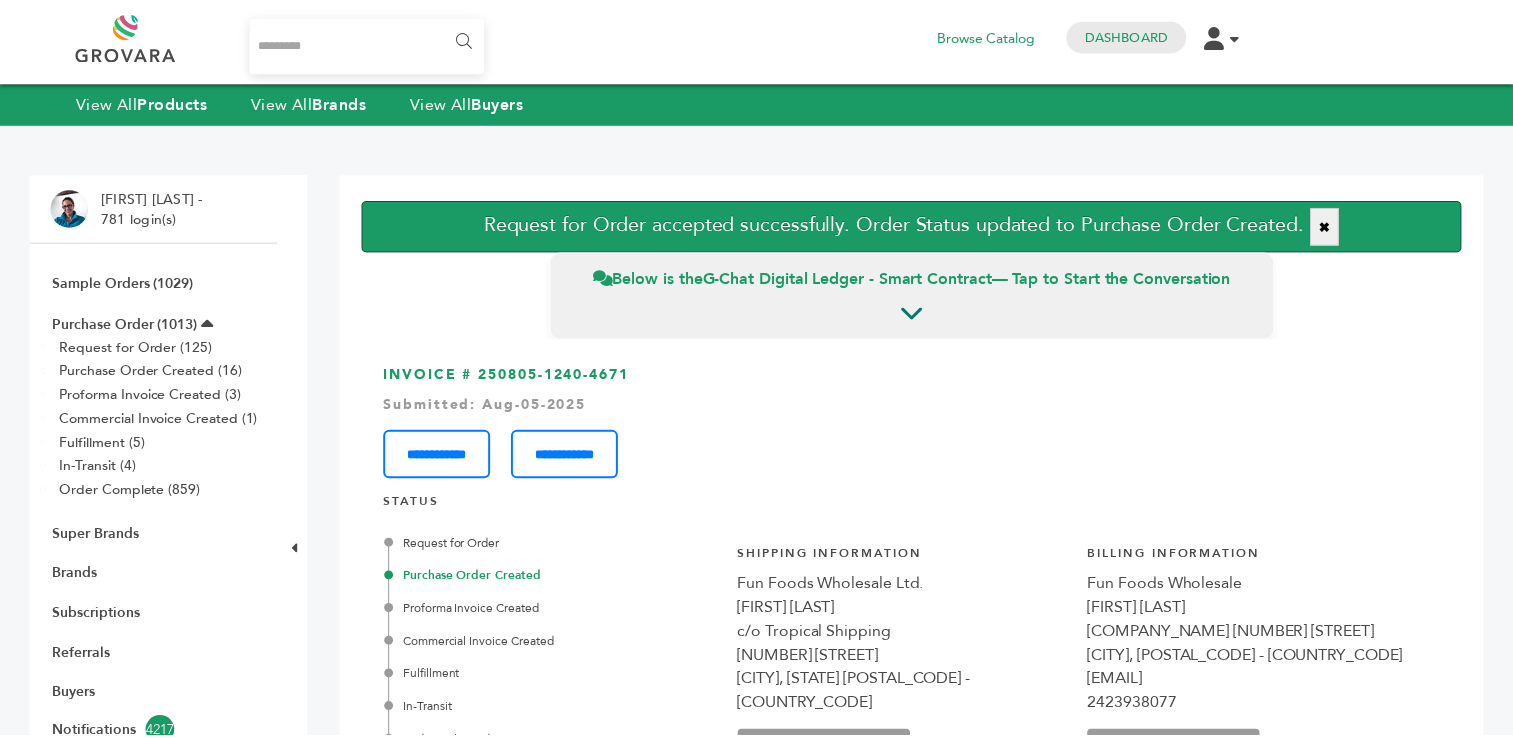 scroll, scrollTop: 0, scrollLeft: 0, axis: both 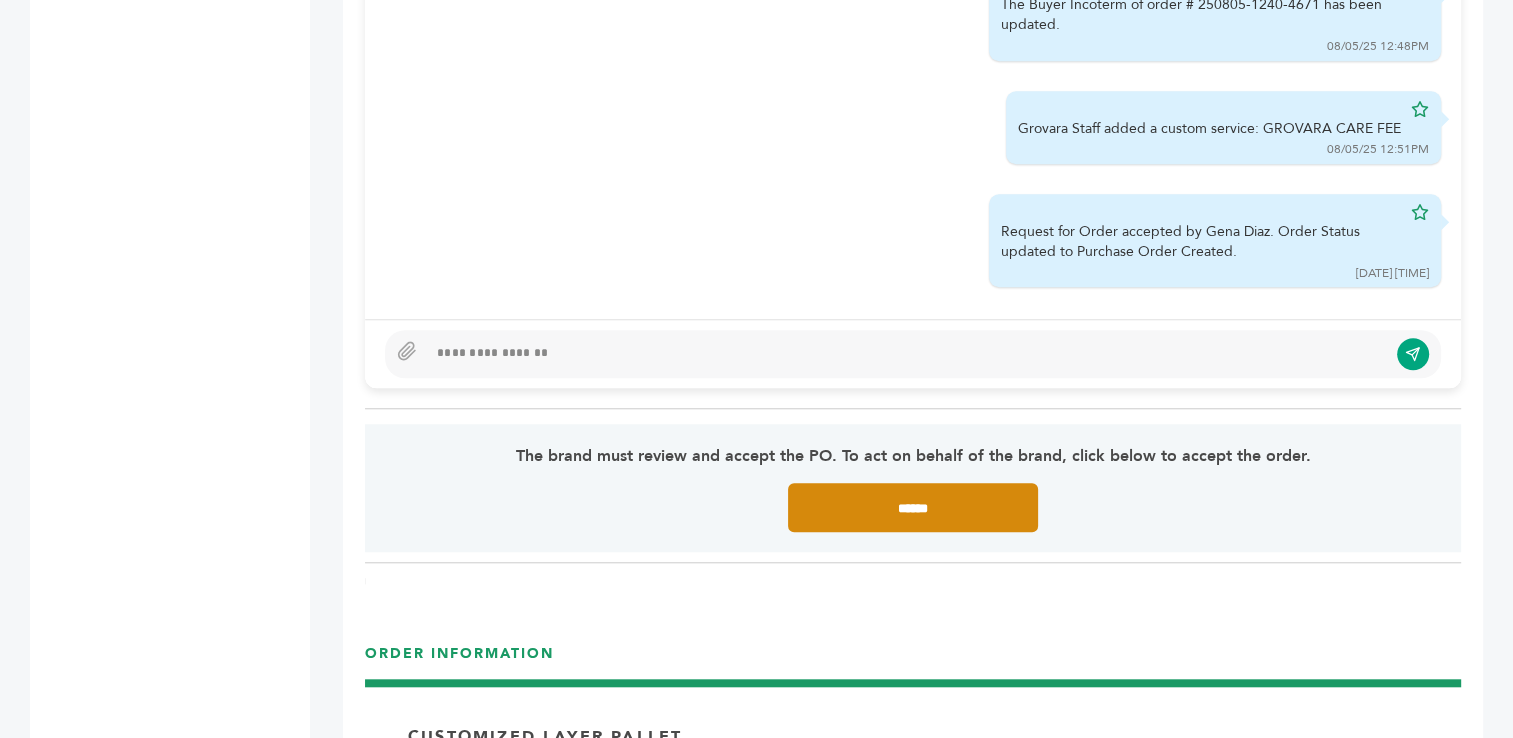 click on "******" at bounding box center (913, 507) 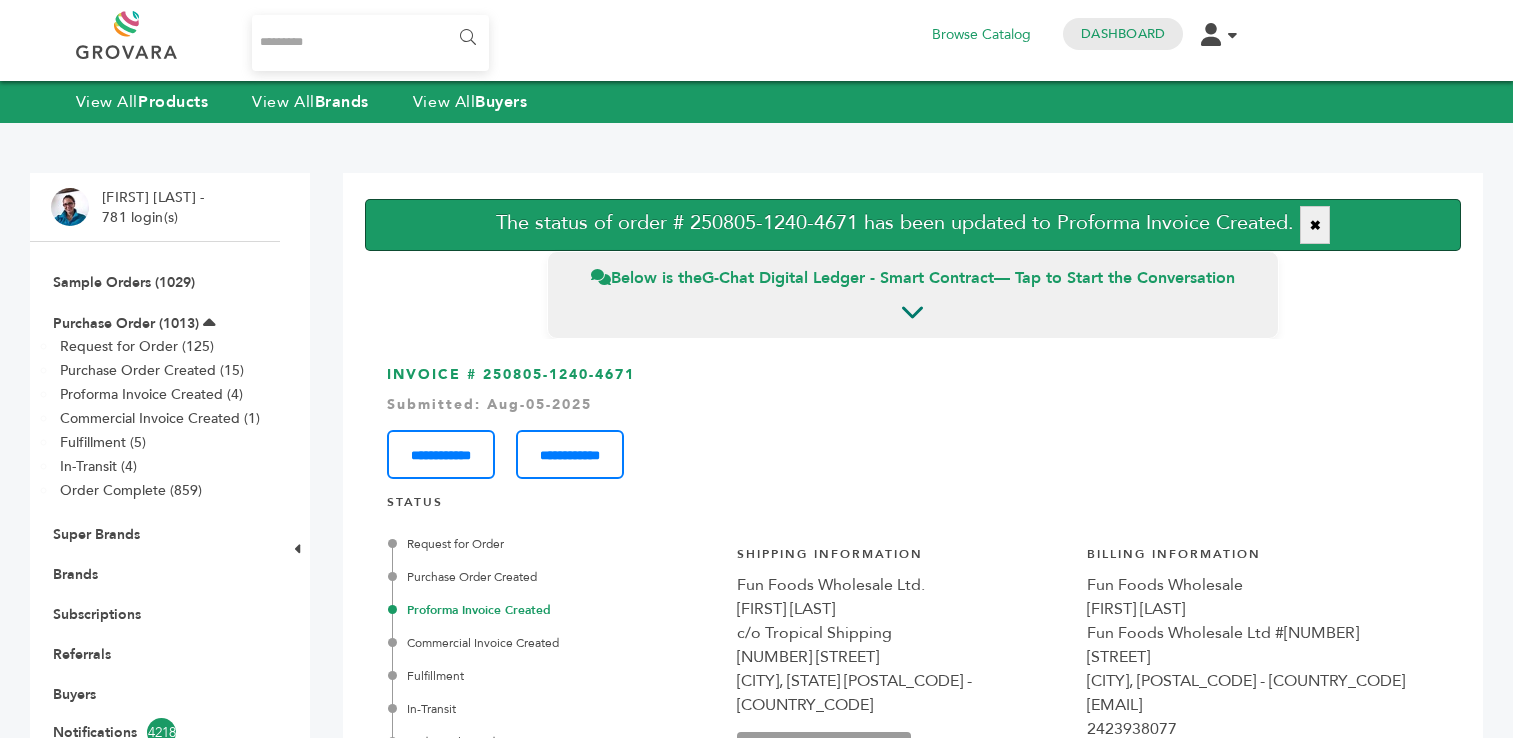 scroll, scrollTop: 0, scrollLeft: 0, axis: both 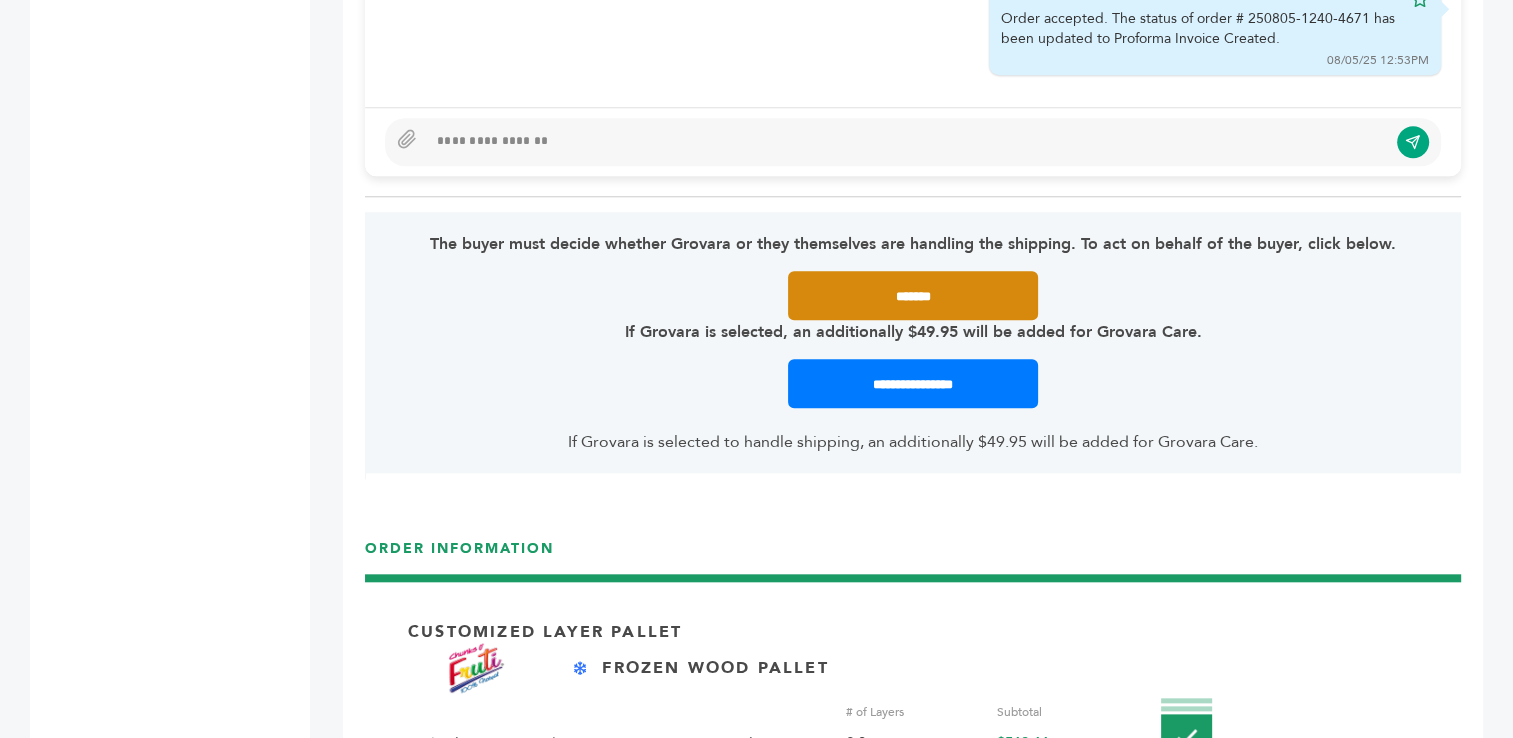 click on "*******" at bounding box center (913, 295) 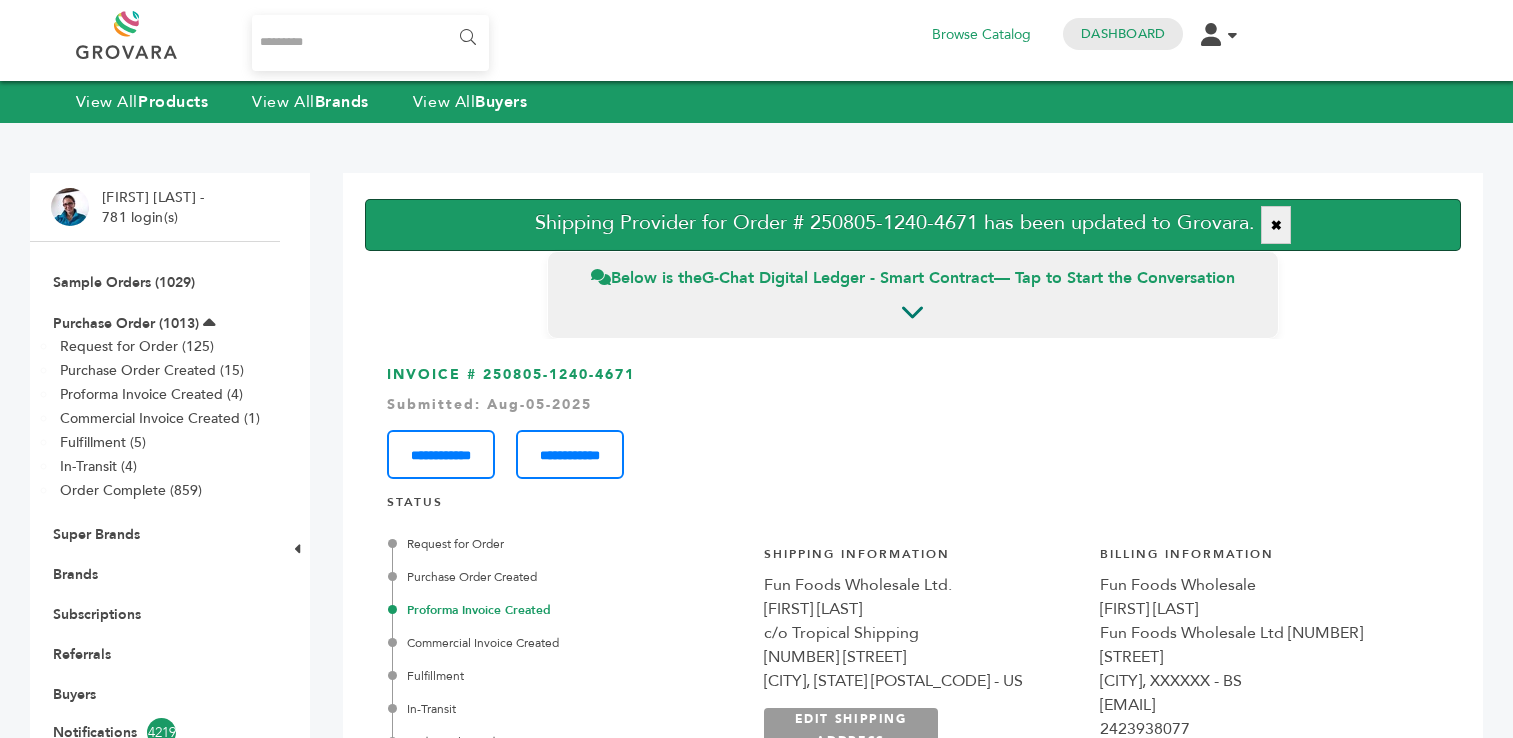 scroll, scrollTop: 0, scrollLeft: 0, axis: both 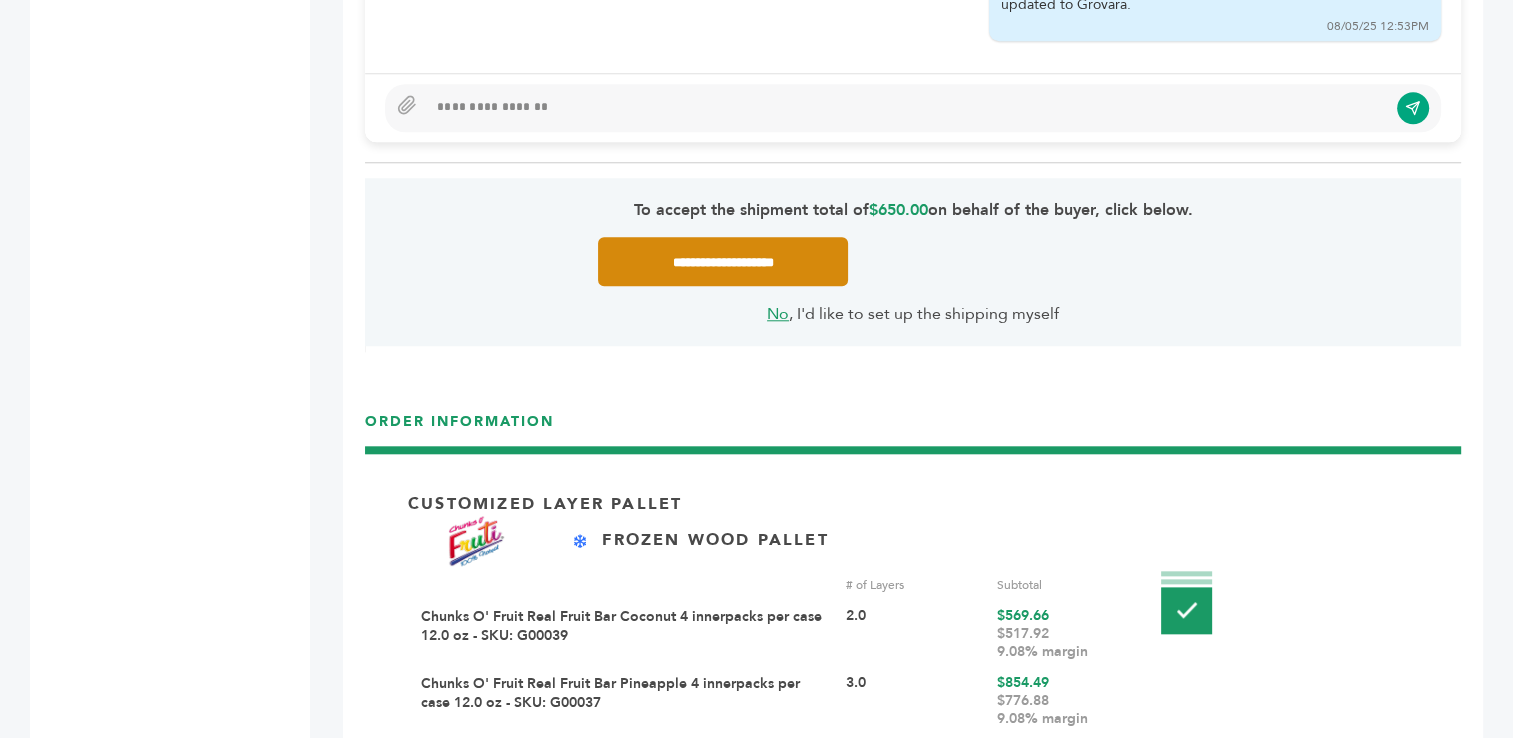 click on "**********" at bounding box center [723, 261] 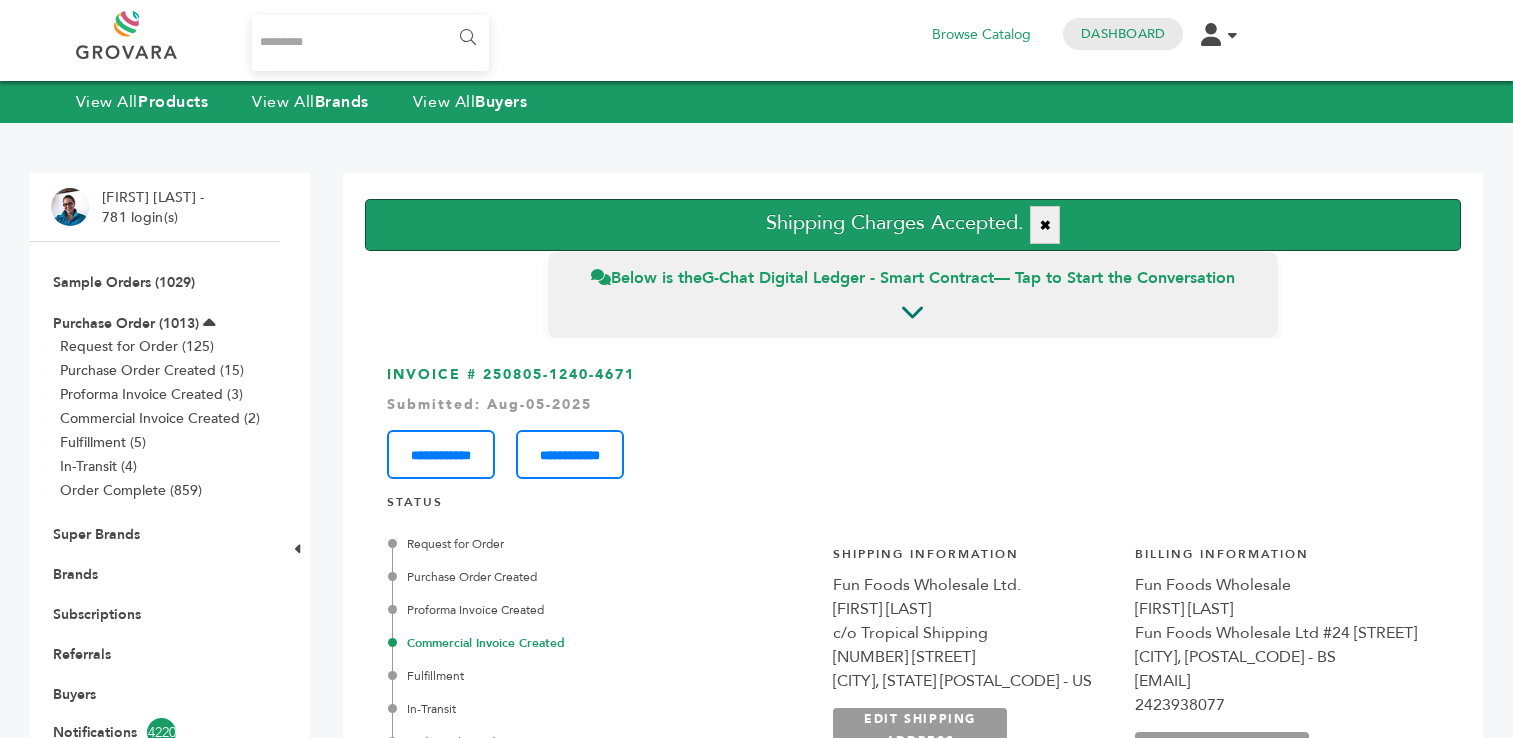 scroll, scrollTop: 0, scrollLeft: 0, axis: both 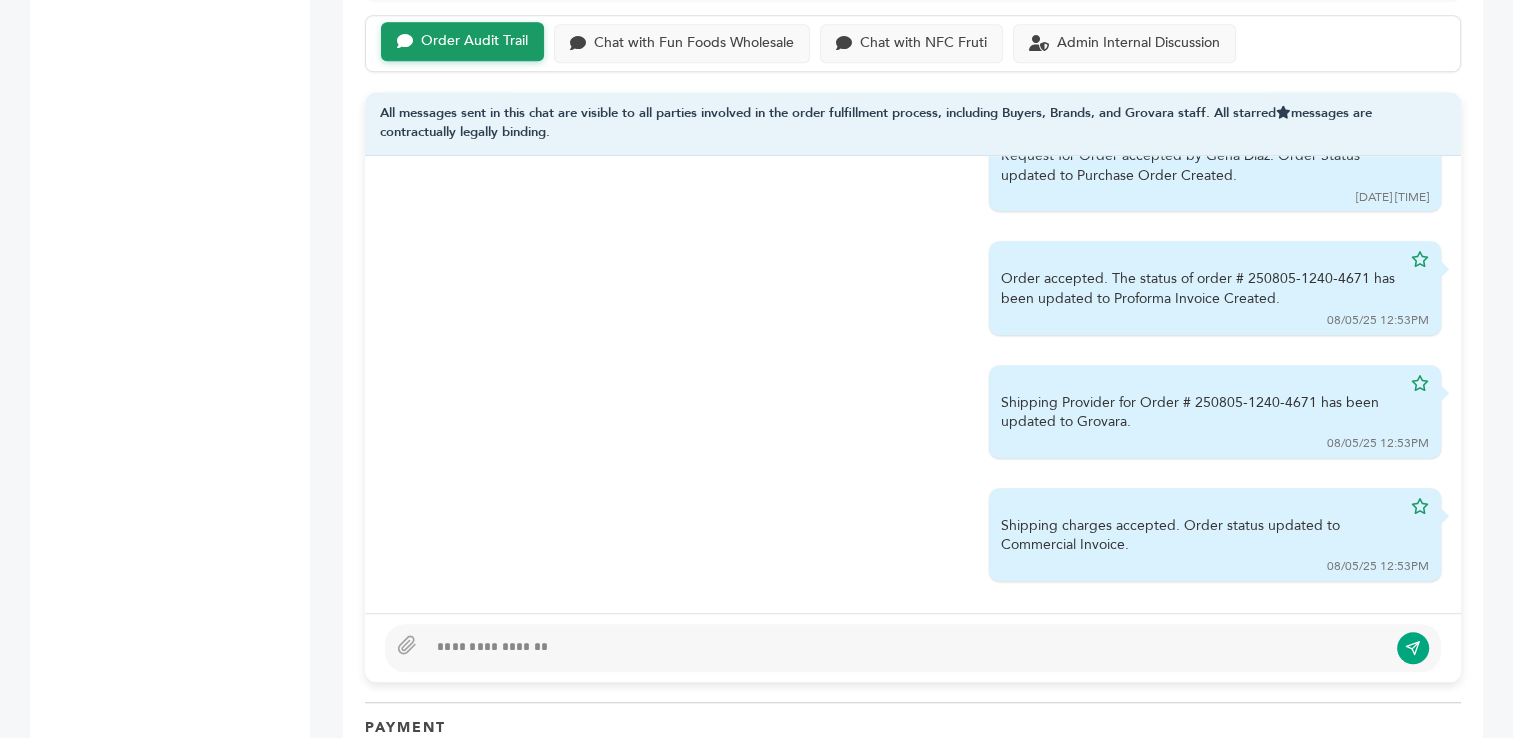 click at bounding box center [907, 648] 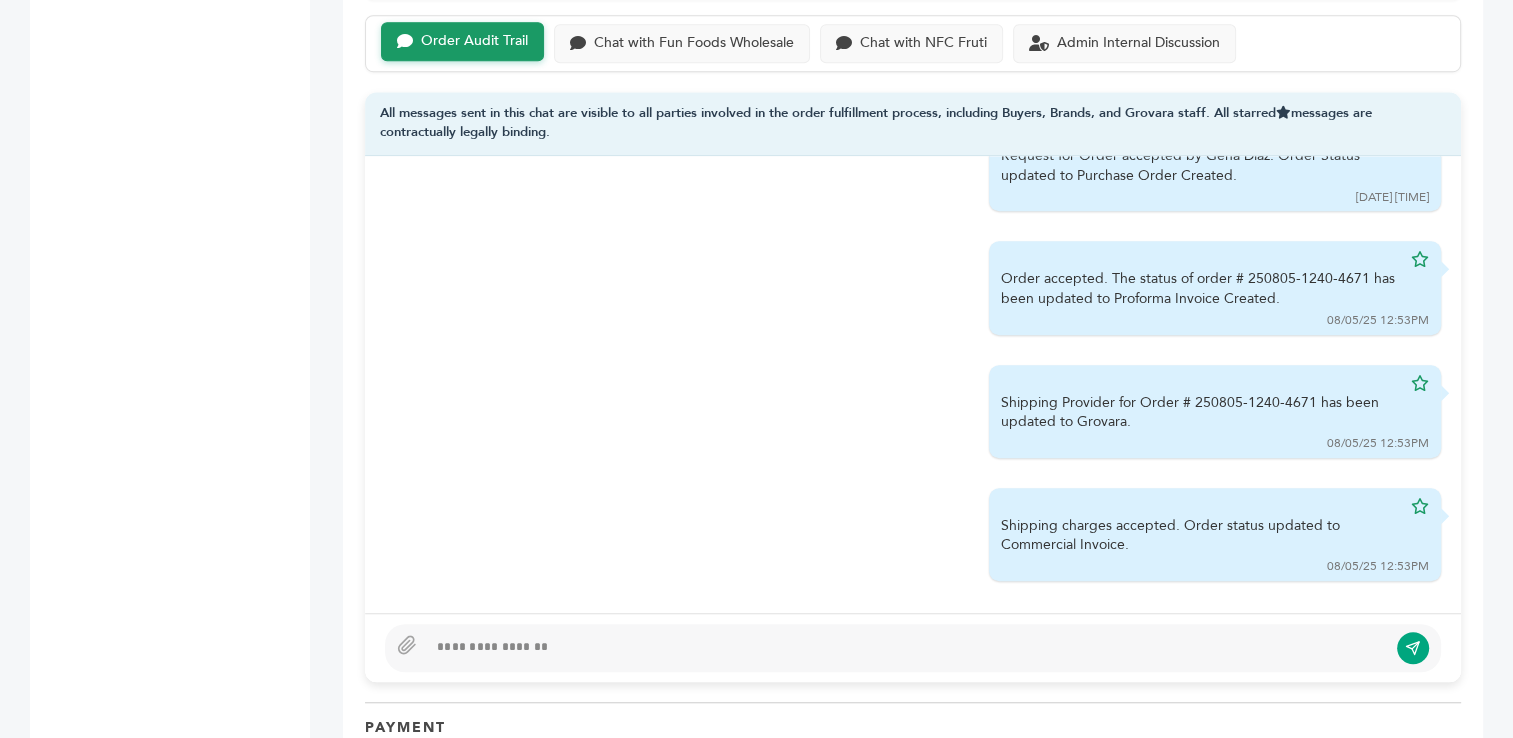 type 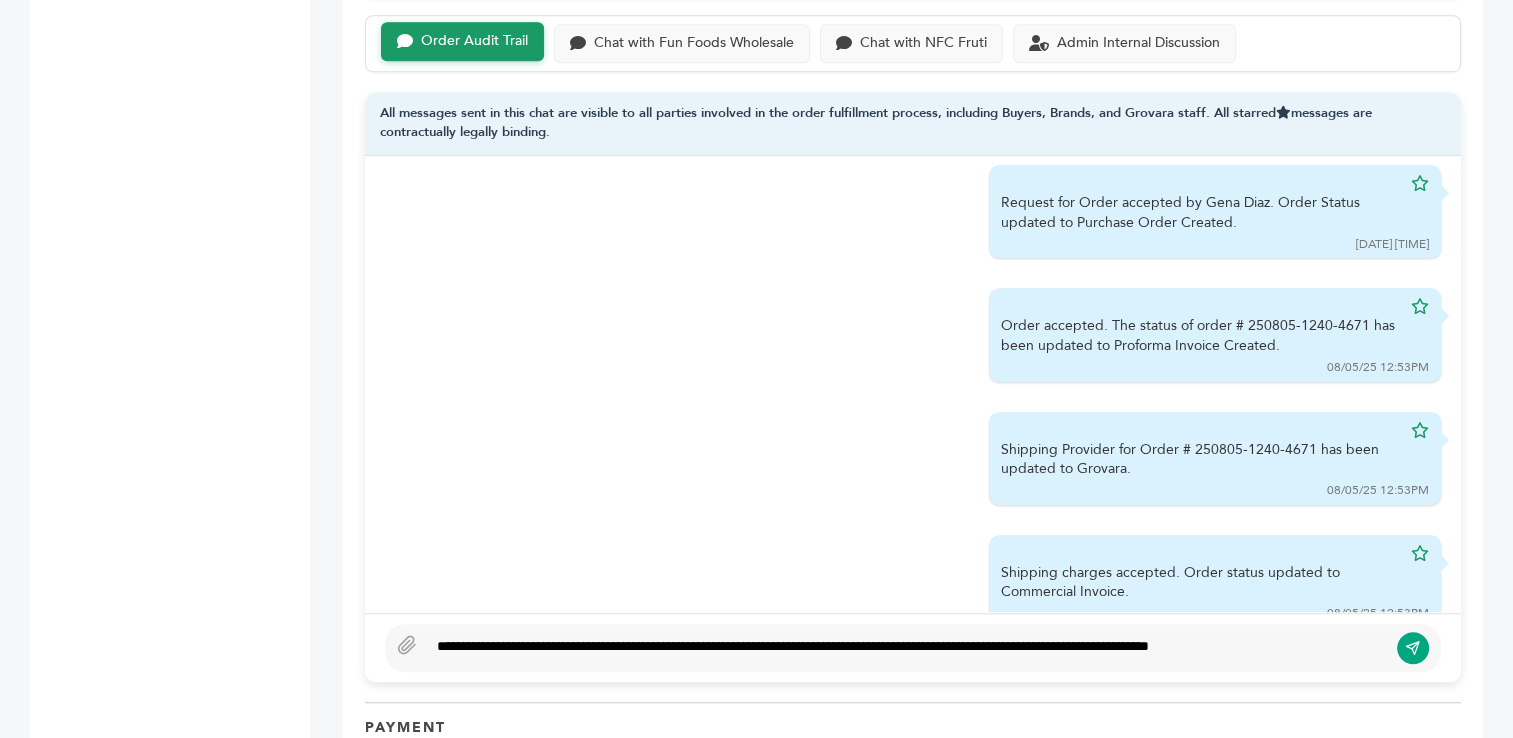 scroll, scrollTop: 398, scrollLeft: 0, axis: vertical 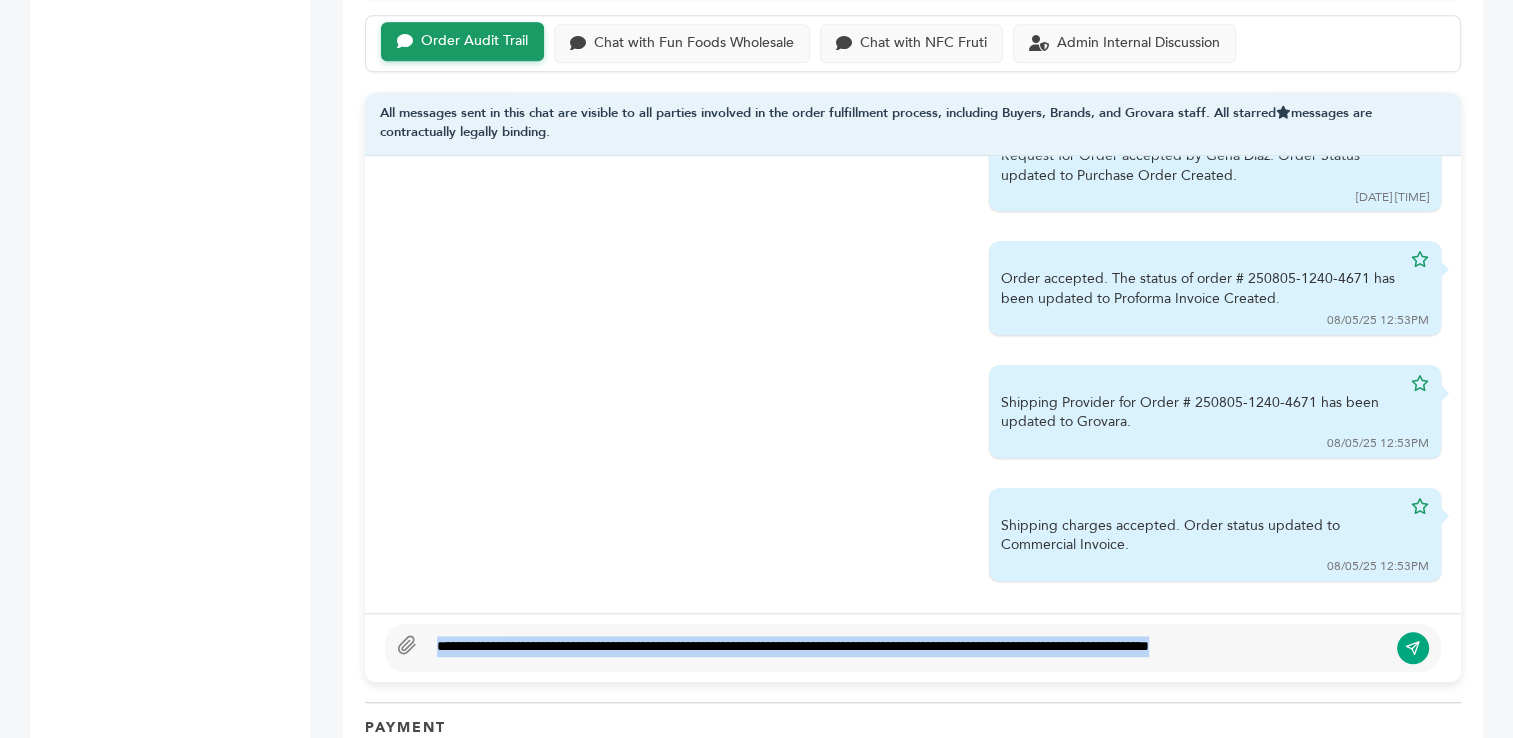 drag, startPoint x: 1352, startPoint y: 642, endPoint x: 409, endPoint y: 650, distance: 943.03394 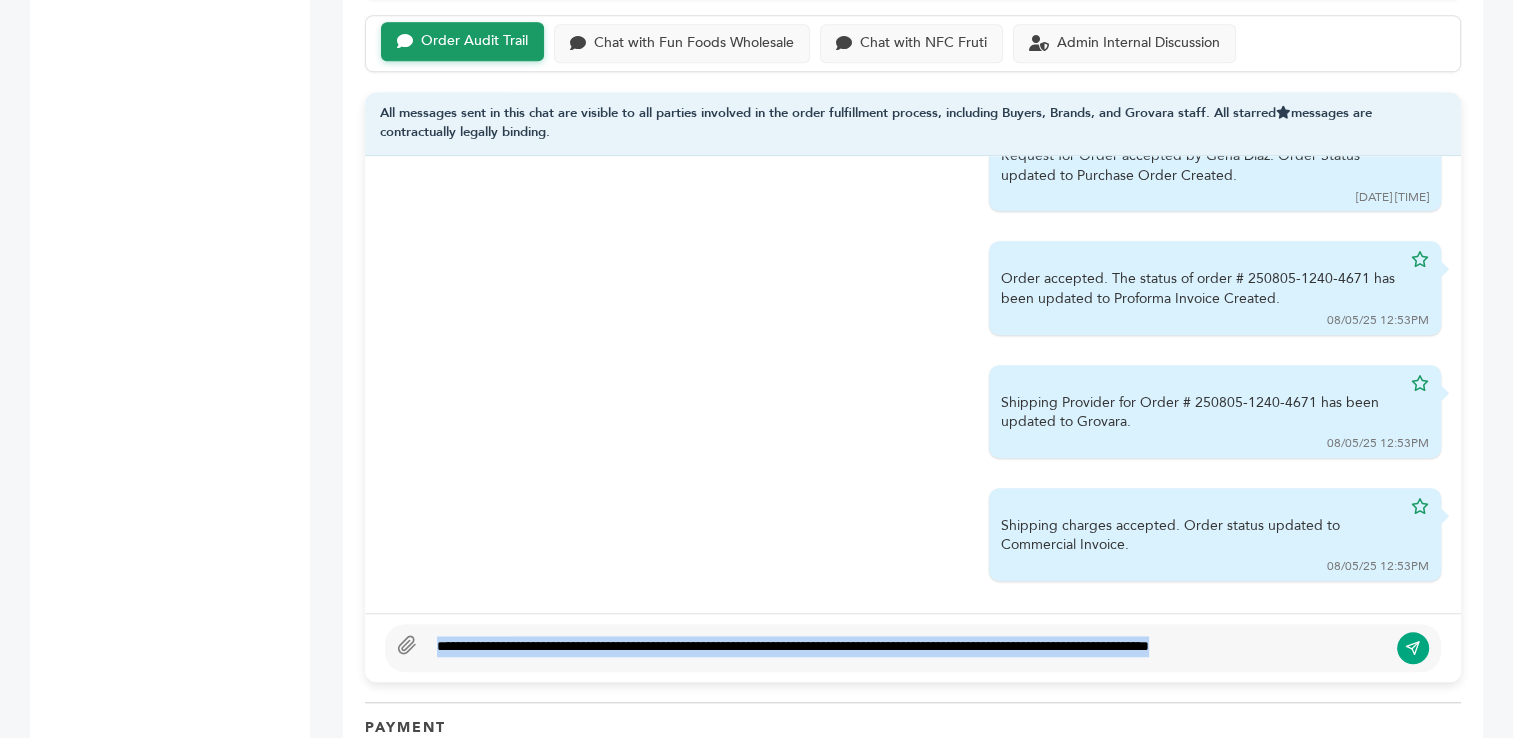 click on "**********" at bounding box center [913, 648] 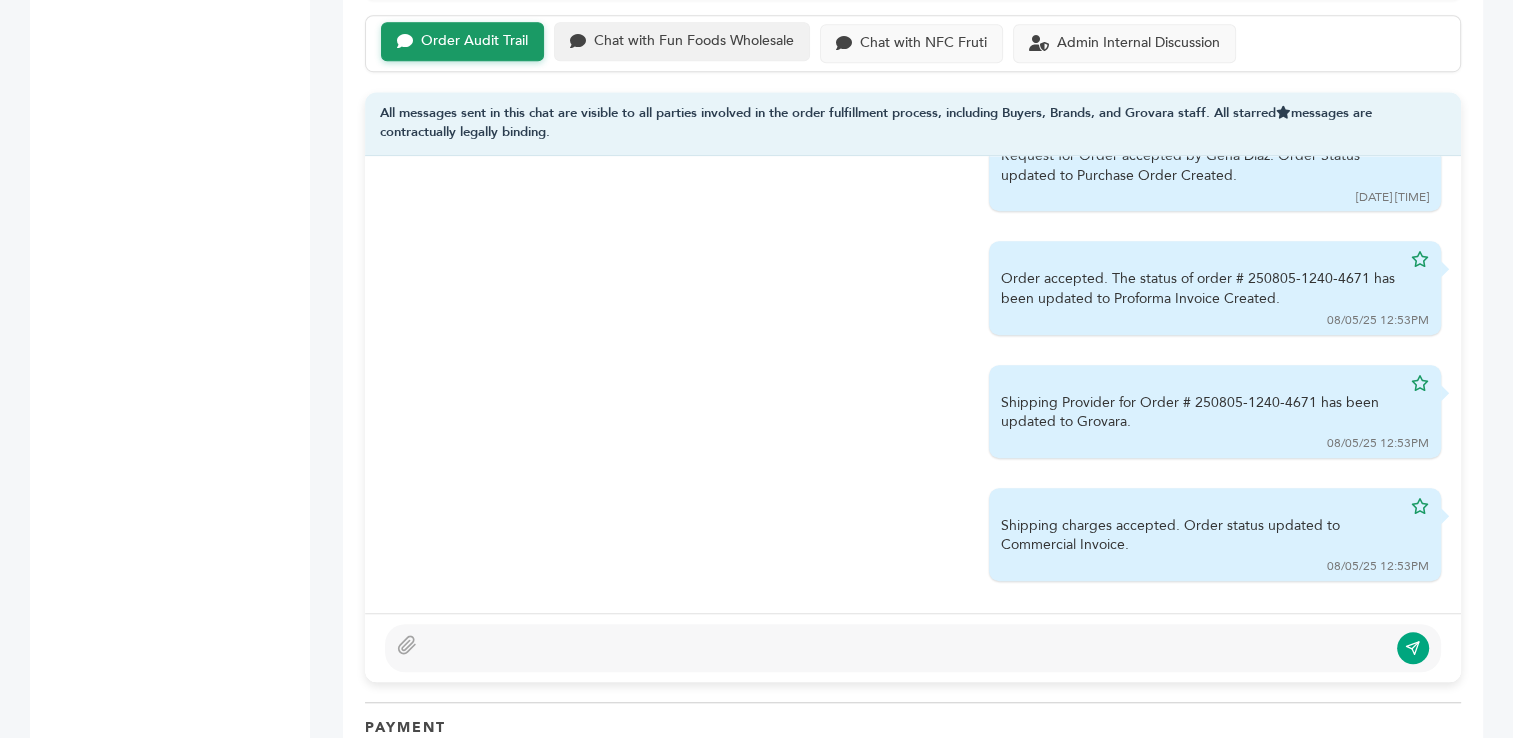 click on "Chat with Fun Foods Wholesale" at bounding box center (694, 41) 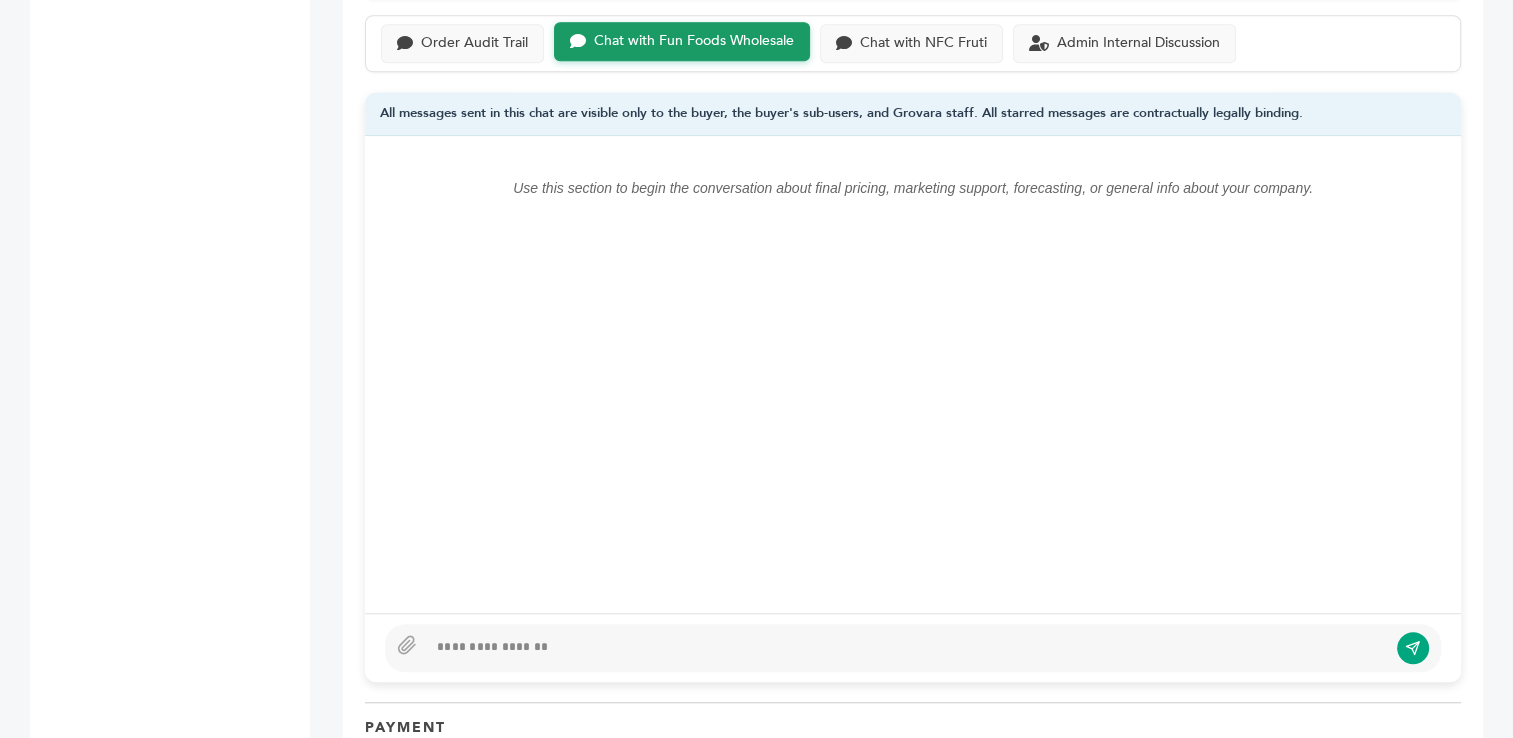 click at bounding box center (907, 648) 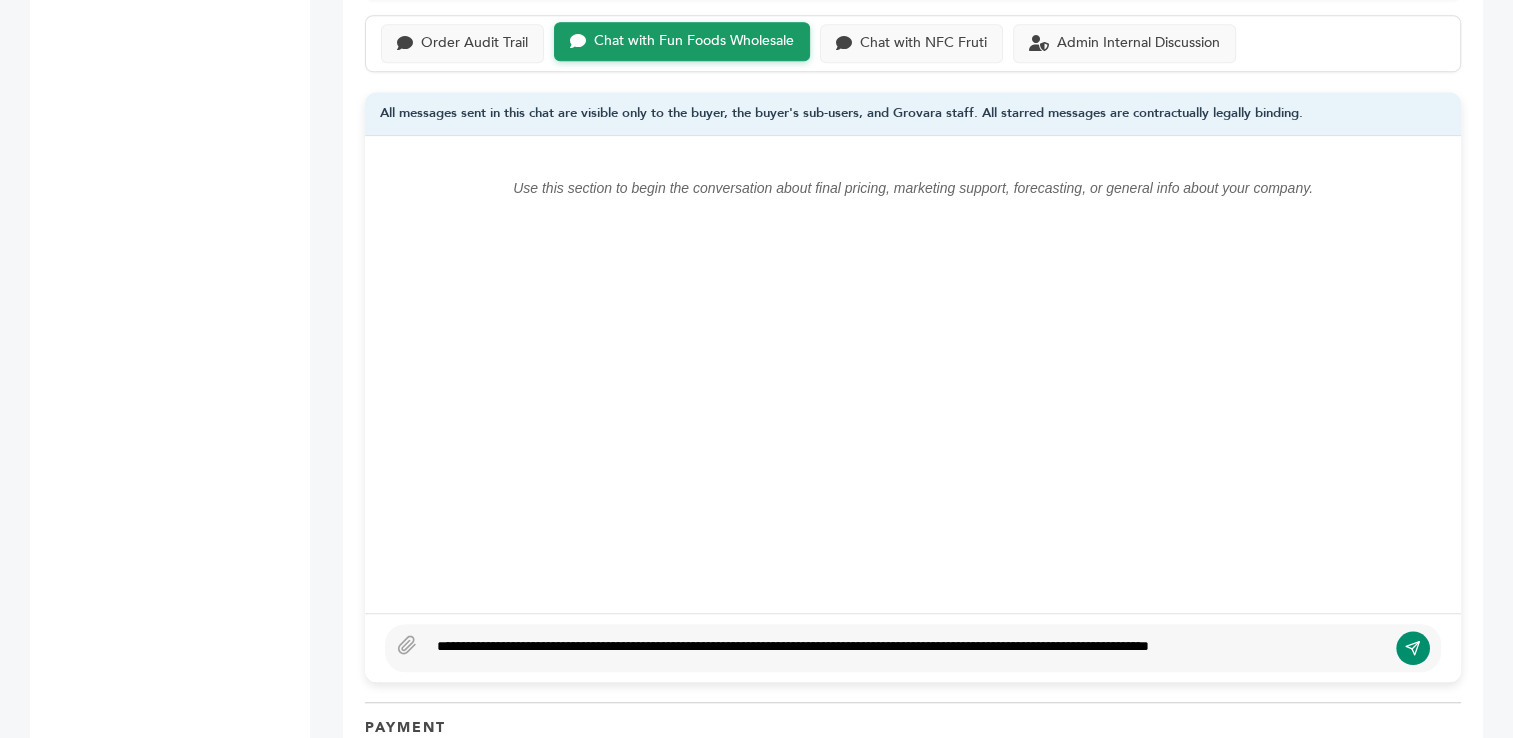 click 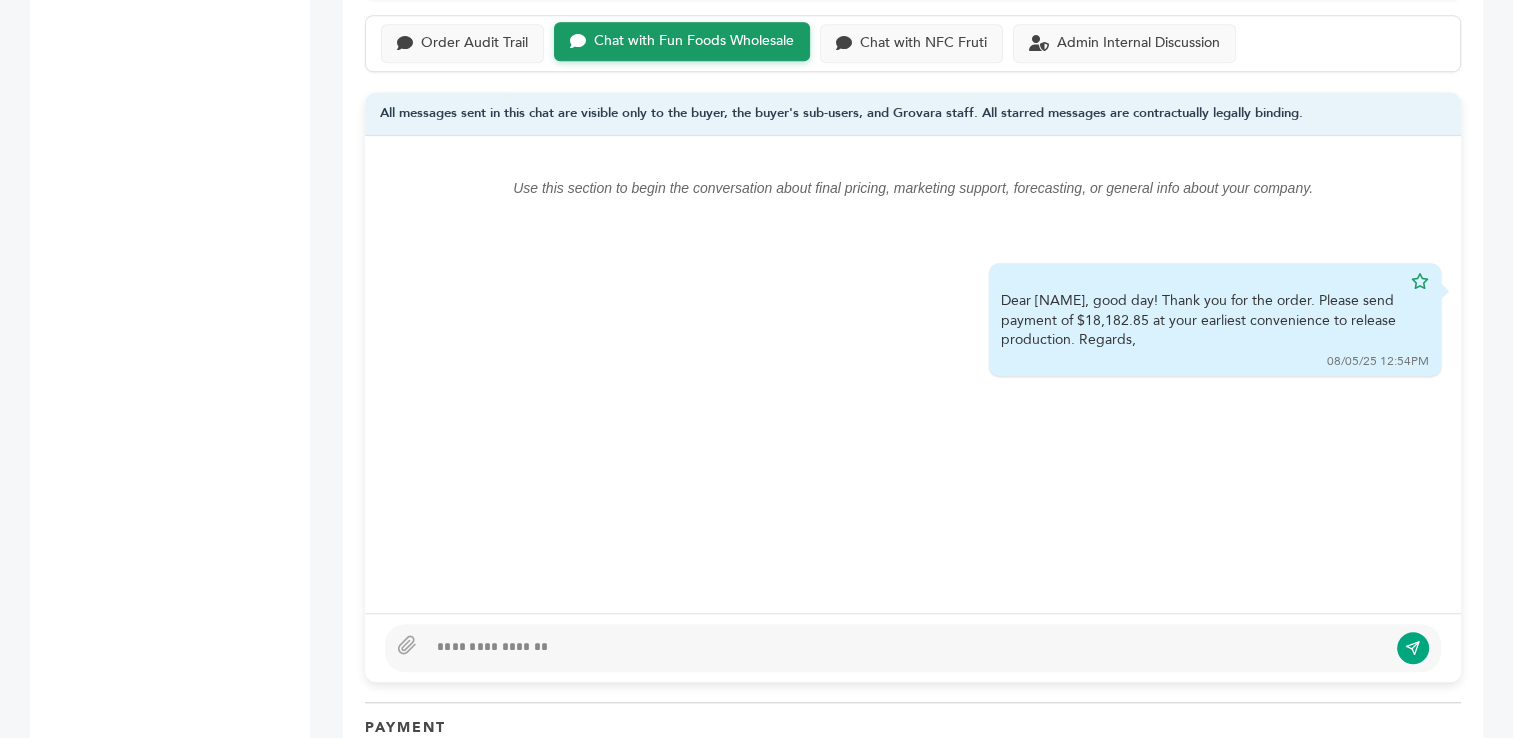 click at bounding box center (907, 648) 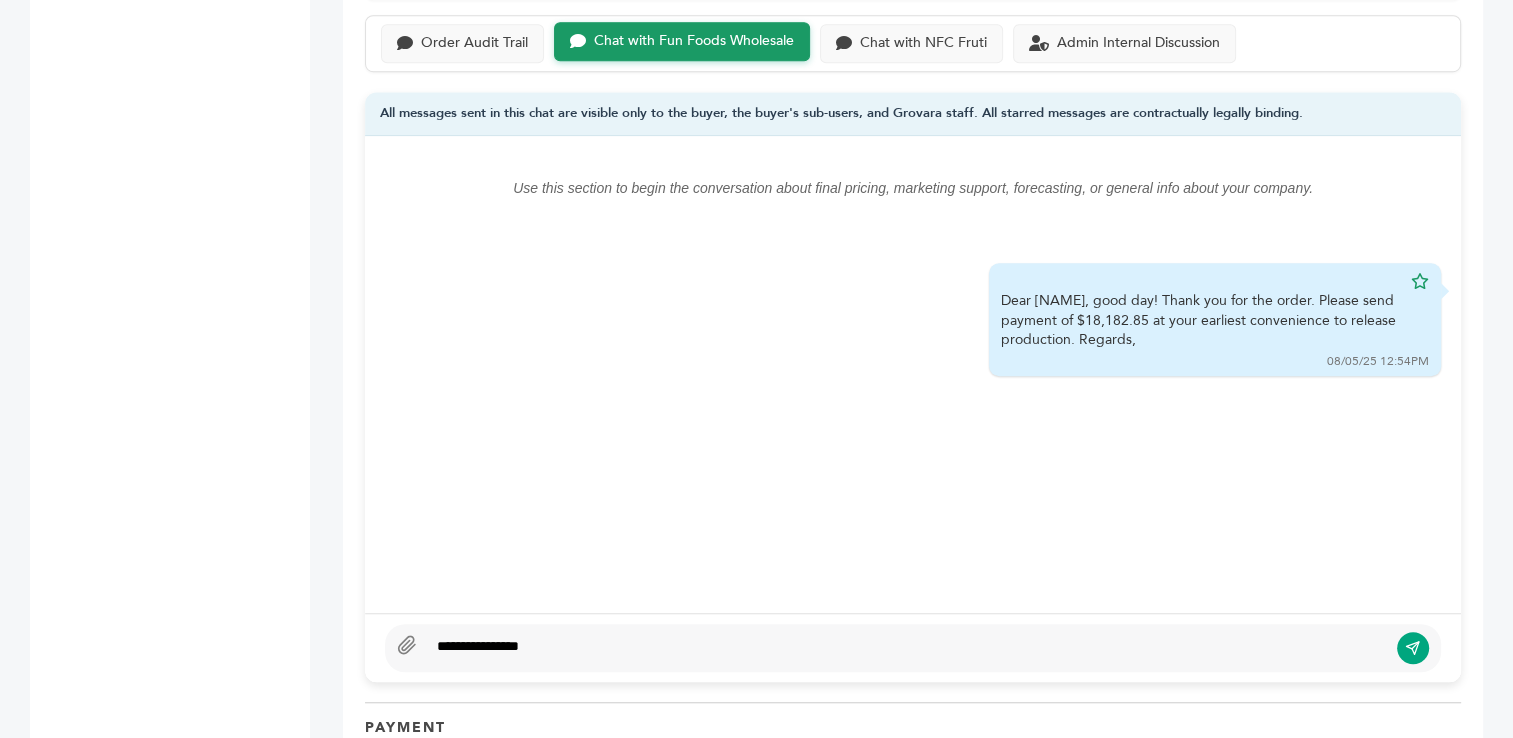 type on "**********" 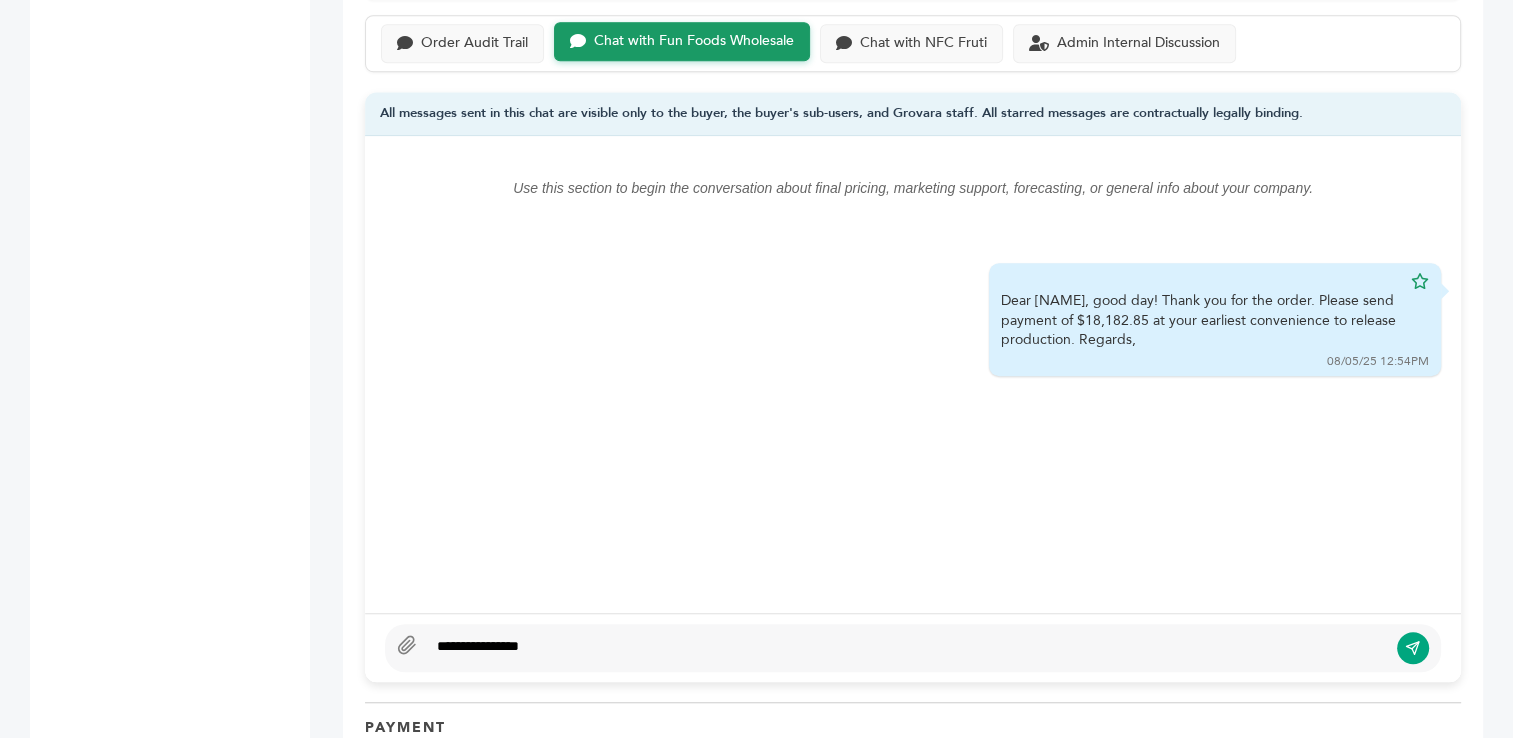 click 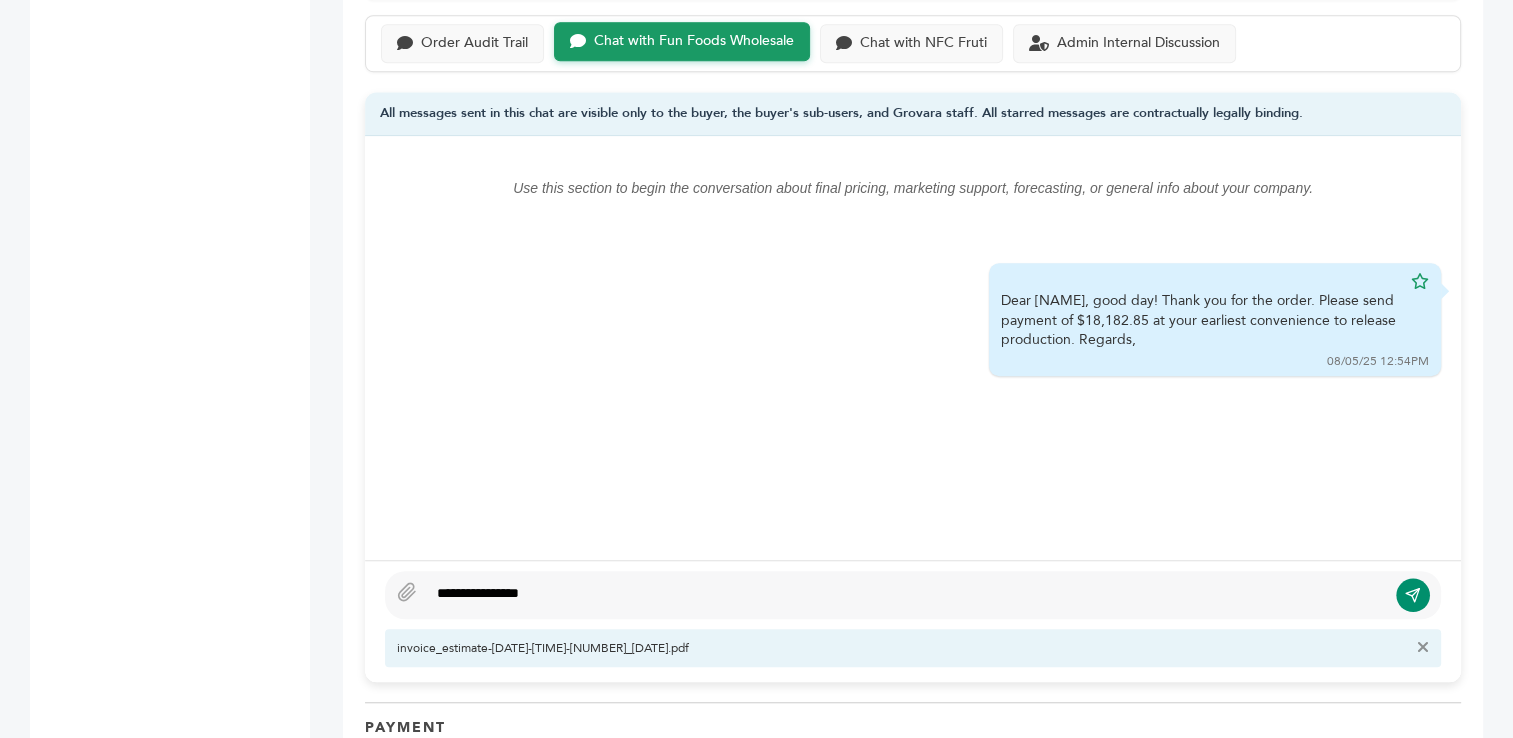 click at bounding box center [1413, 595] 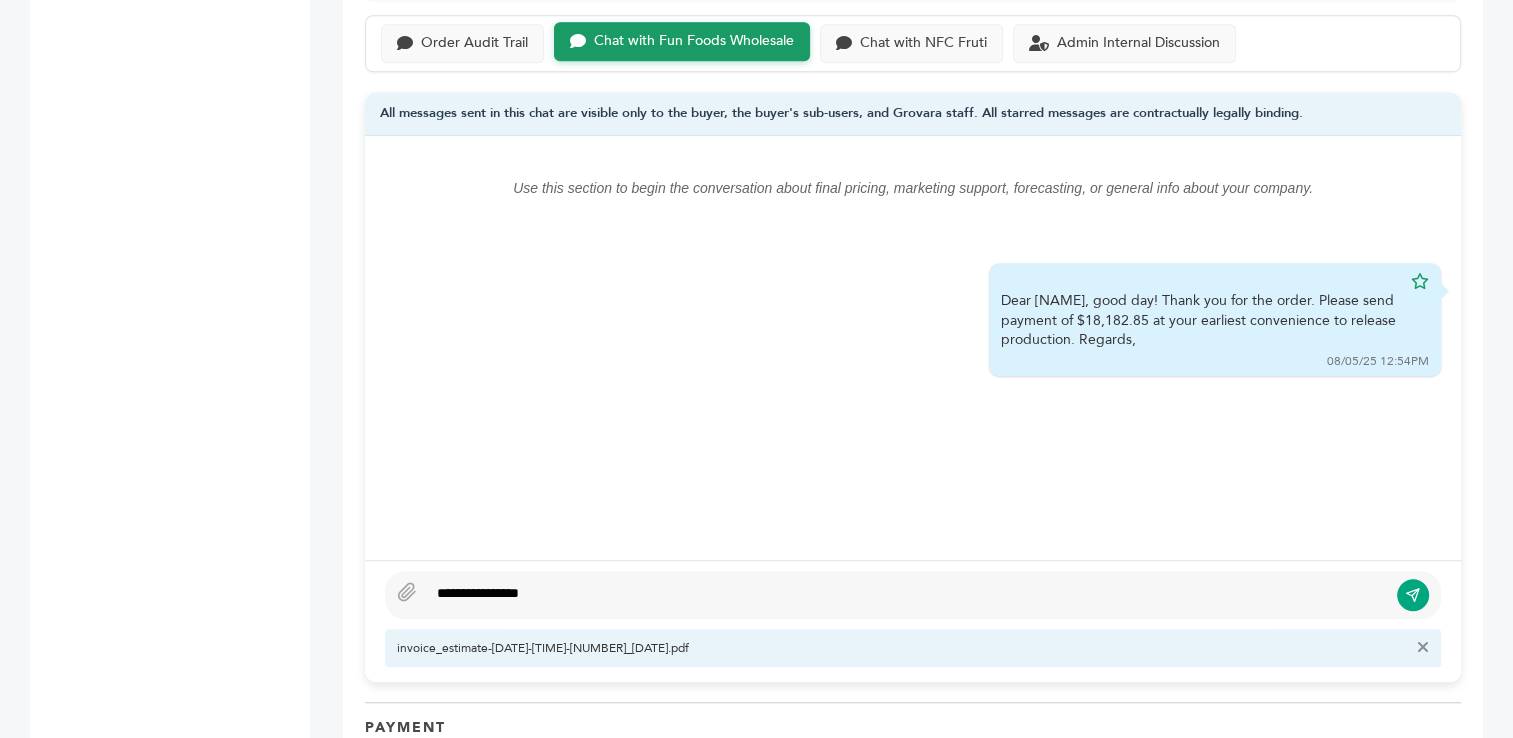 type 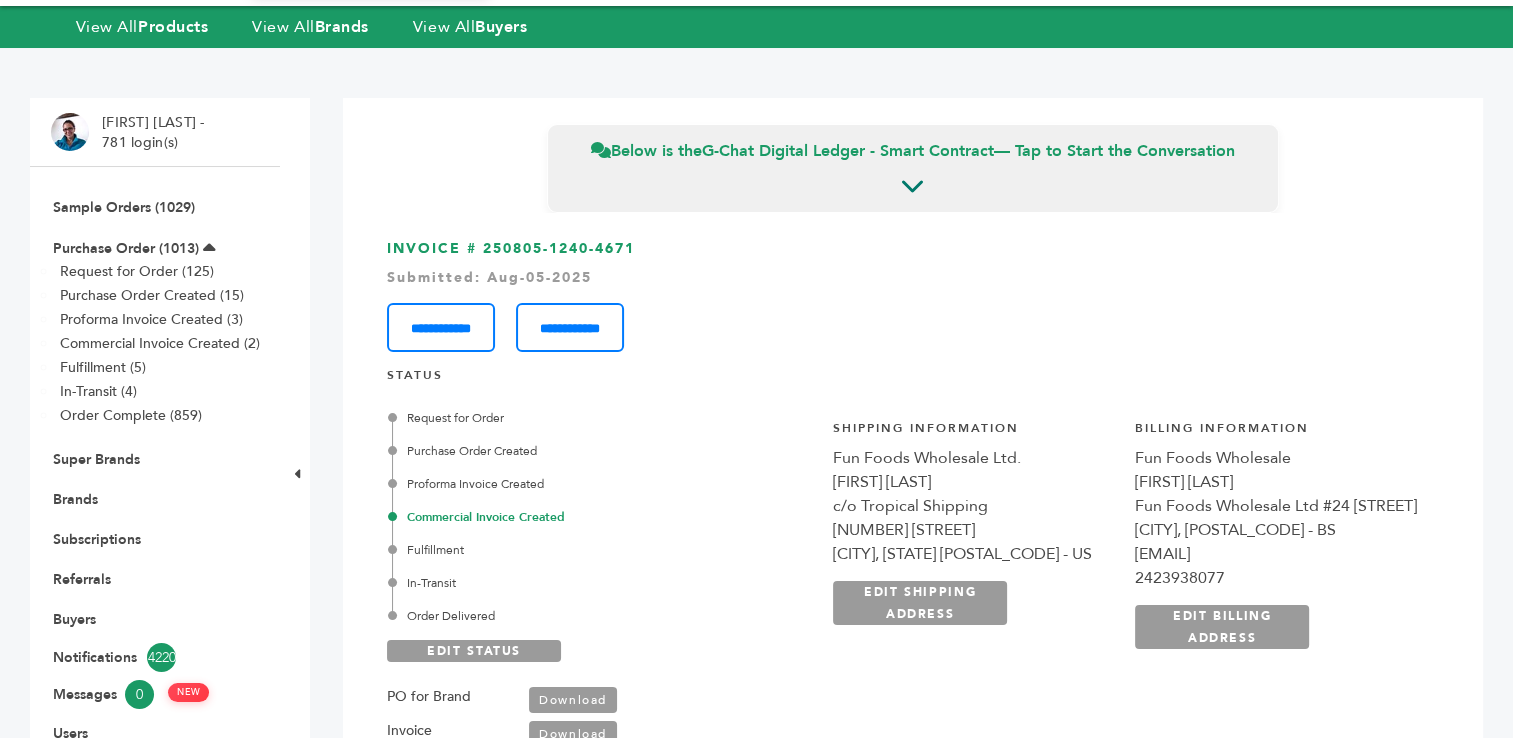 scroll, scrollTop: 0, scrollLeft: 0, axis: both 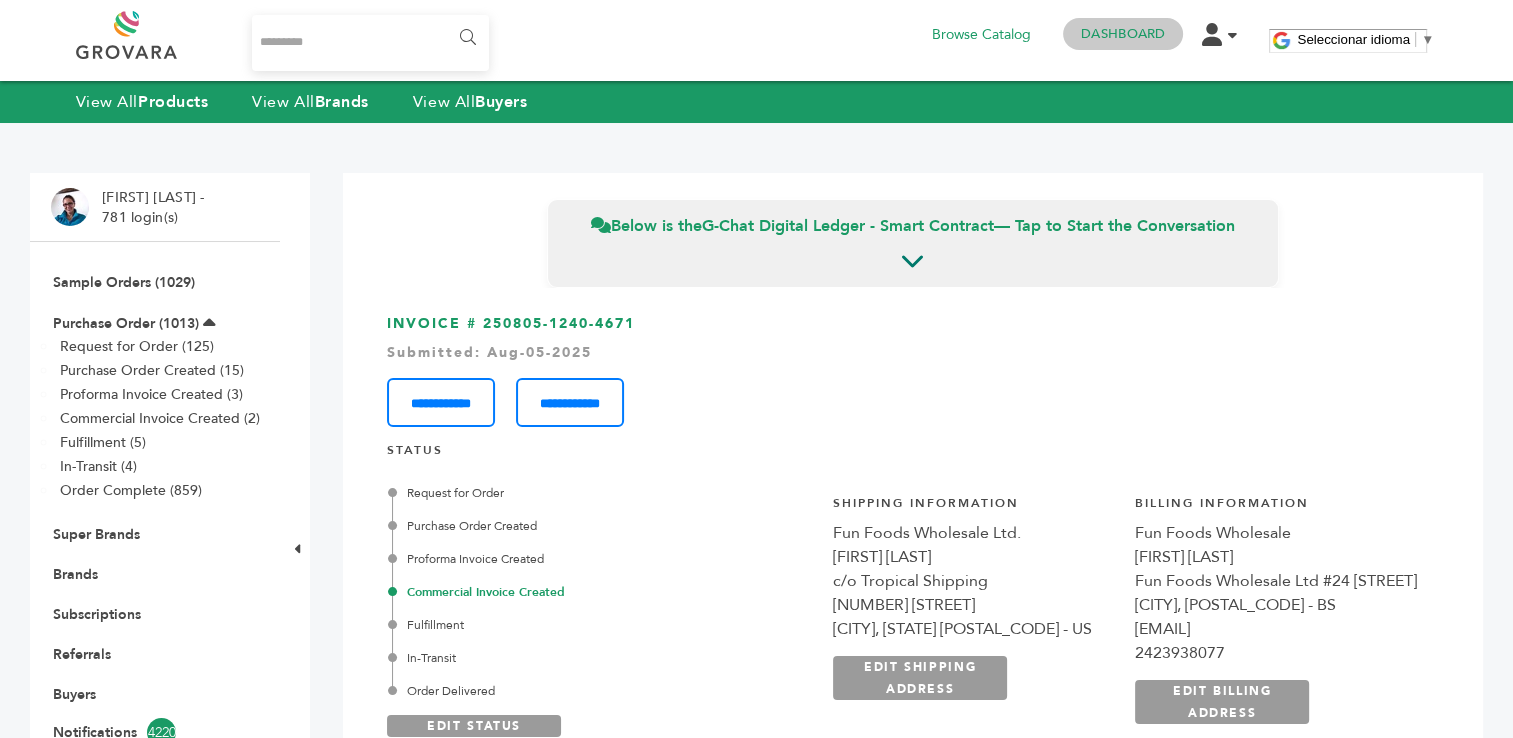 click on "Dashboard" at bounding box center [1123, 34] 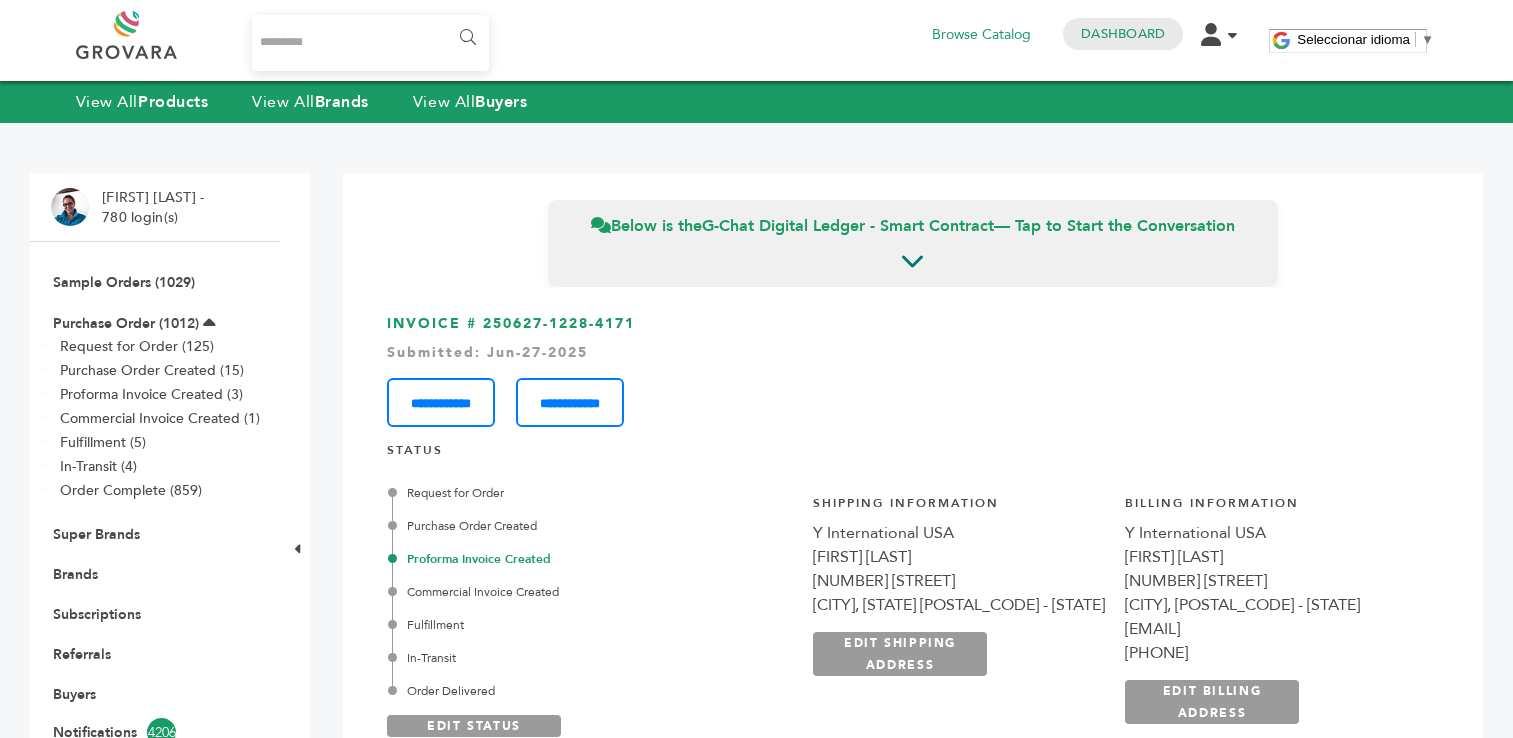 scroll, scrollTop: 1968, scrollLeft: 0, axis: vertical 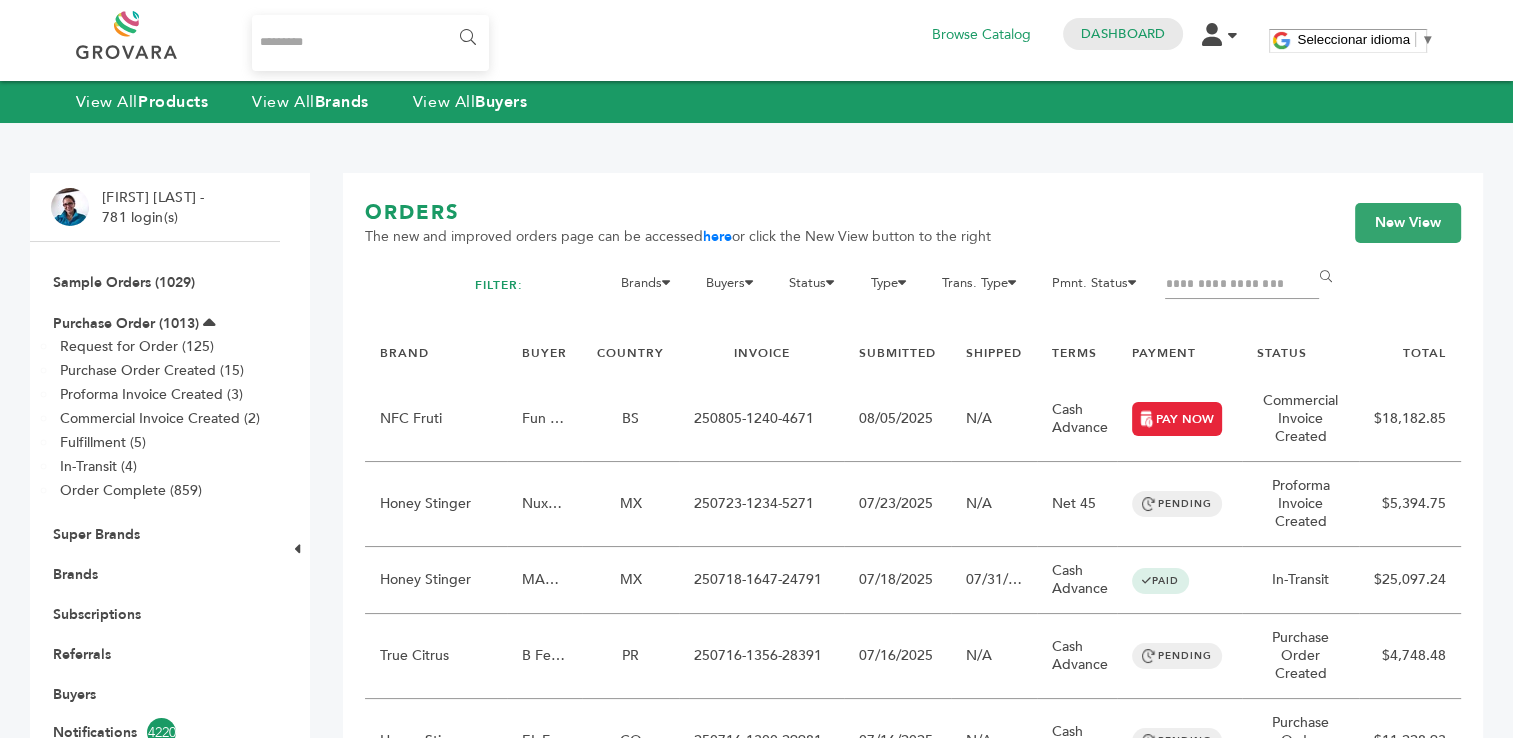 click at bounding box center [1242, 285] 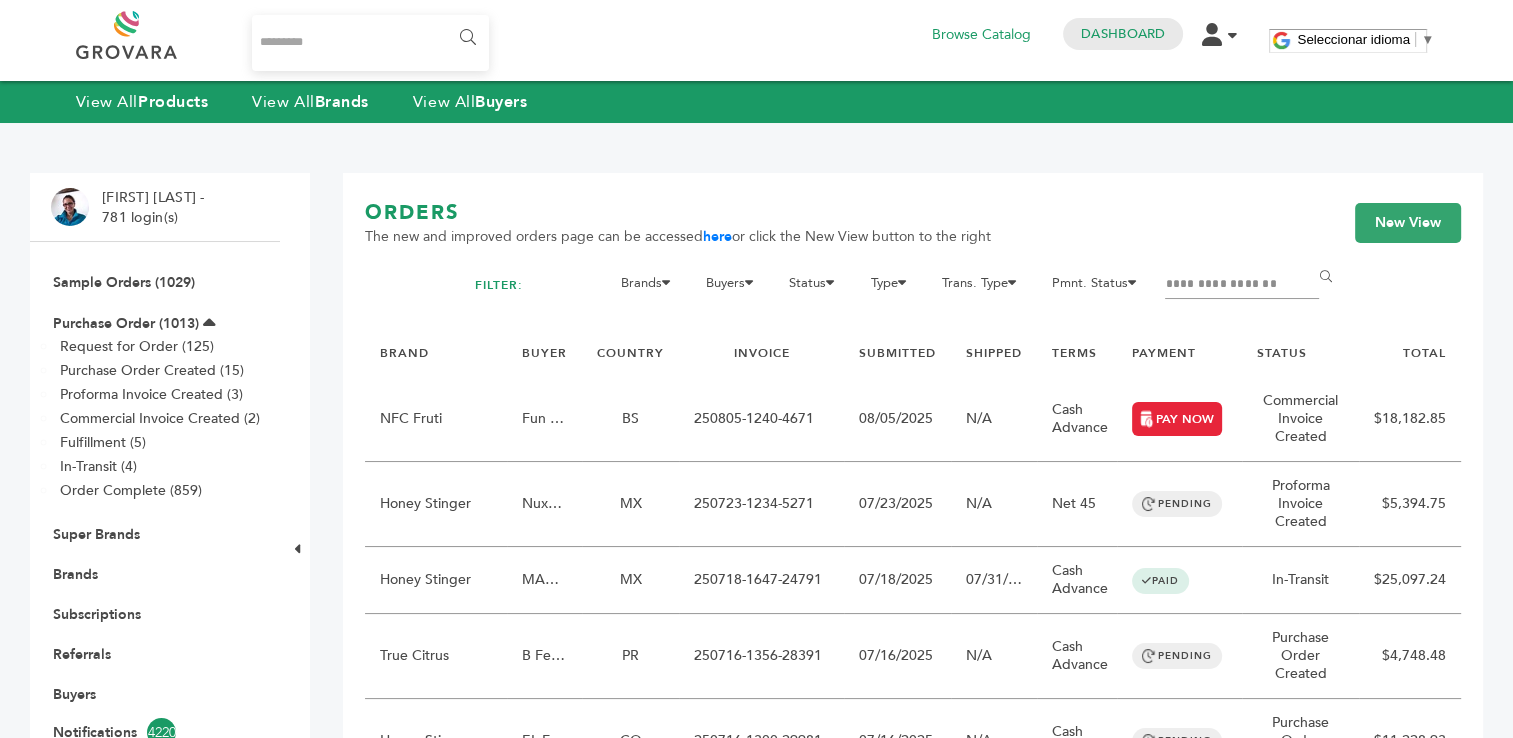 type on "**********" 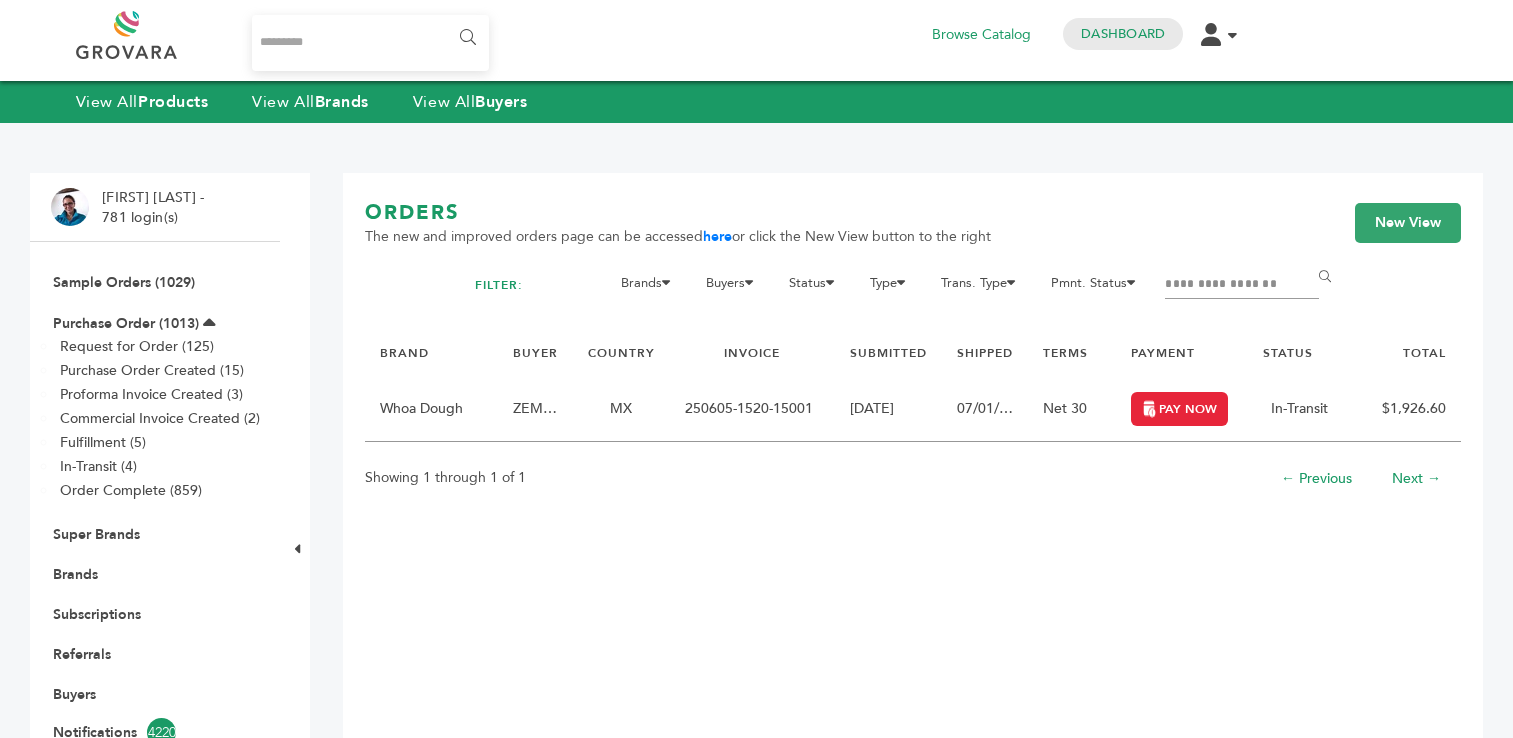 scroll, scrollTop: 0, scrollLeft: 0, axis: both 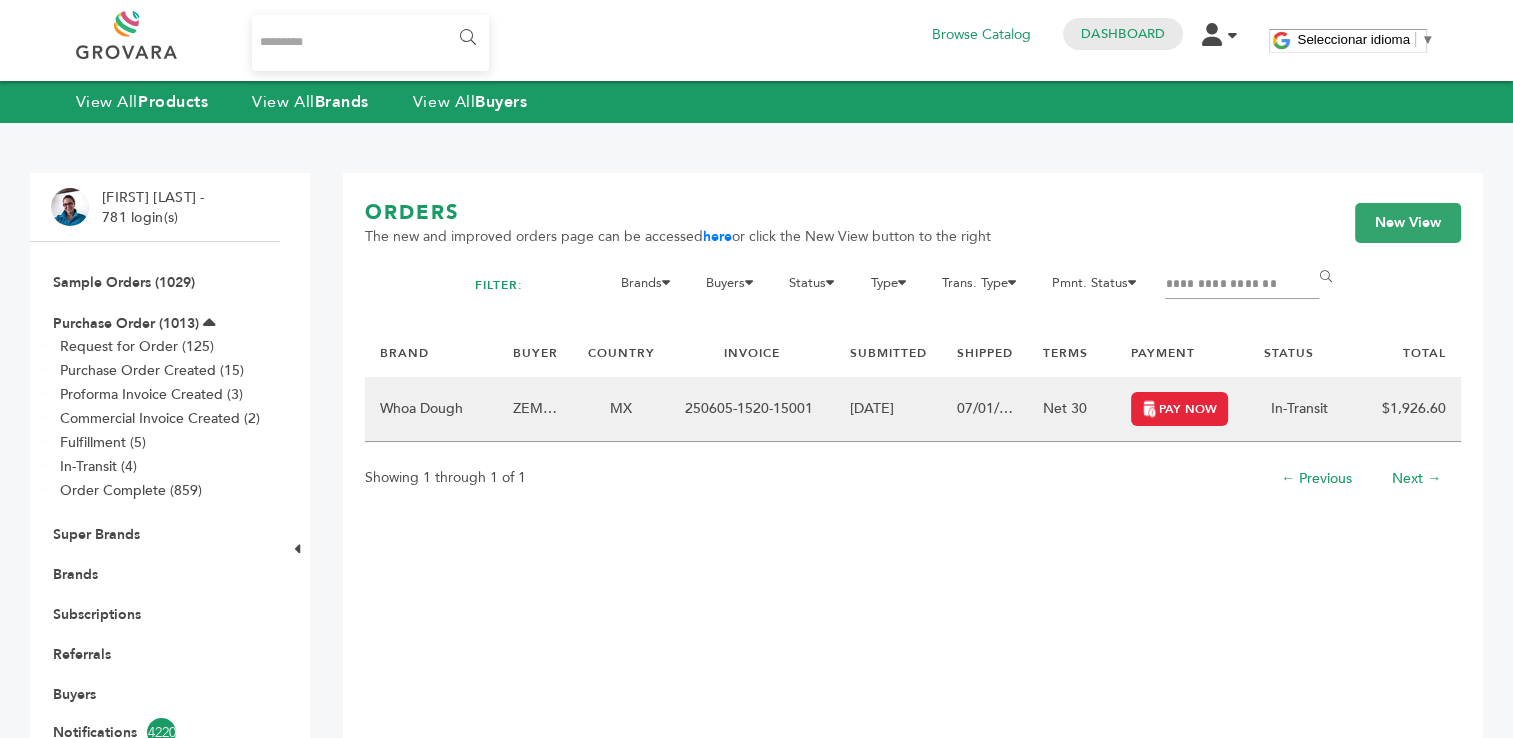 click on "250605-1520-15001" at bounding box center [752, 409] 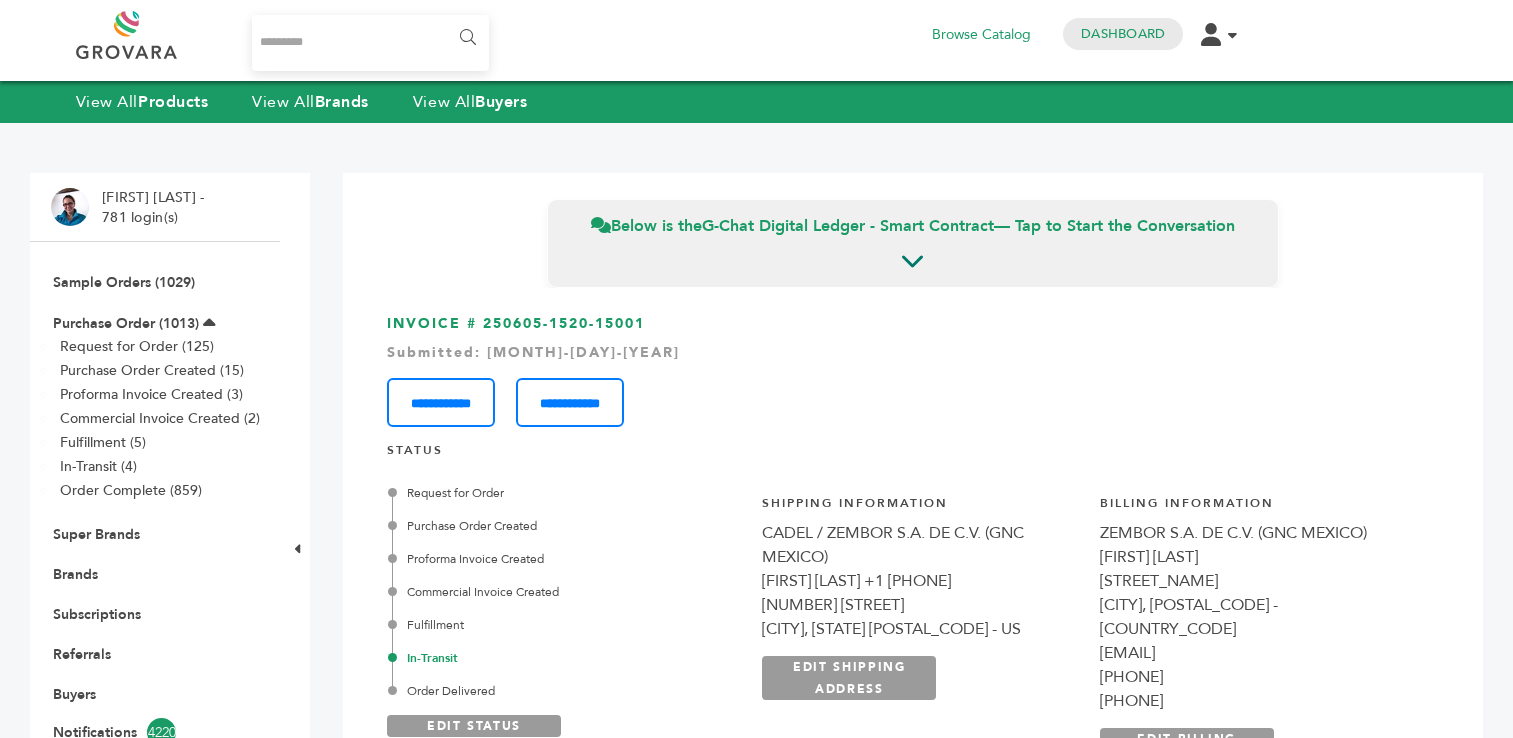 scroll, scrollTop: 0, scrollLeft: 0, axis: both 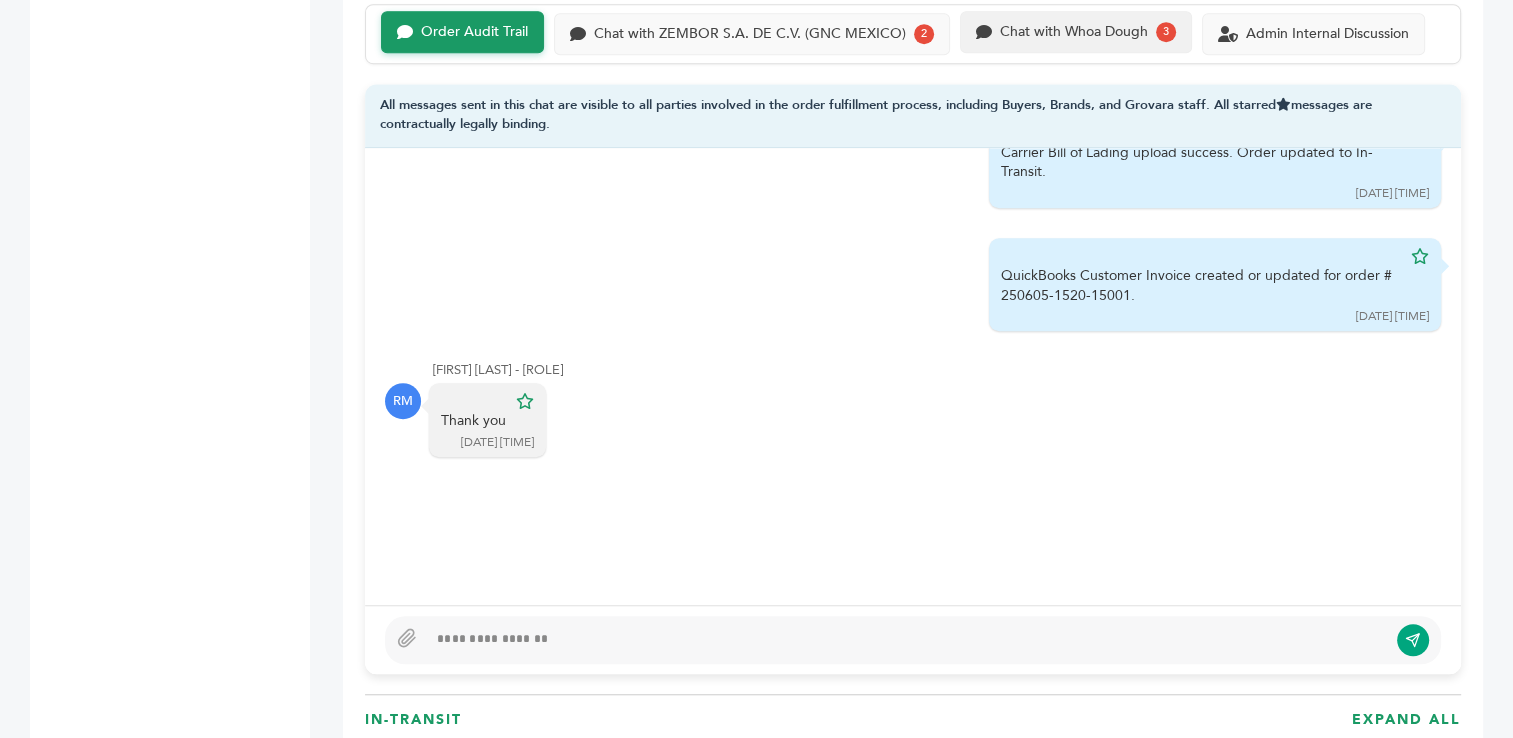 click on "Chat with Whoa Dough" at bounding box center (1074, 32) 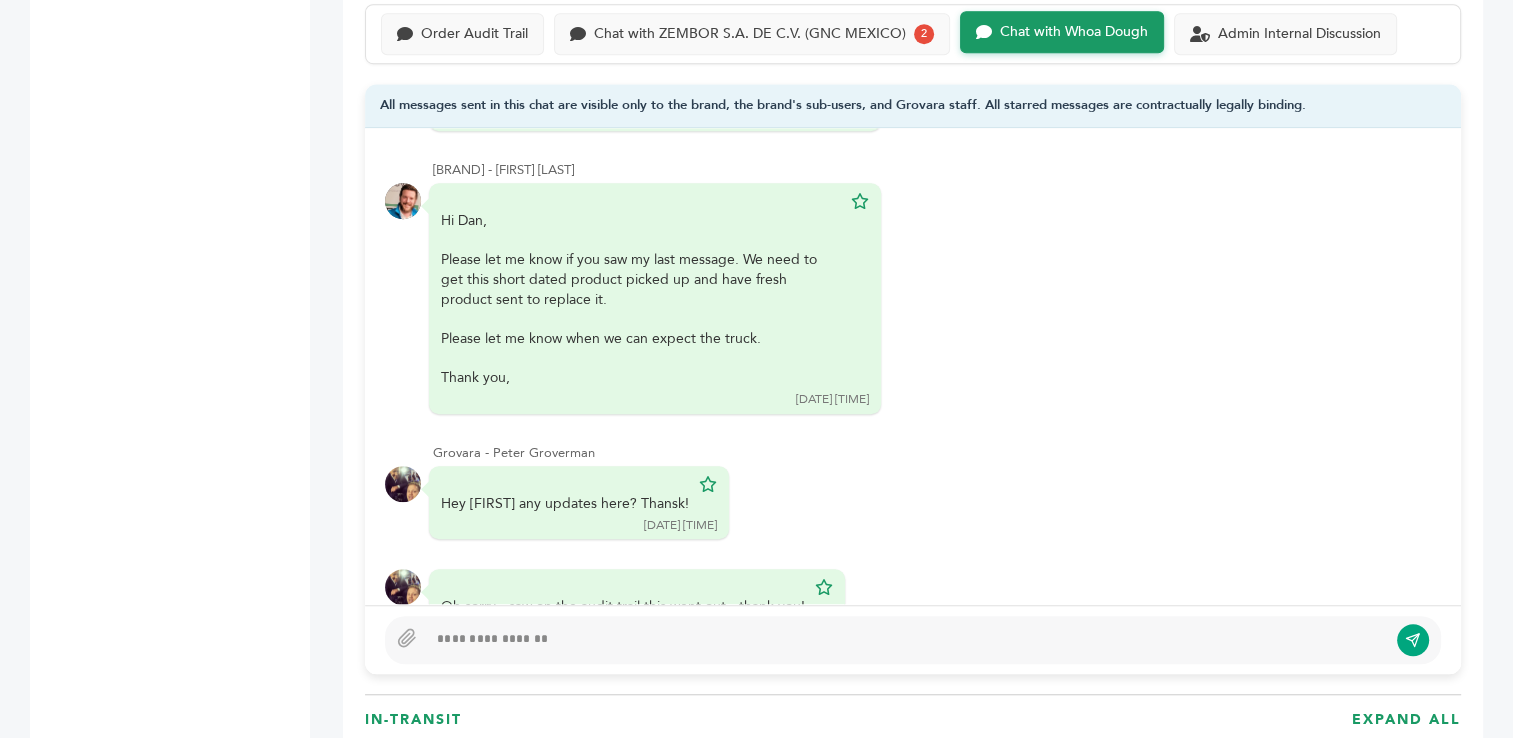 scroll, scrollTop: 4319, scrollLeft: 0, axis: vertical 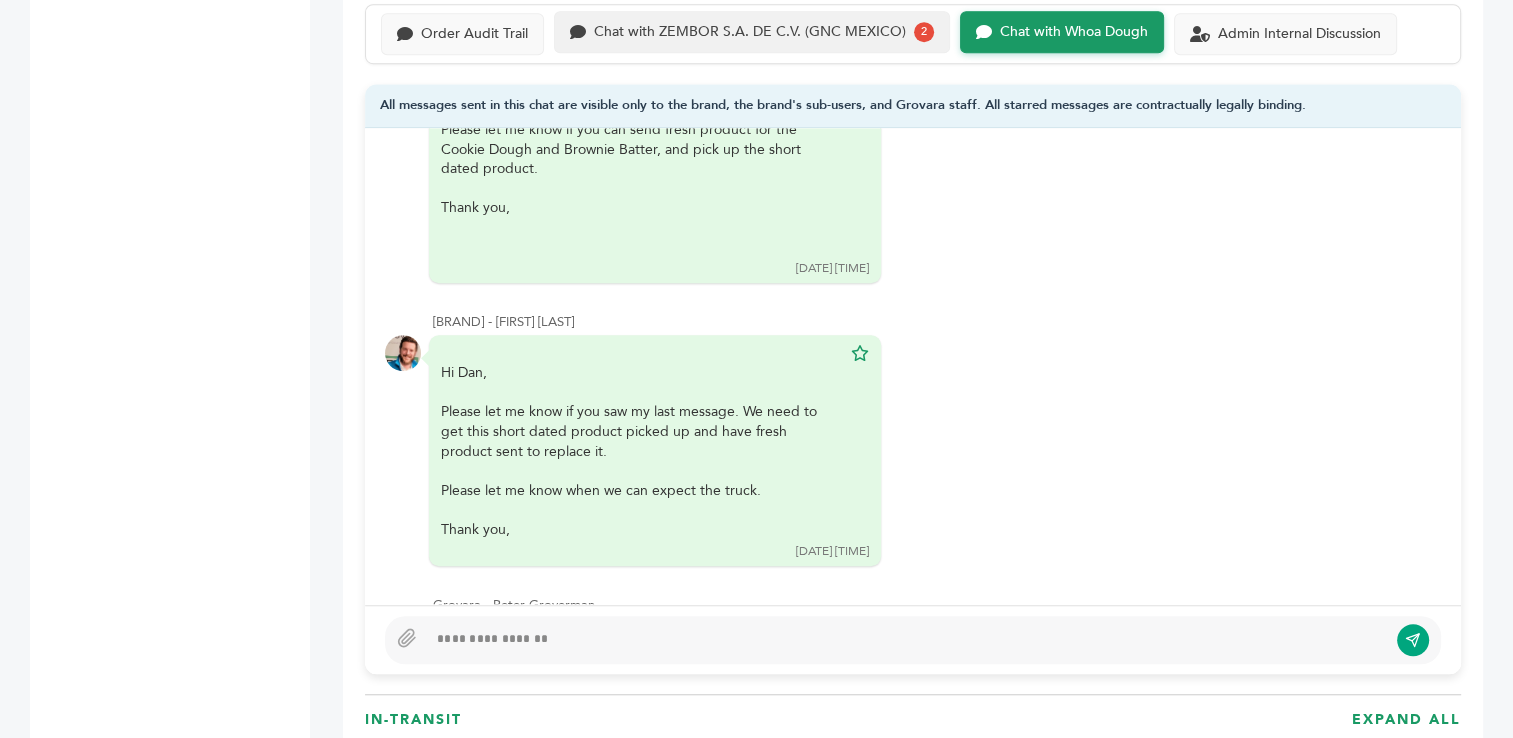 click on "Chat with ZEMBOR S.A. DE C.V. (GNC MEXICO)" at bounding box center (750, 32) 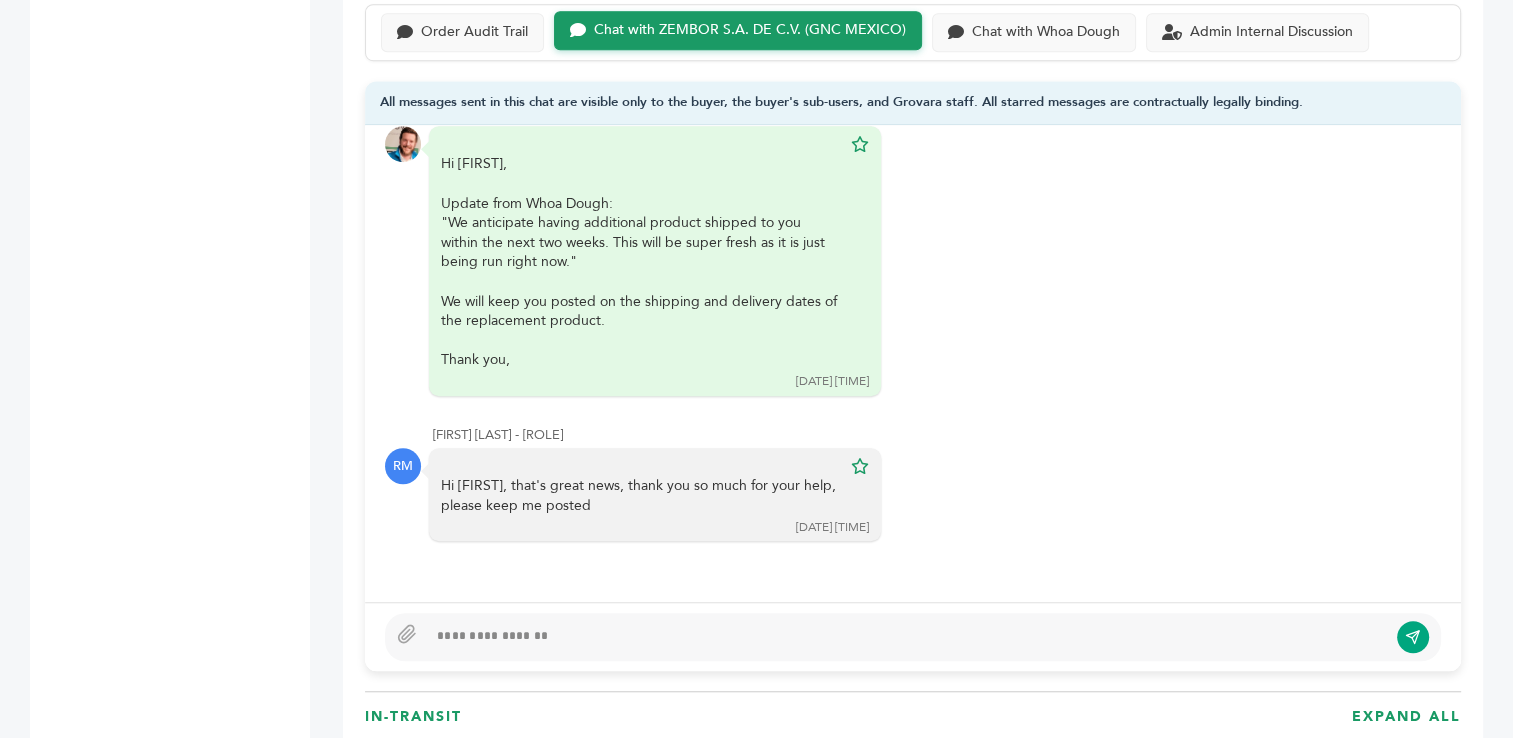 scroll, scrollTop: 104, scrollLeft: 0, axis: vertical 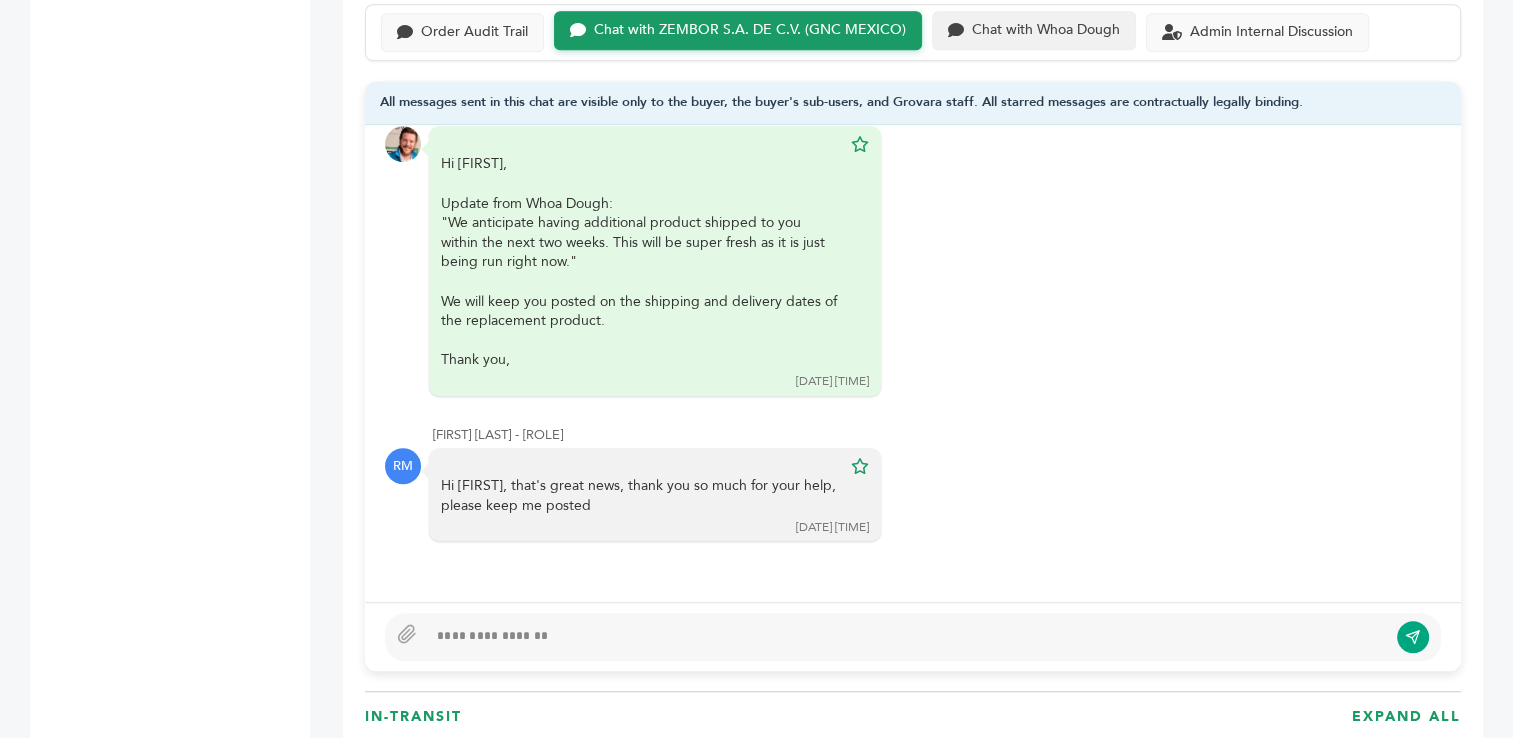 click on "Chat with Whoa Dough" at bounding box center [1046, 30] 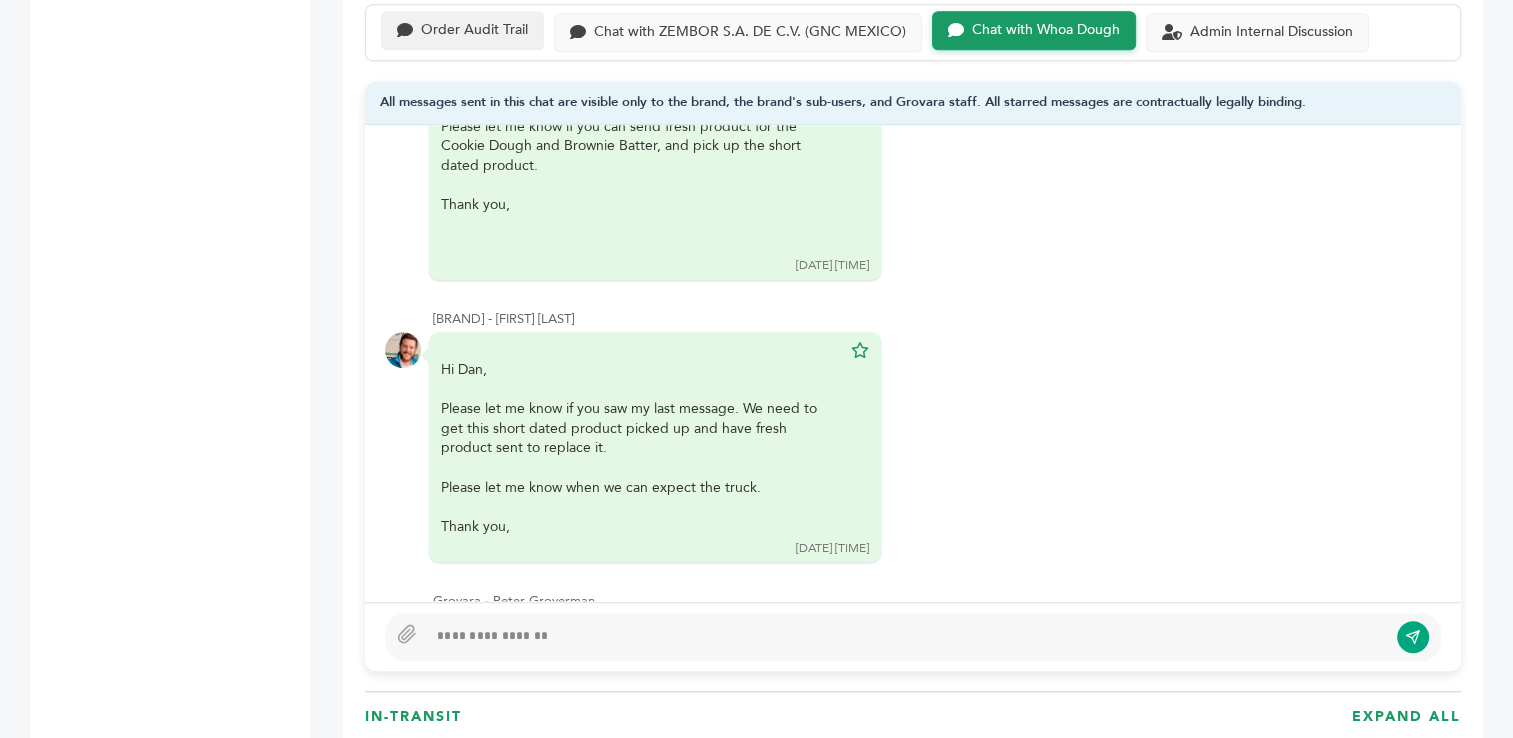 click on "Order Audit Trail" at bounding box center (474, 30) 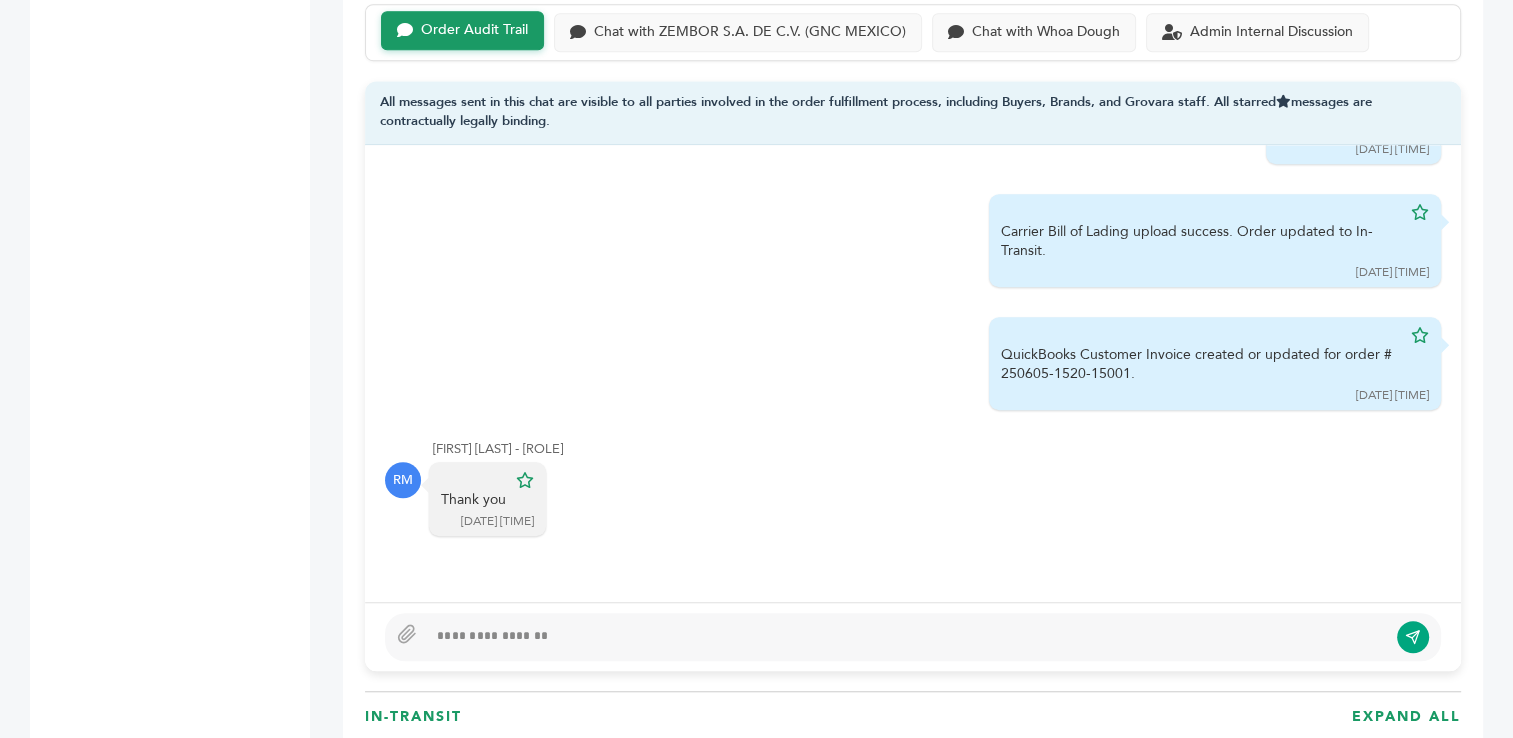 scroll, scrollTop: 7151, scrollLeft: 0, axis: vertical 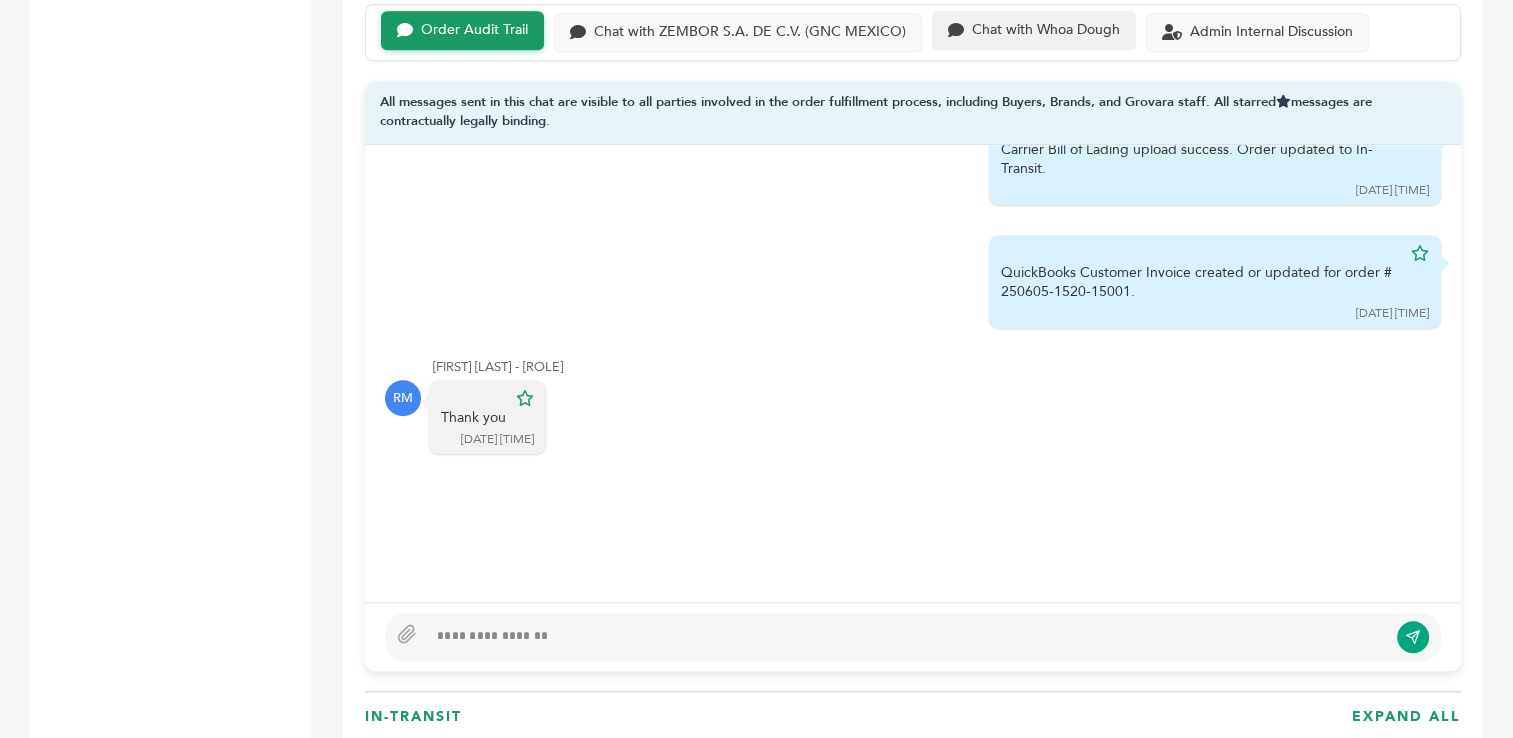 click on "Chat with Whoa Dough" at bounding box center [1046, 30] 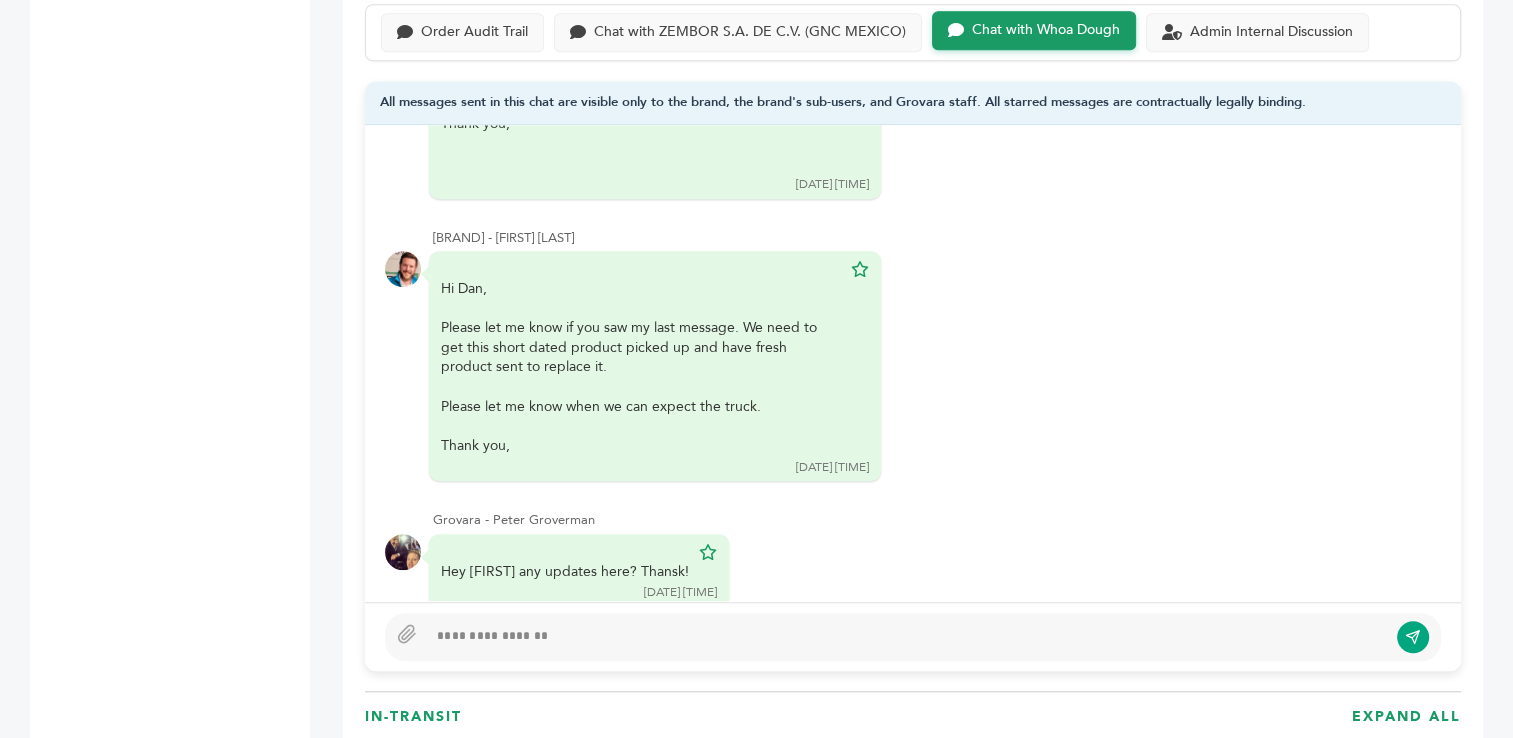 scroll, scrollTop: 4607, scrollLeft: 0, axis: vertical 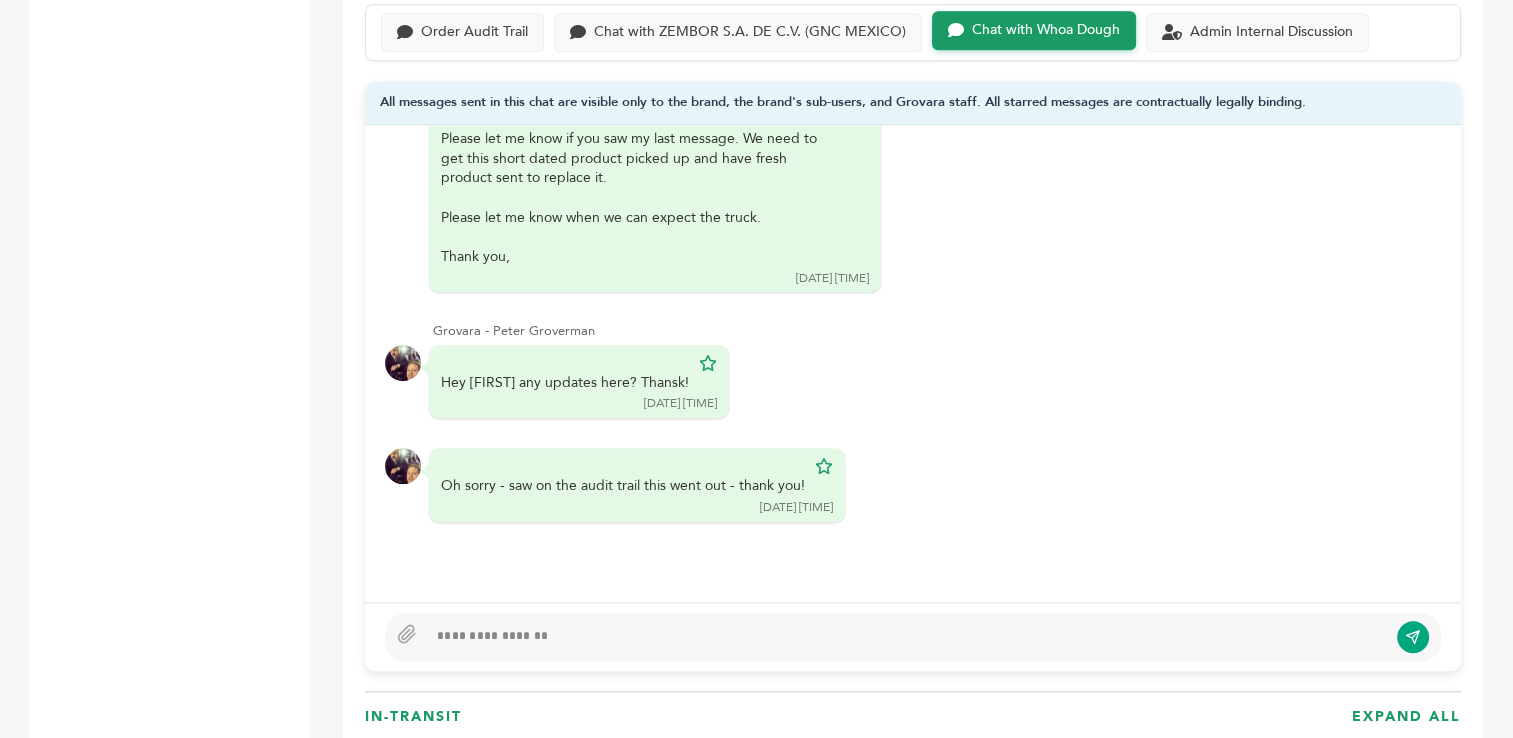 click at bounding box center [907, 637] 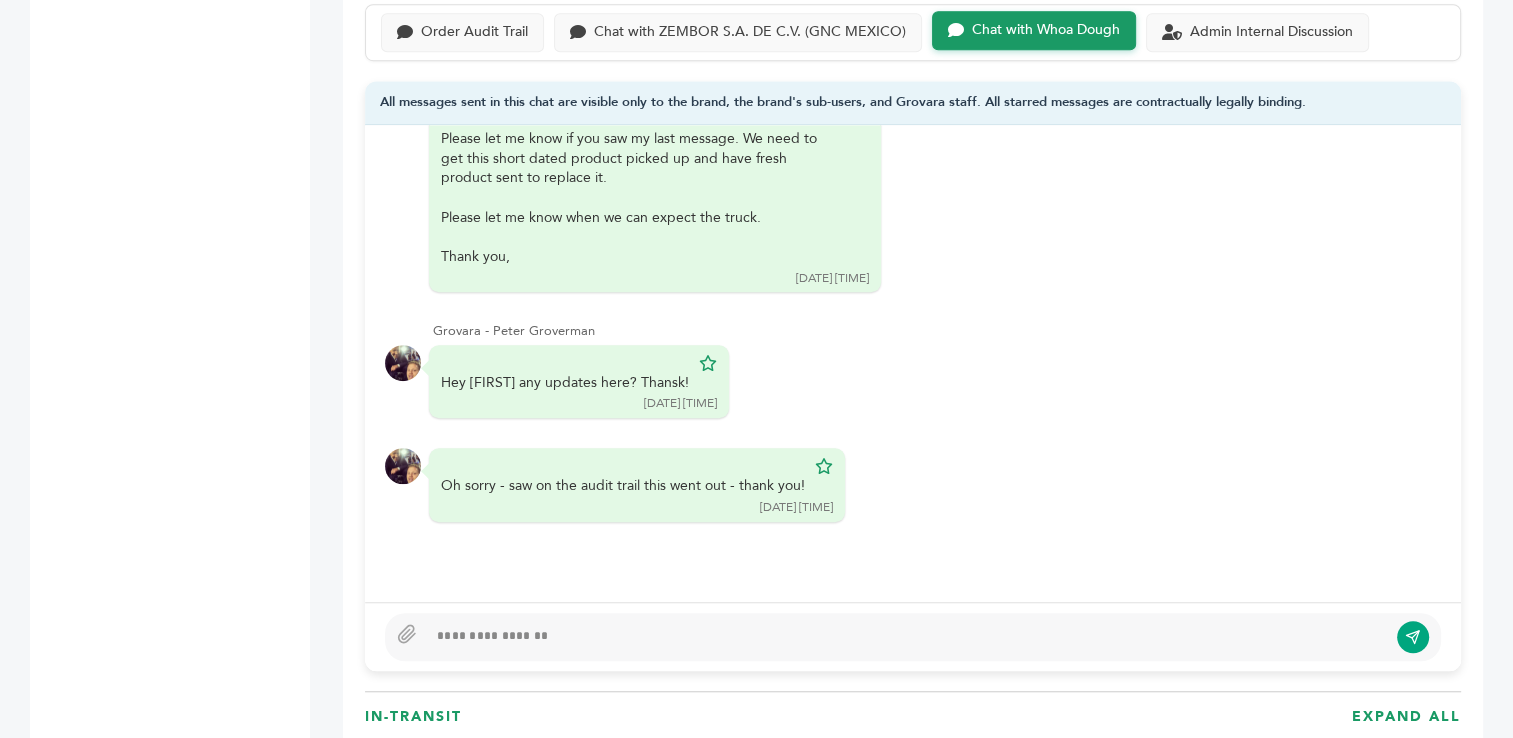 type 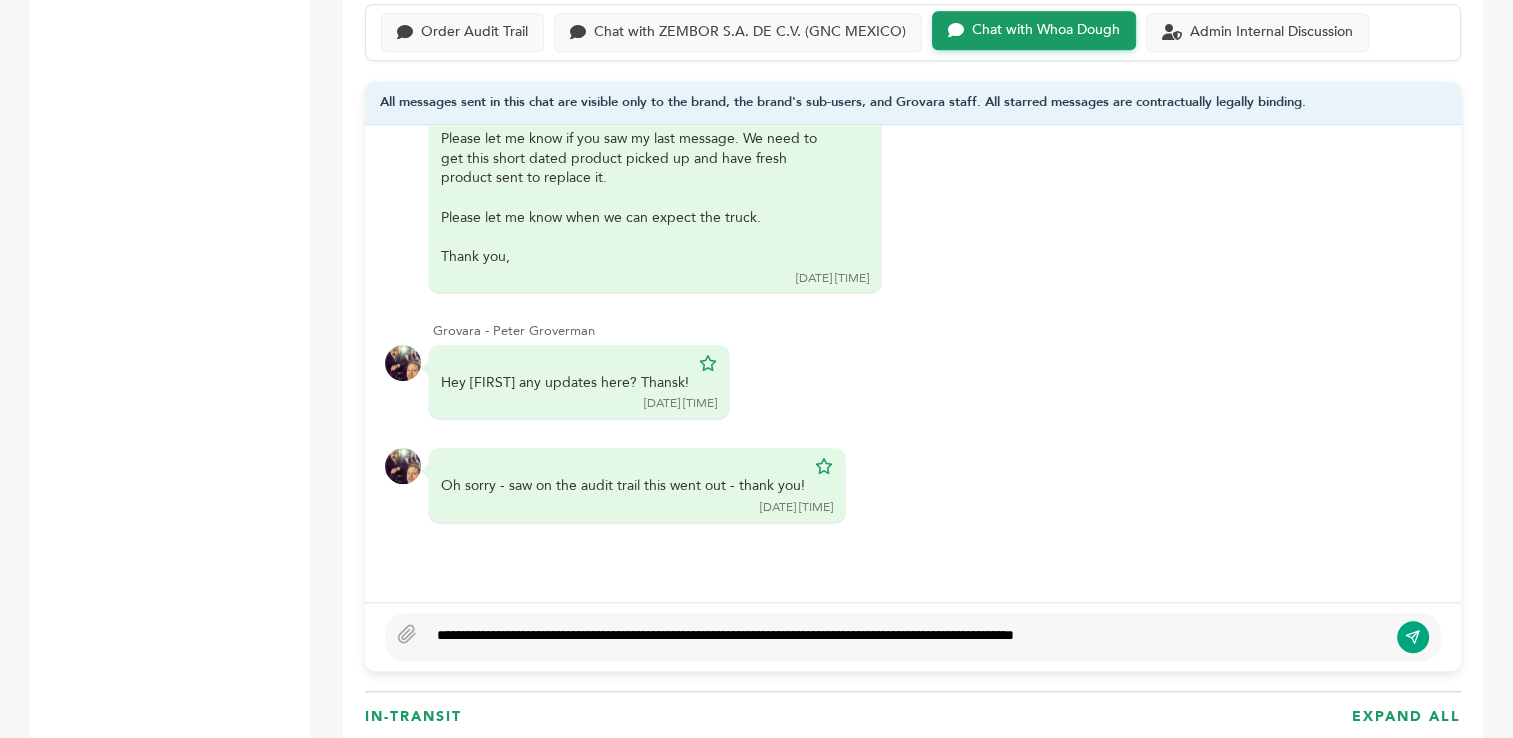 type on "**********" 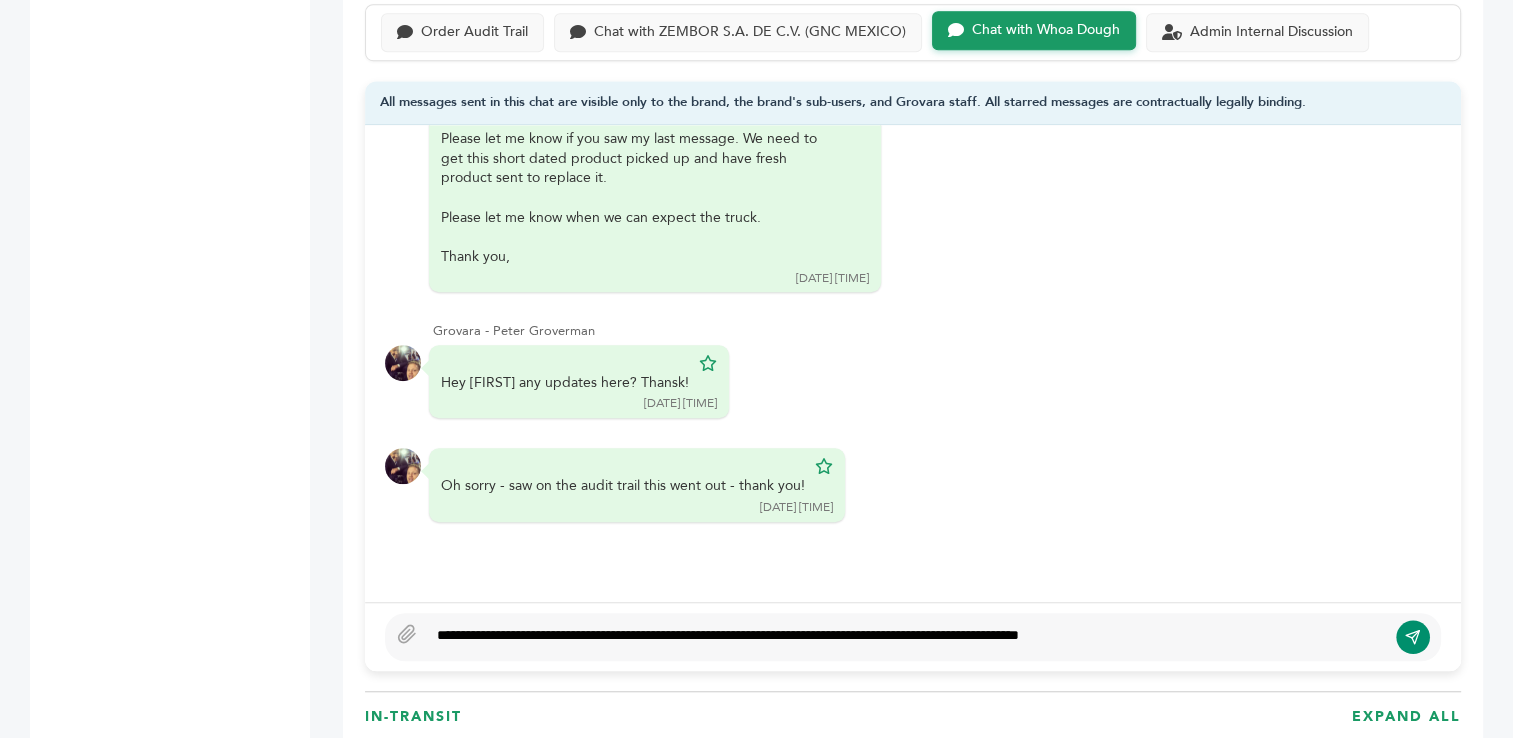 click 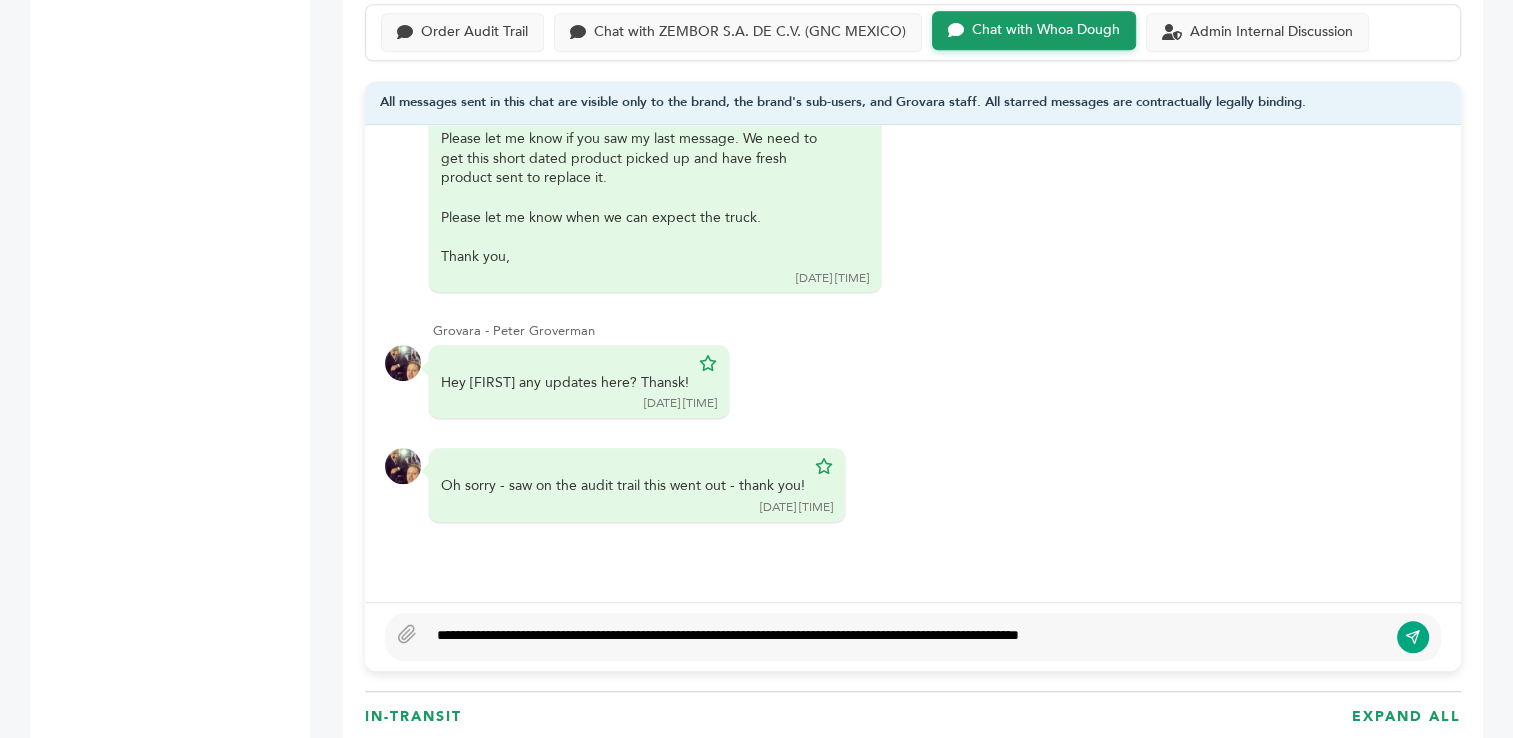 type 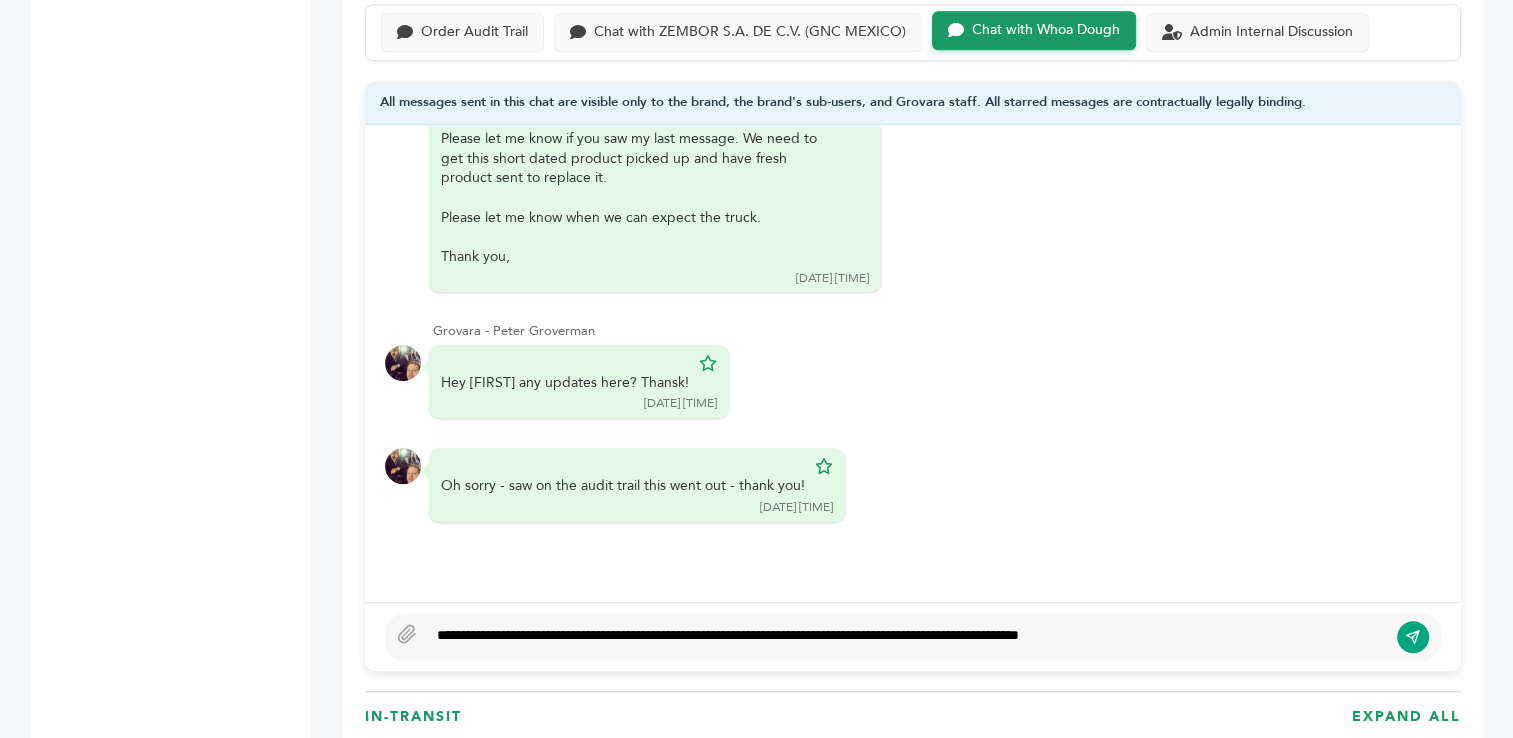 scroll, scrollTop: 4664, scrollLeft: 0, axis: vertical 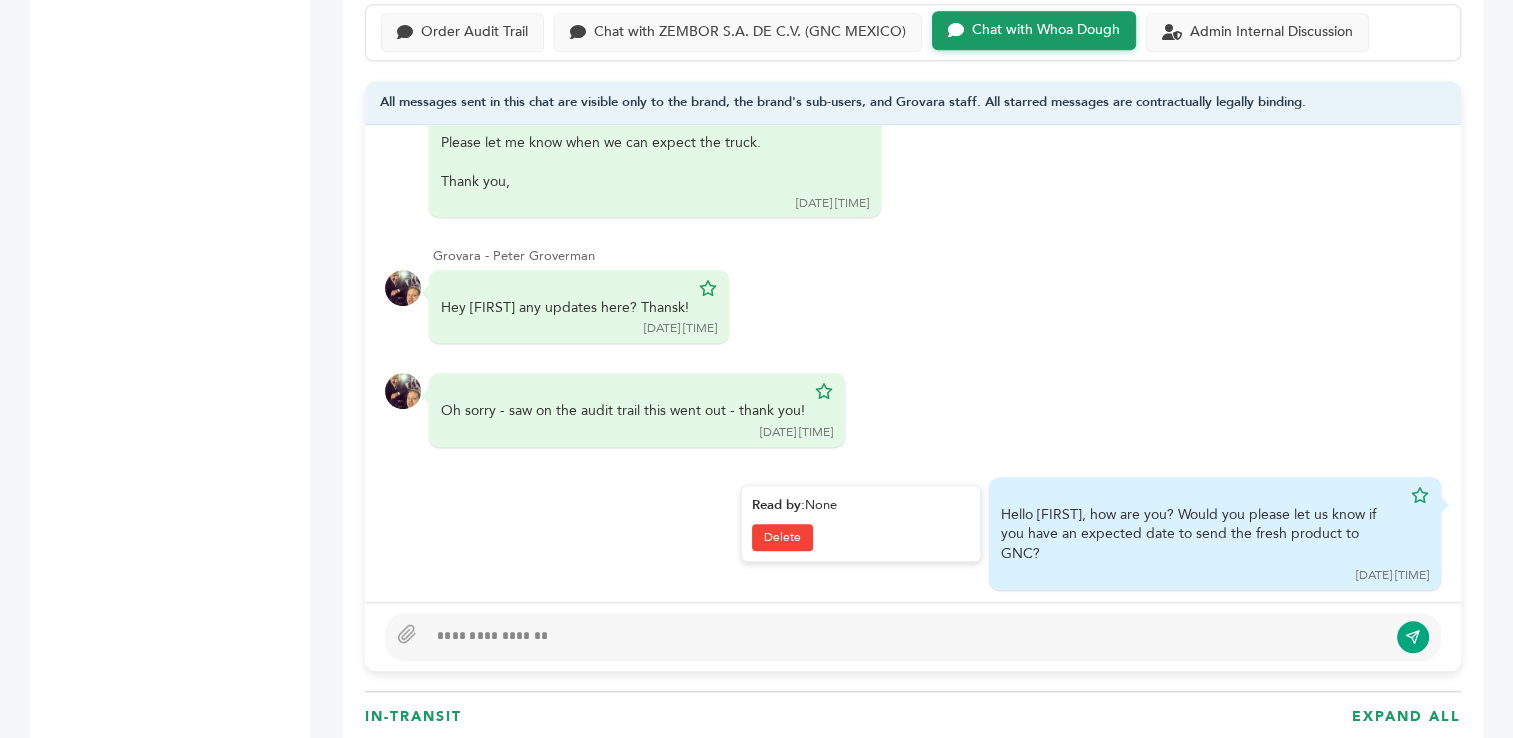drag, startPoint x: 989, startPoint y: 508, endPoint x: 1351, endPoint y: 546, distance: 363.989 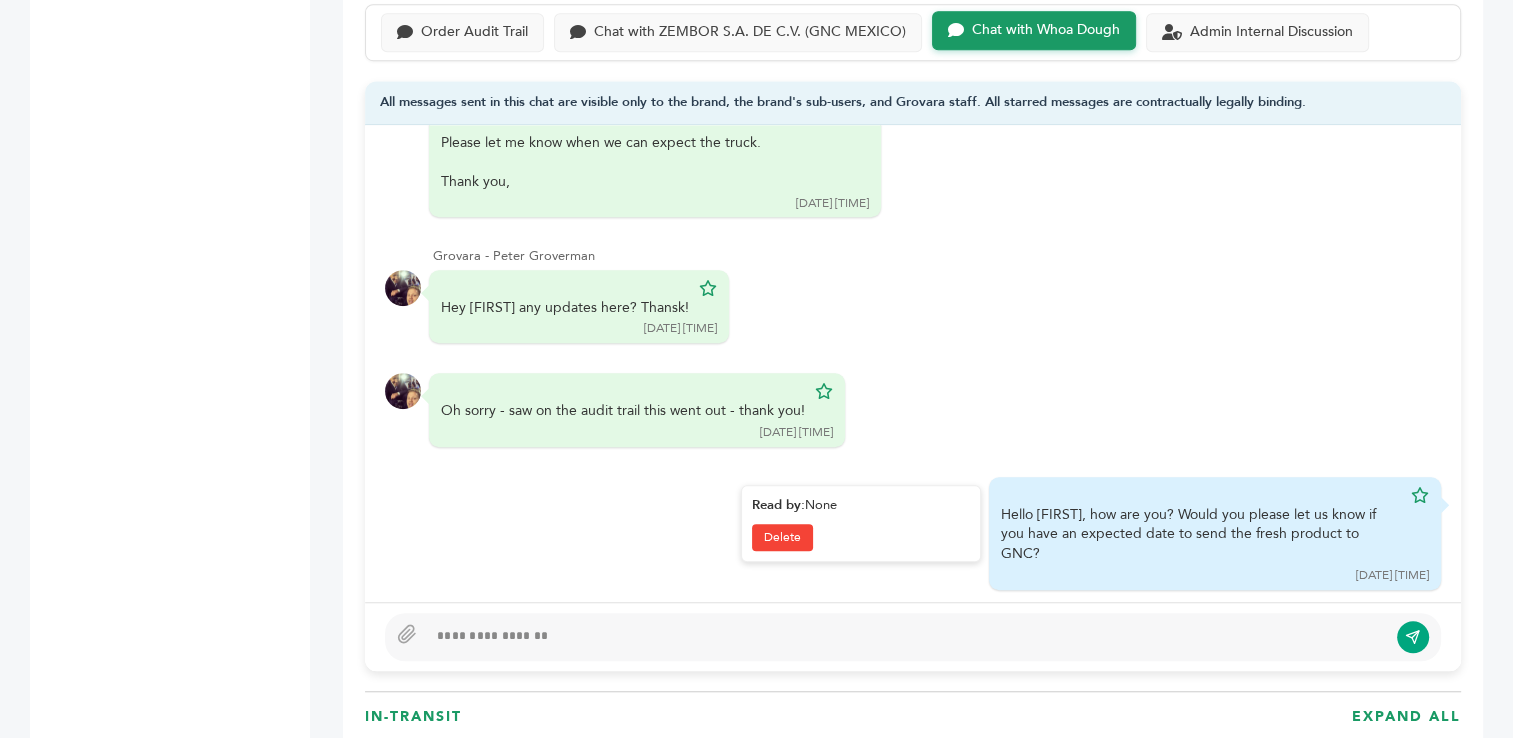 click on "Hello [FIRST], how are you?  Would you please let us know if you have an expected date to send the fresh product to GNC?
[DATE] [TIME]" at bounding box center (1215, 533) 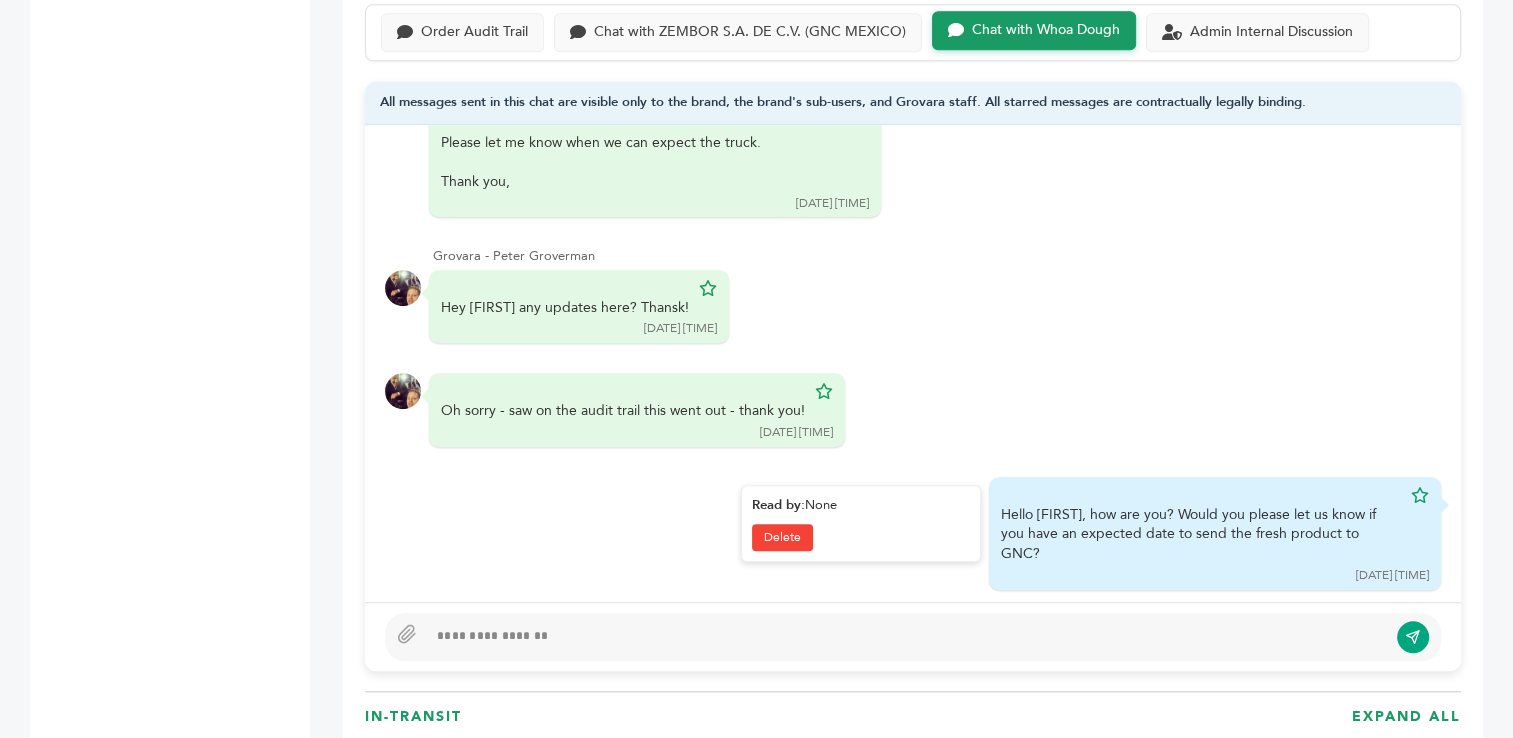 drag, startPoint x: 985, startPoint y: 508, endPoint x: 1364, endPoint y: 526, distance: 379.4272 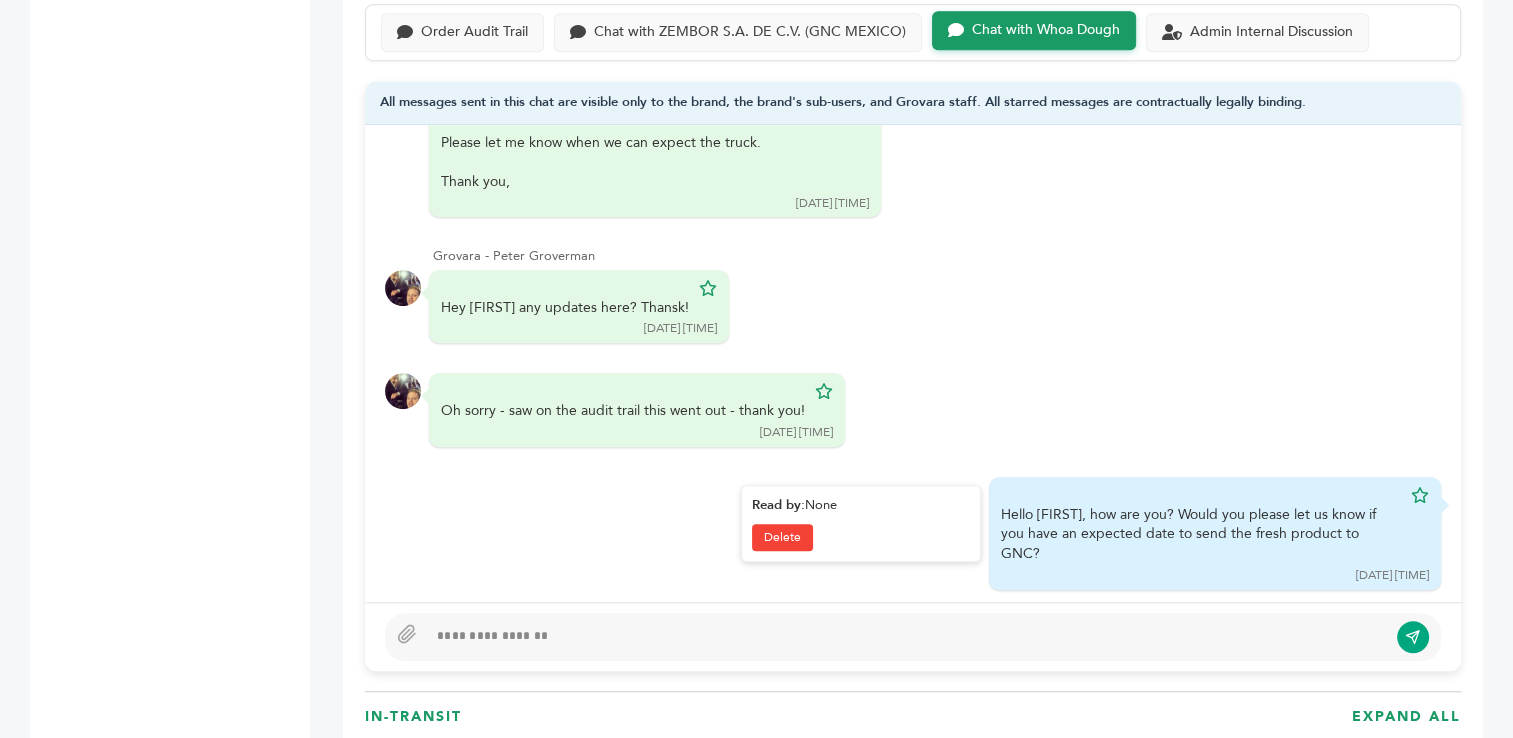 click on "Hello [FIRST], how are you? Would you please let us know if you have an expected date to send the fresh product to GNC?" at bounding box center (1201, 534) 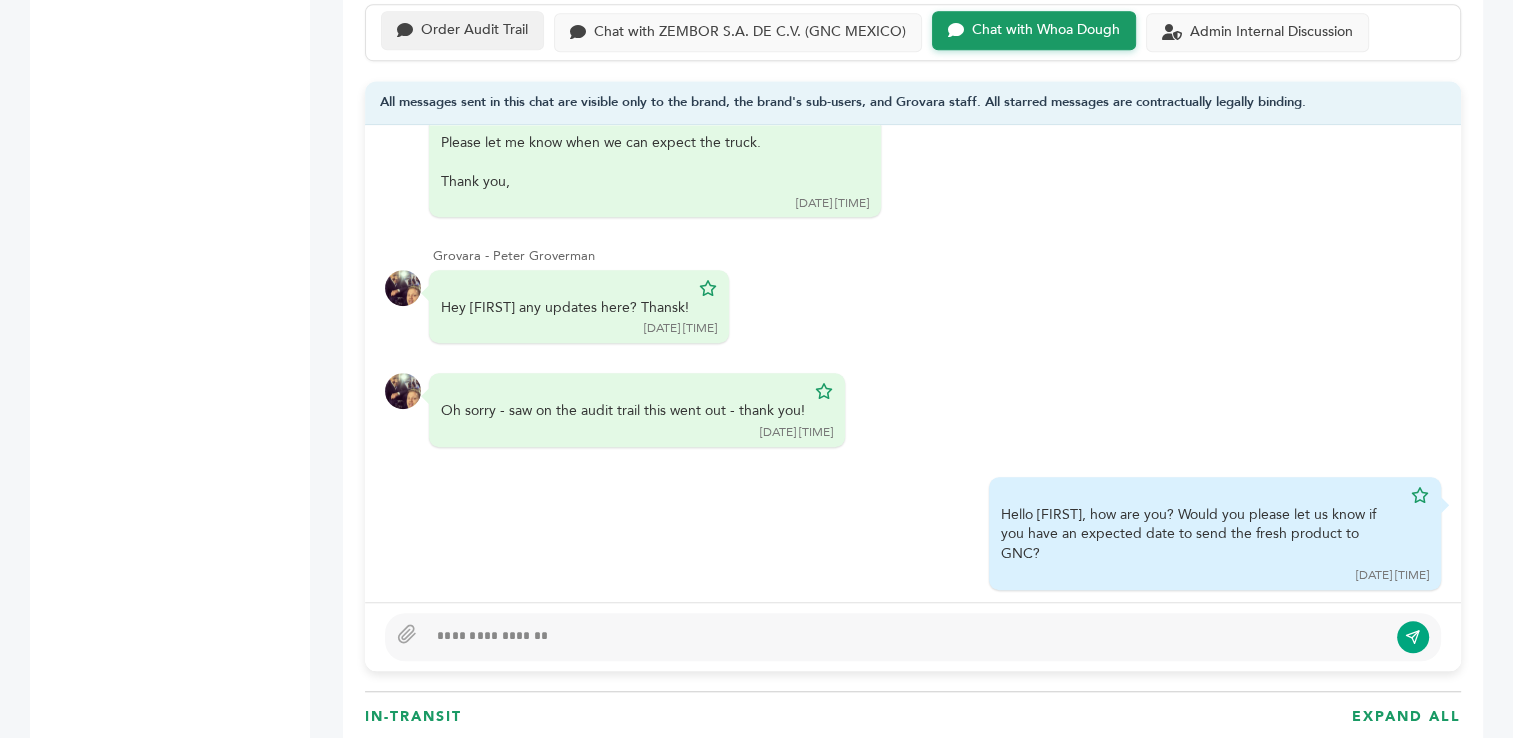 click on "Order Audit Trail" at bounding box center [474, 30] 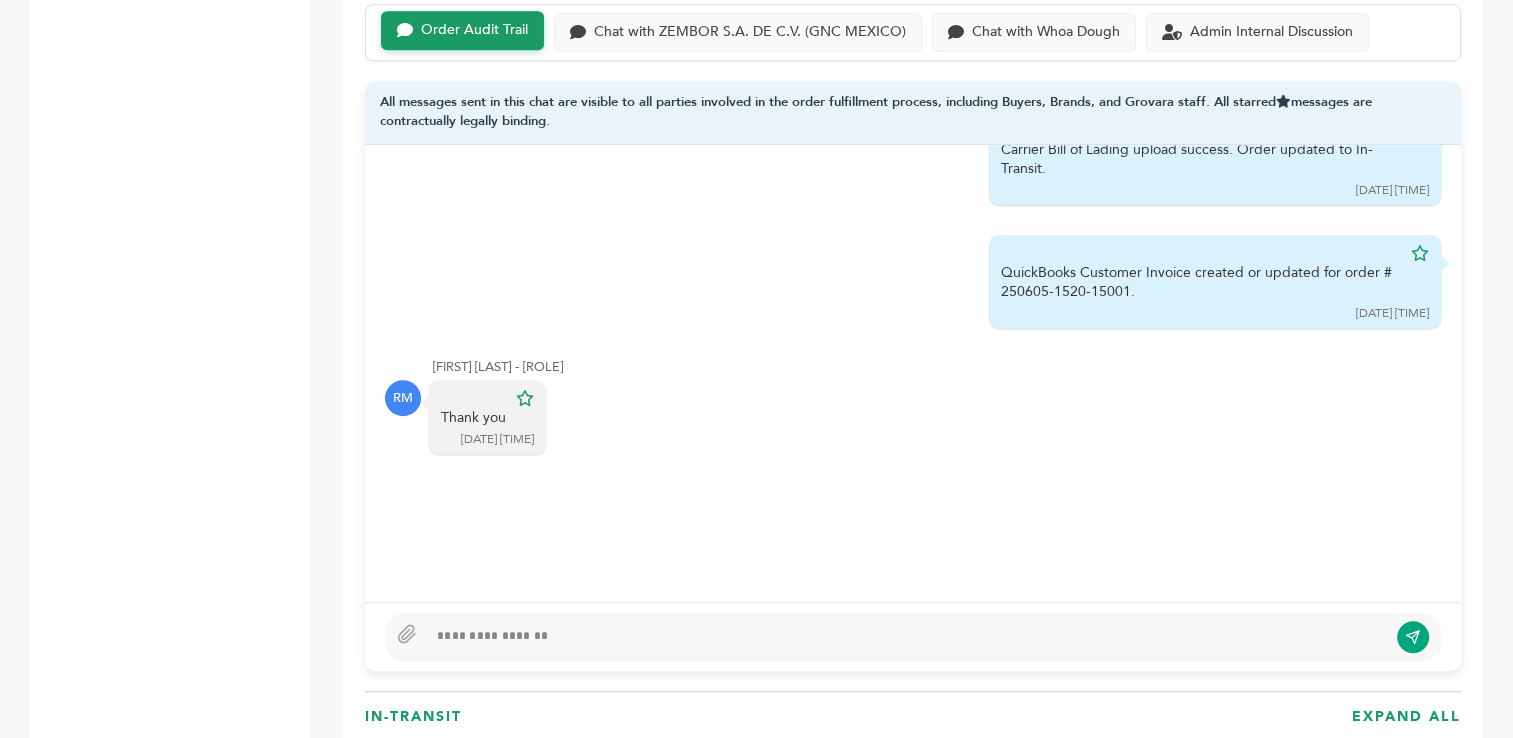 click at bounding box center (907, 637) 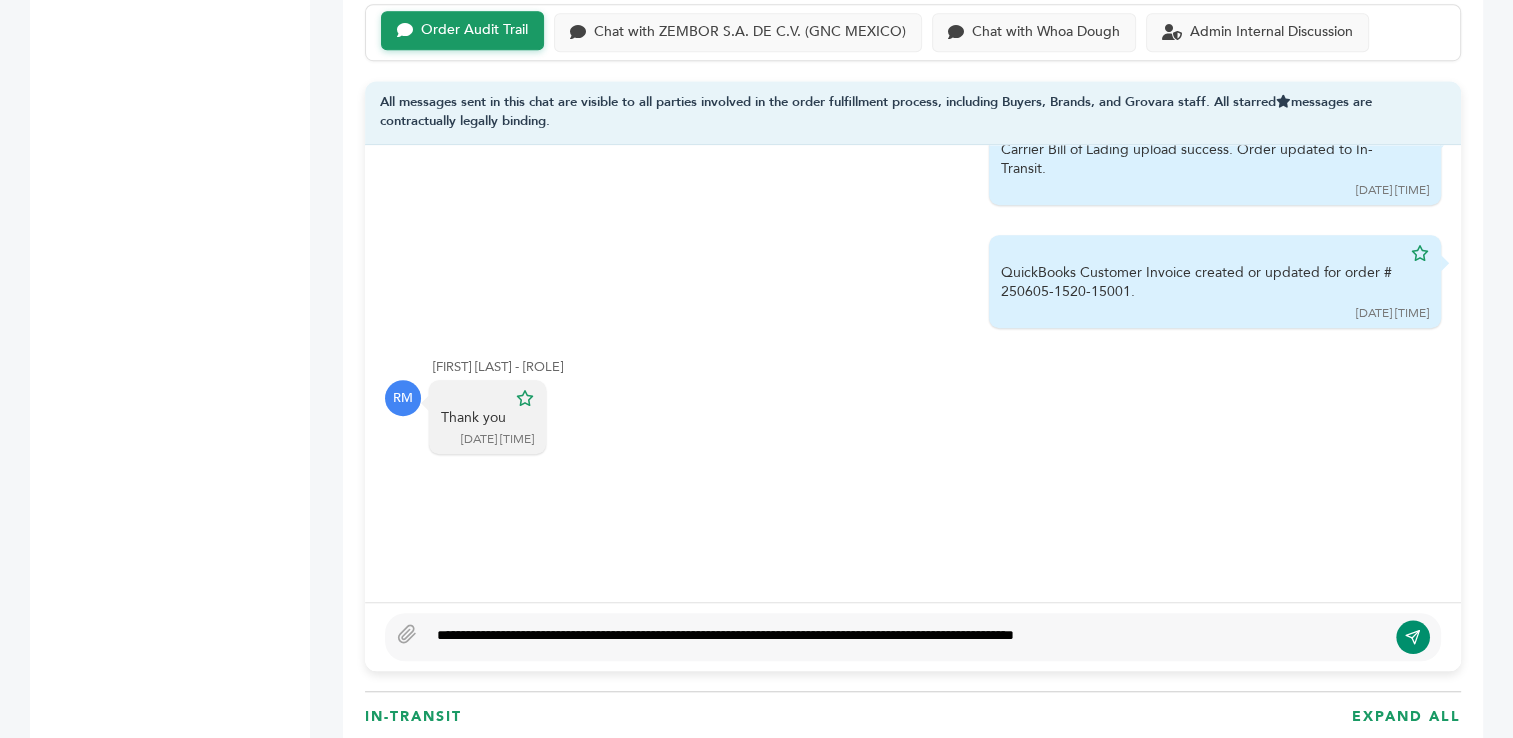 click 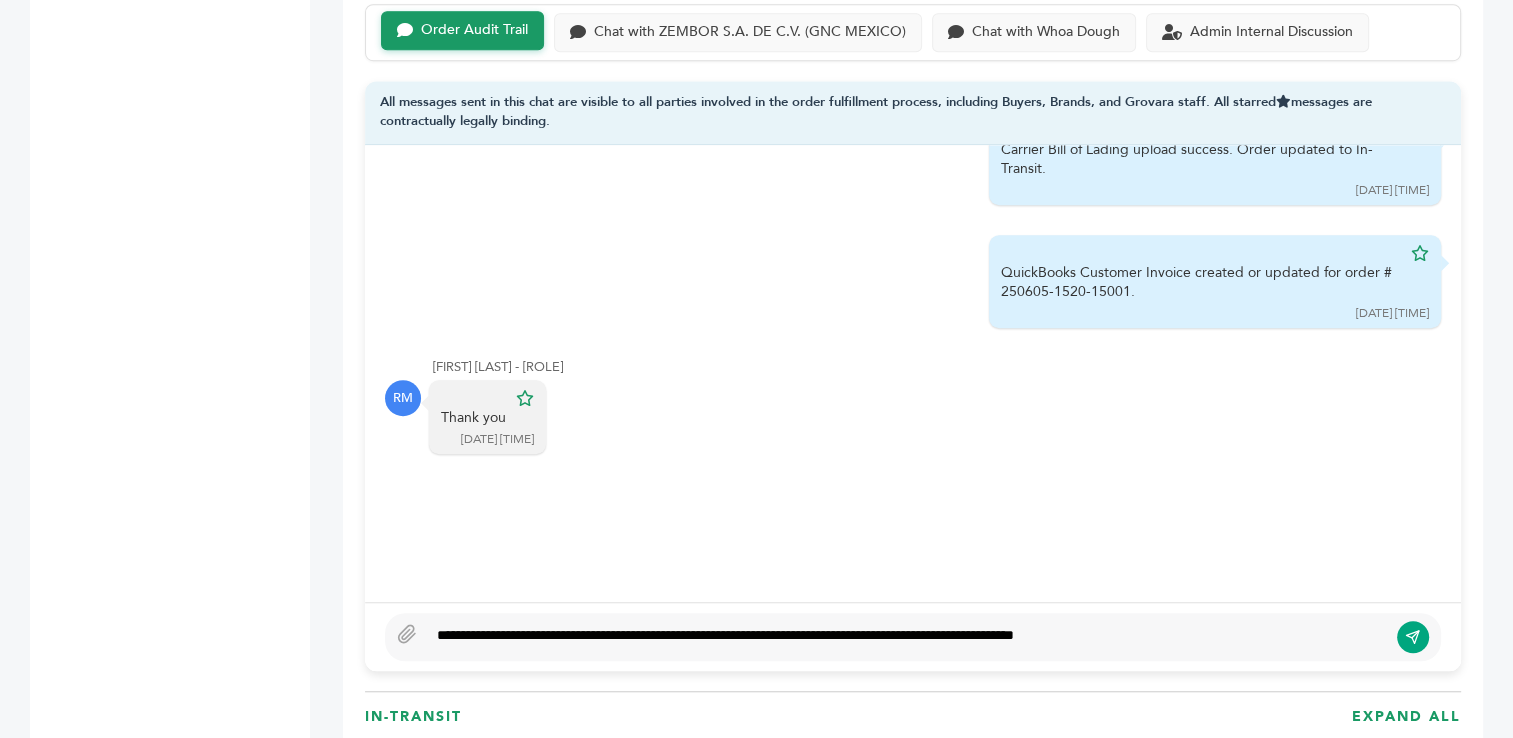 type 